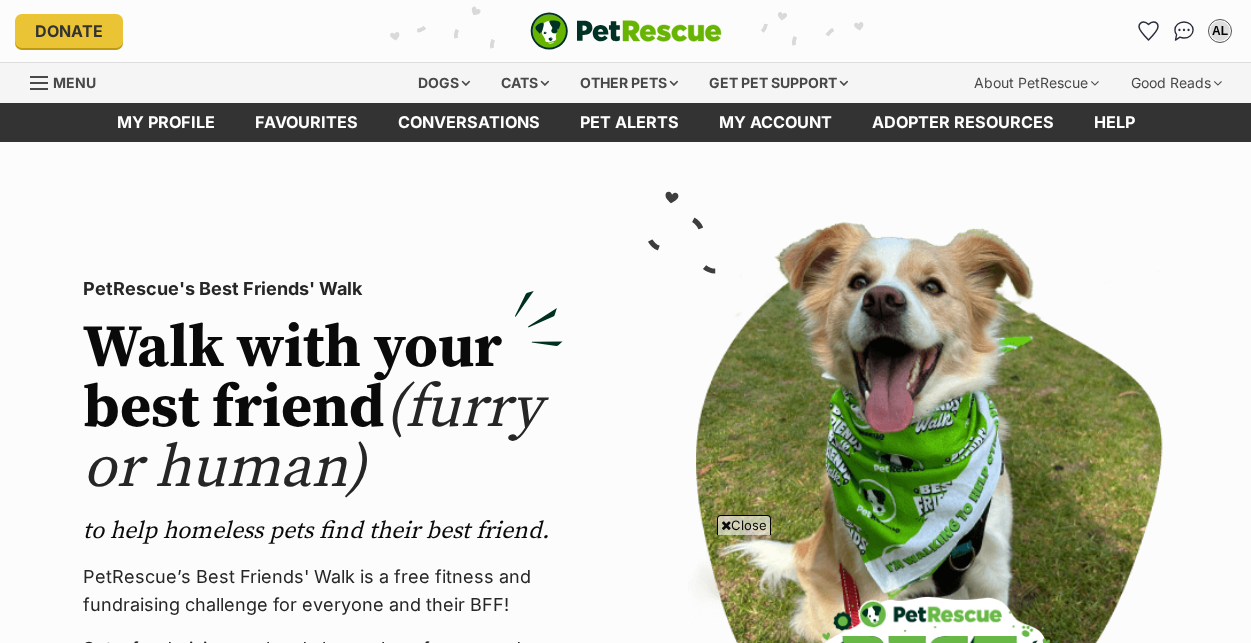 scroll, scrollTop: 2500, scrollLeft: 0, axis: vertical 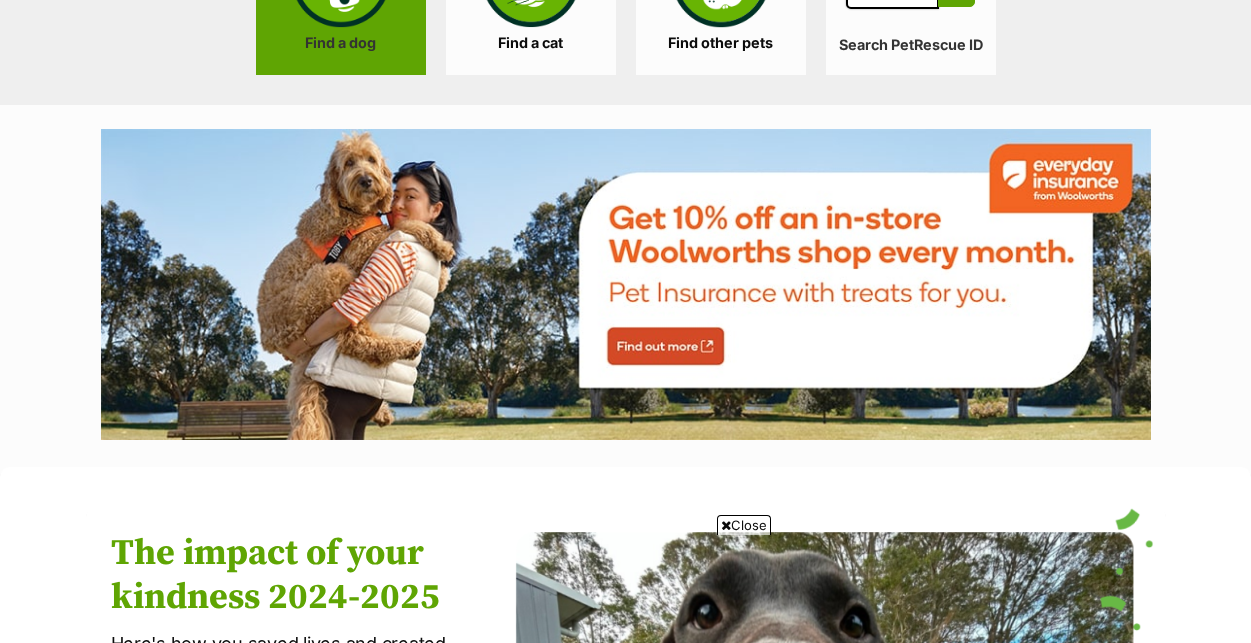 click on "Find a dog" at bounding box center (341, -5) 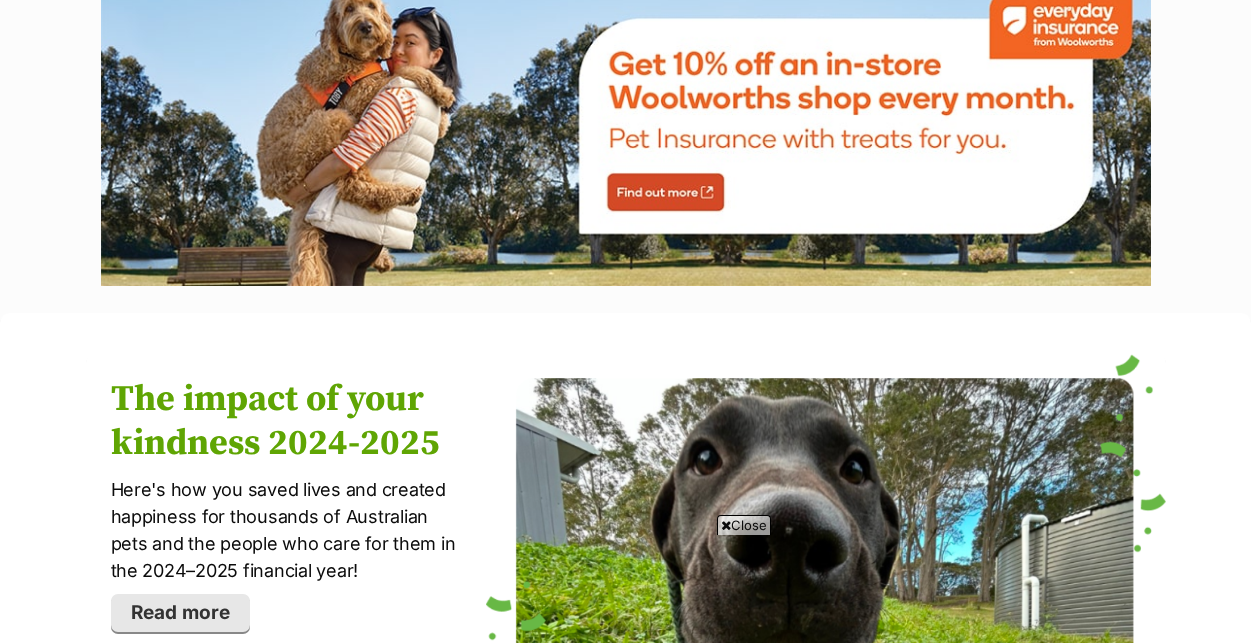 scroll, scrollTop: 2500, scrollLeft: 0, axis: vertical 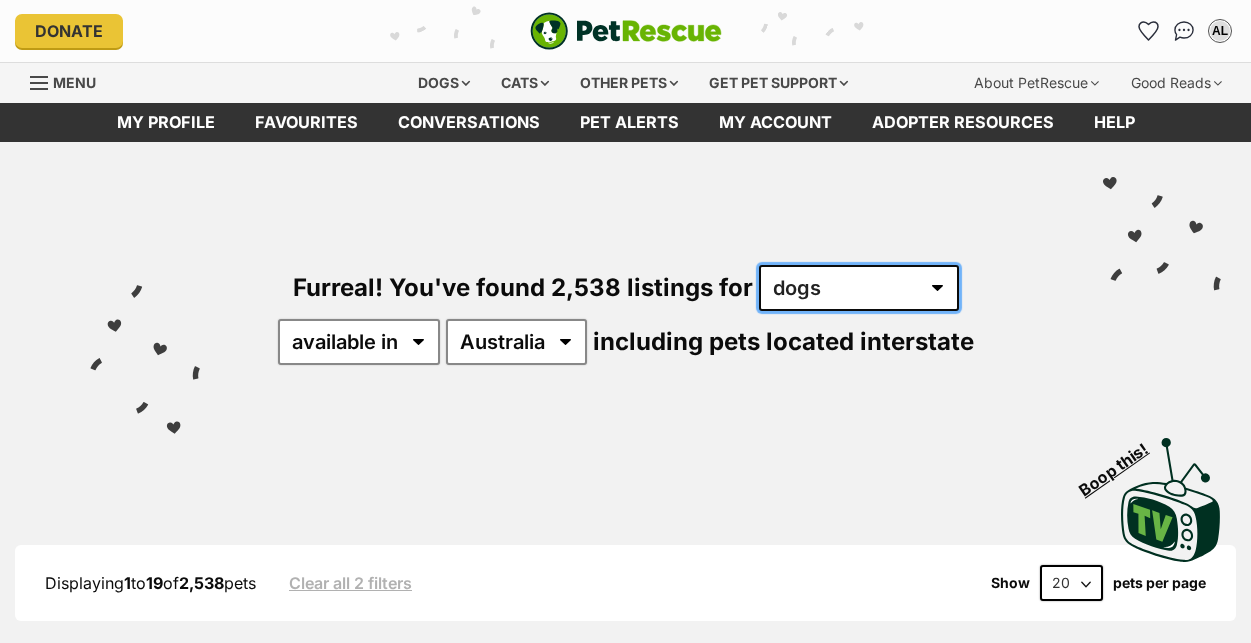click on "any type of pet
cats
dogs
other pets" at bounding box center (859, 288) 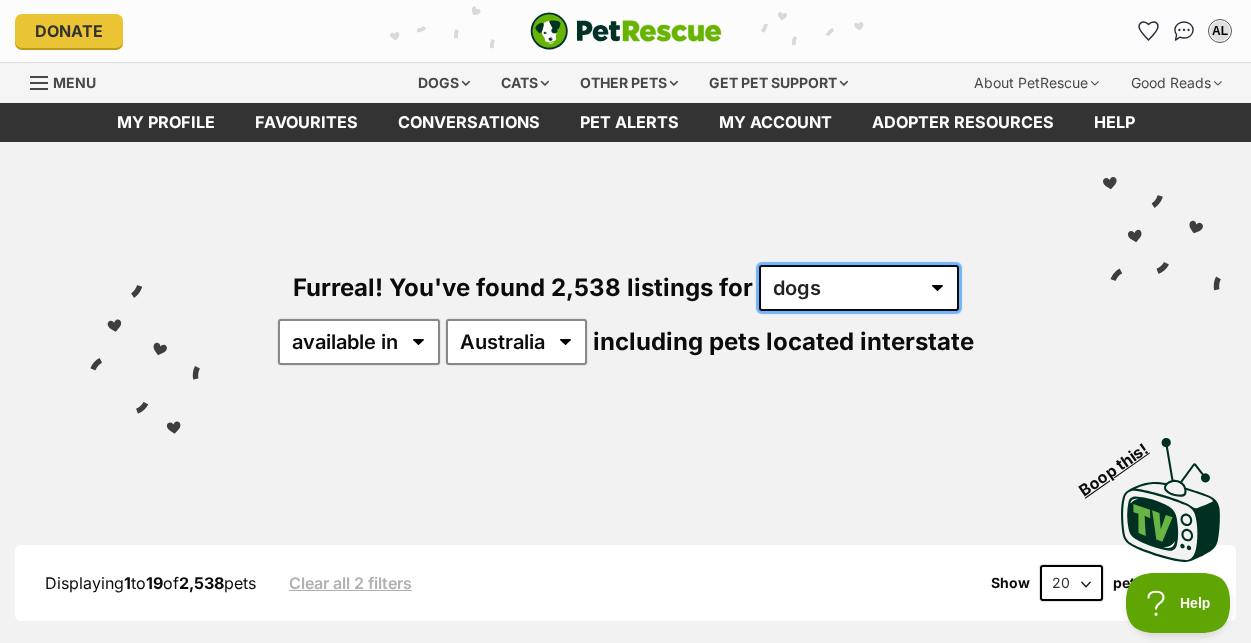 scroll, scrollTop: 0, scrollLeft: 0, axis: both 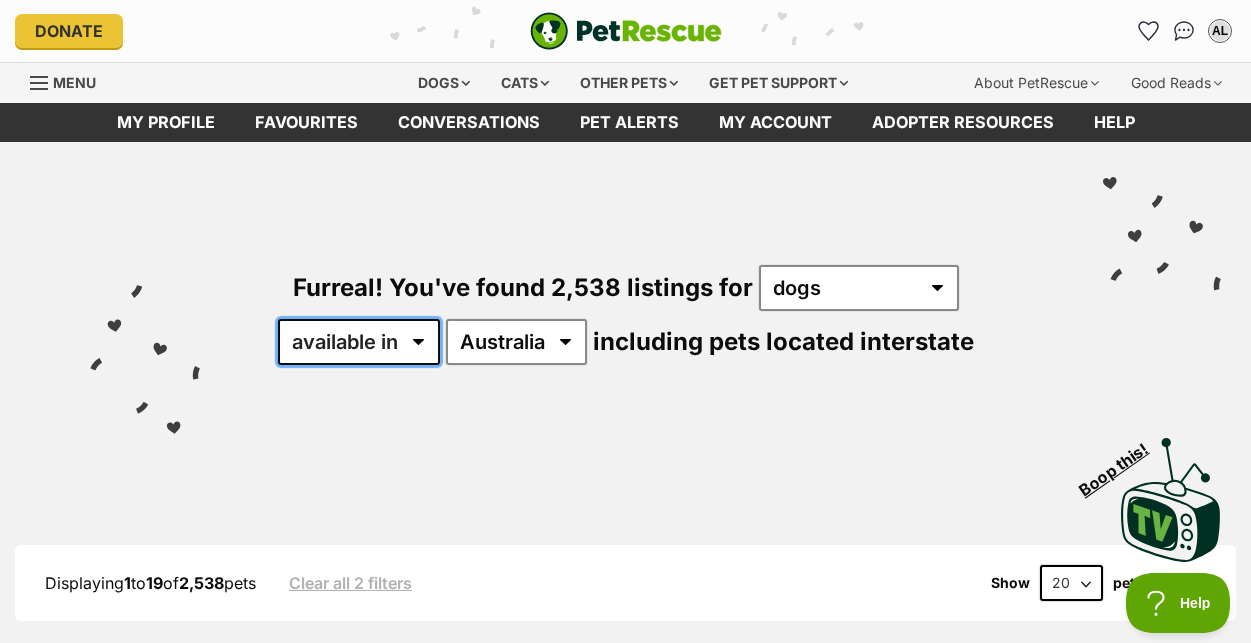 click on "available in
located in" at bounding box center (359, 342) 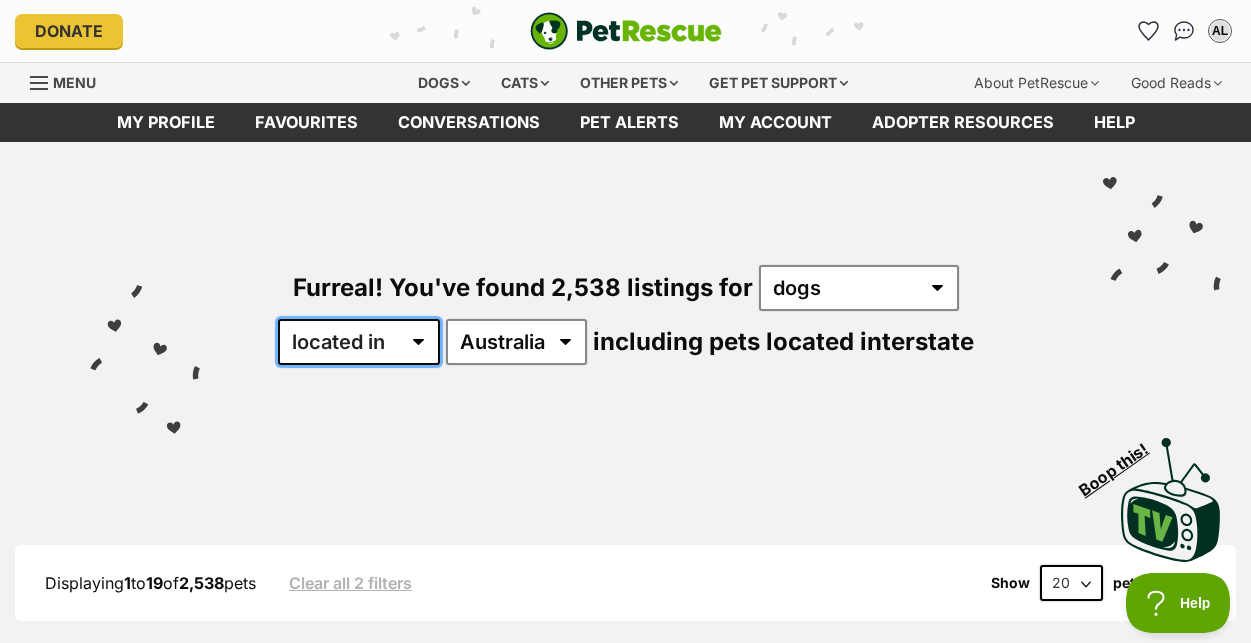 click on "available in
located in" at bounding box center [359, 342] 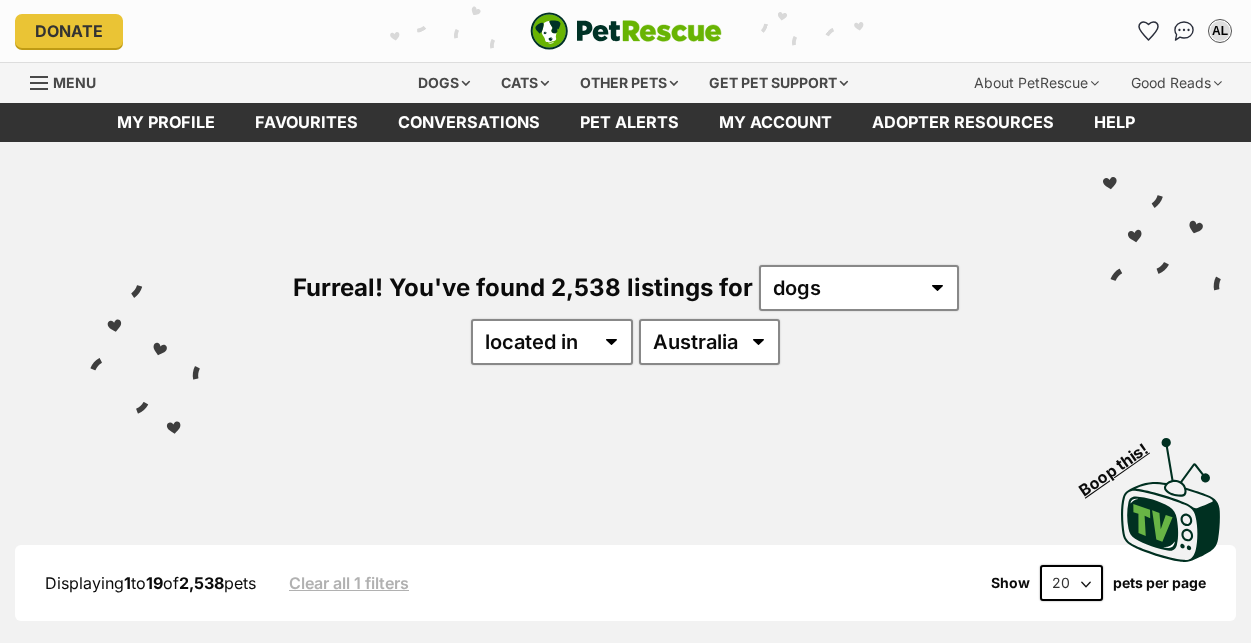 scroll, scrollTop: 0, scrollLeft: 0, axis: both 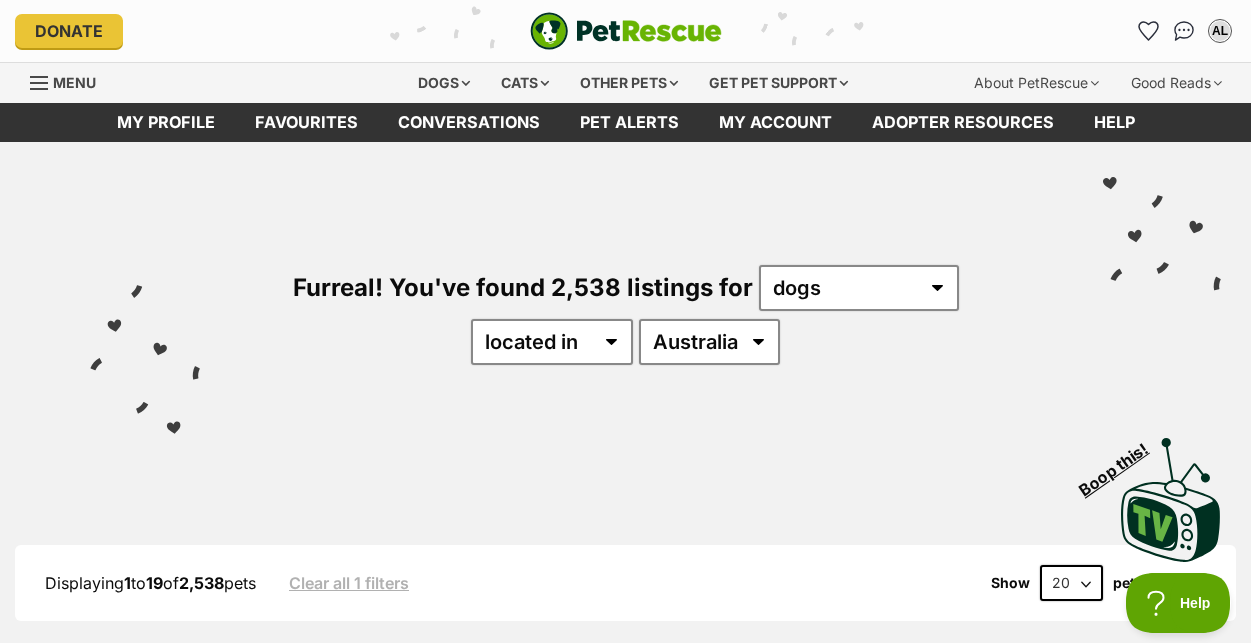 select on "QLD" 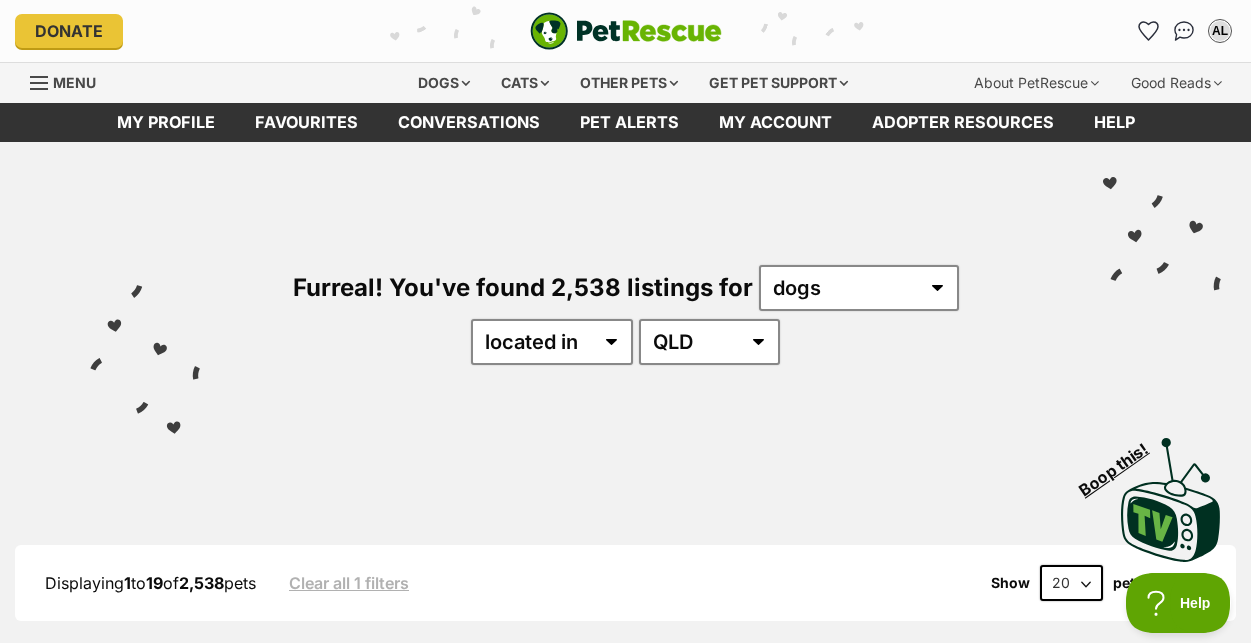 click on "Australia
ACT
NSW
NT
QLD
SA
TAS
VIC
WA" at bounding box center [709, 342] 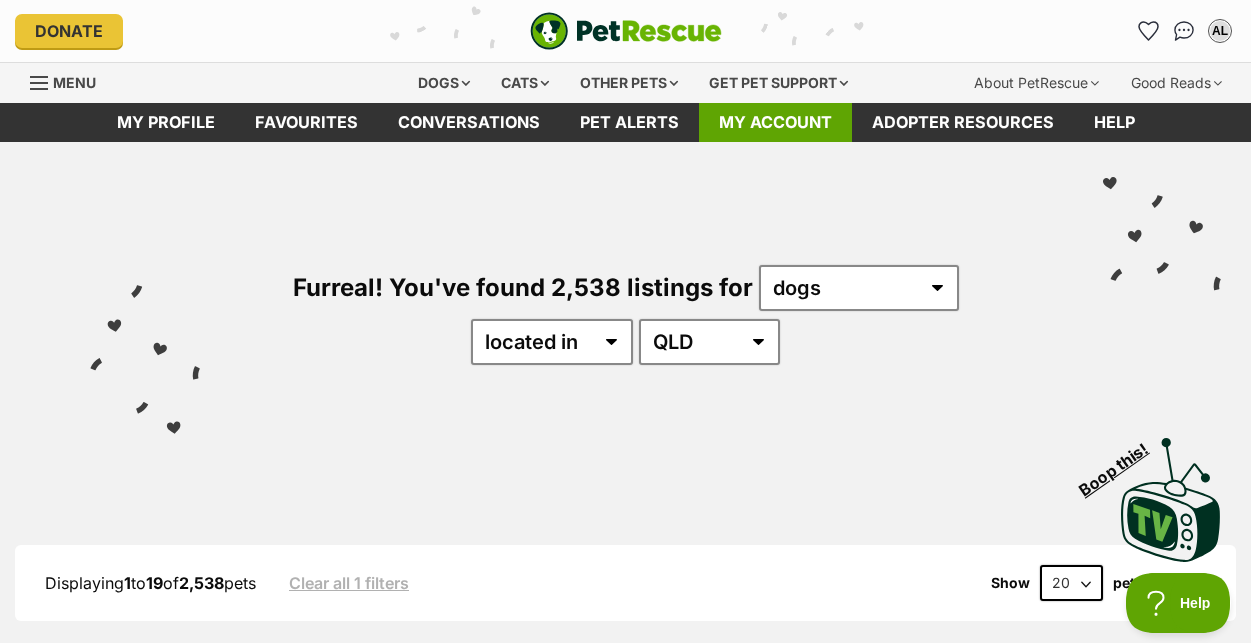 scroll, scrollTop: 0, scrollLeft: 0, axis: both 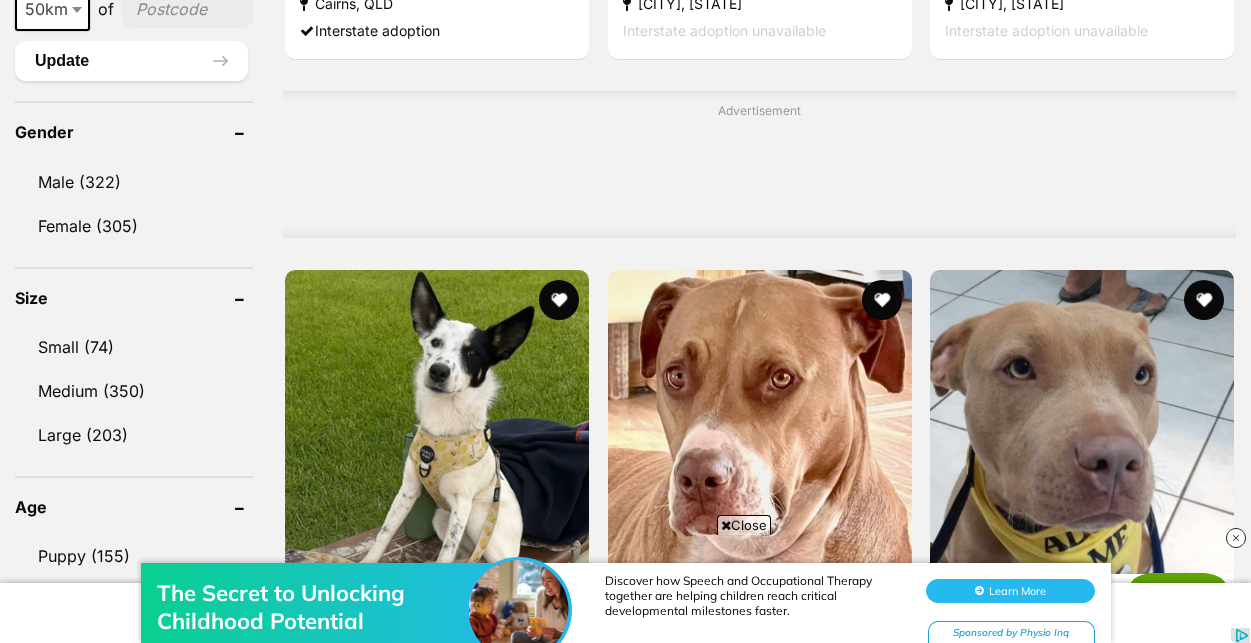 click at bounding box center (187, 9) 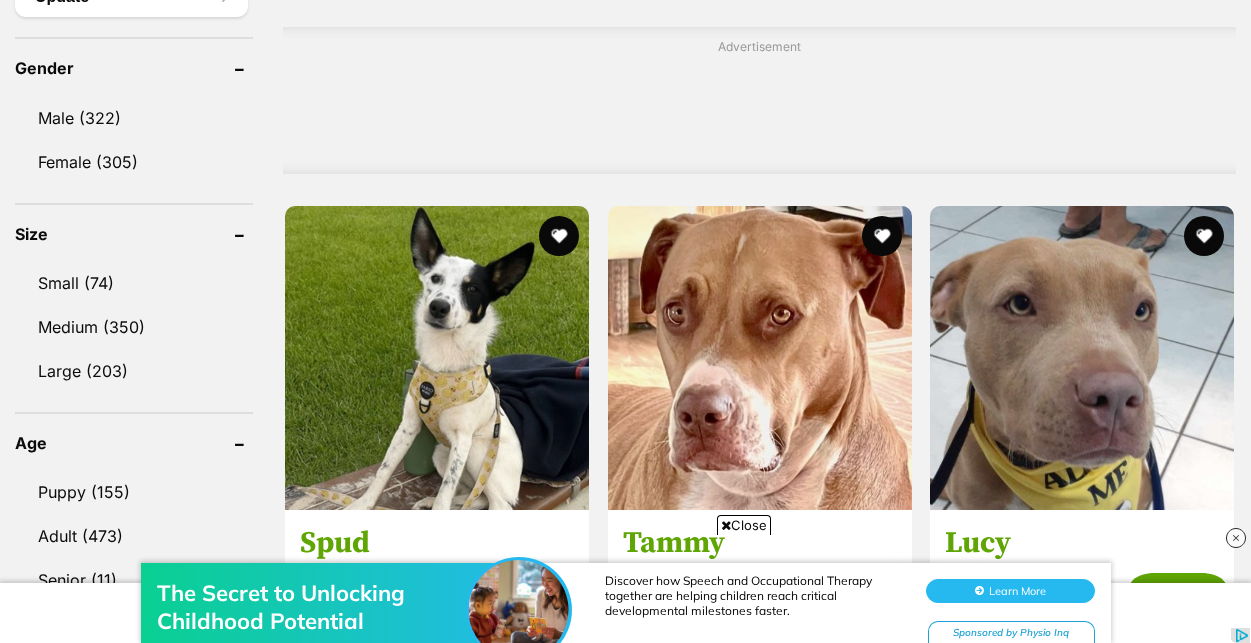scroll, scrollTop: 1750, scrollLeft: 0, axis: vertical 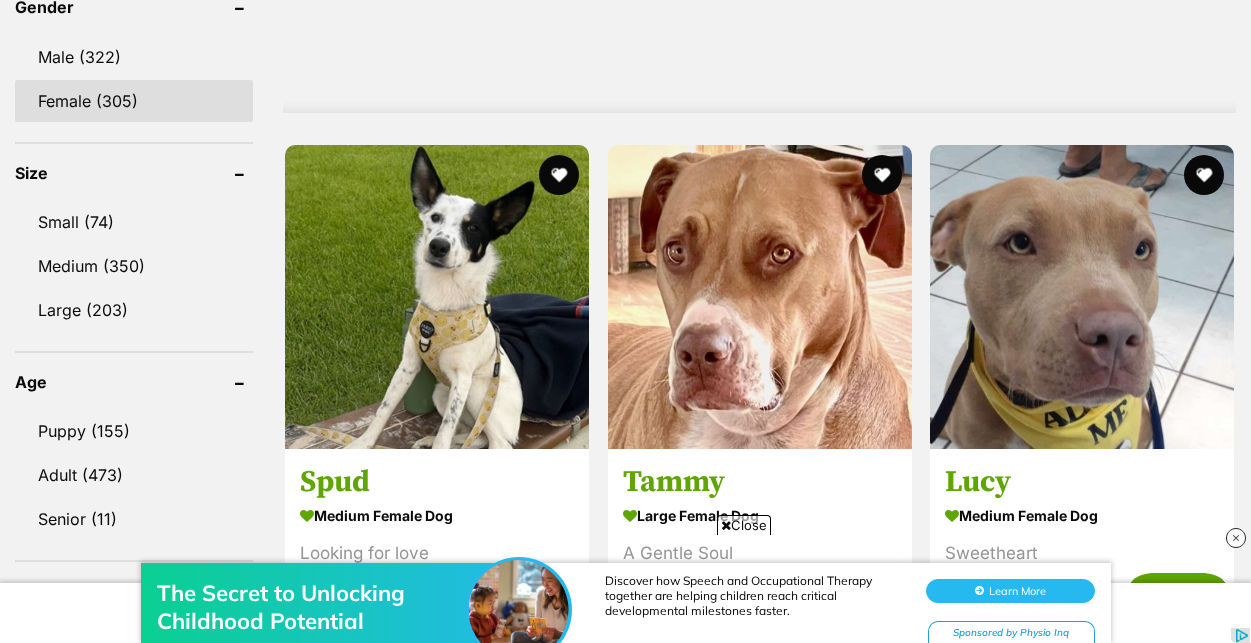 click on "Female (305)" at bounding box center (134, 101) 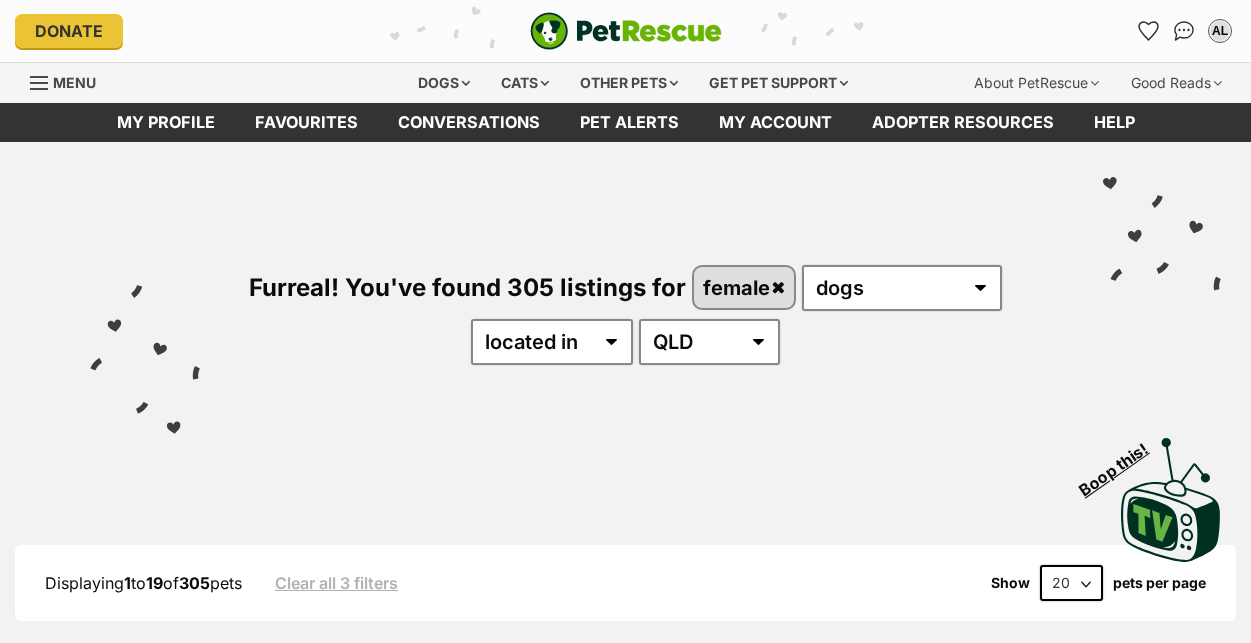 scroll, scrollTop: 0, scrollLeft: 0, axis: both 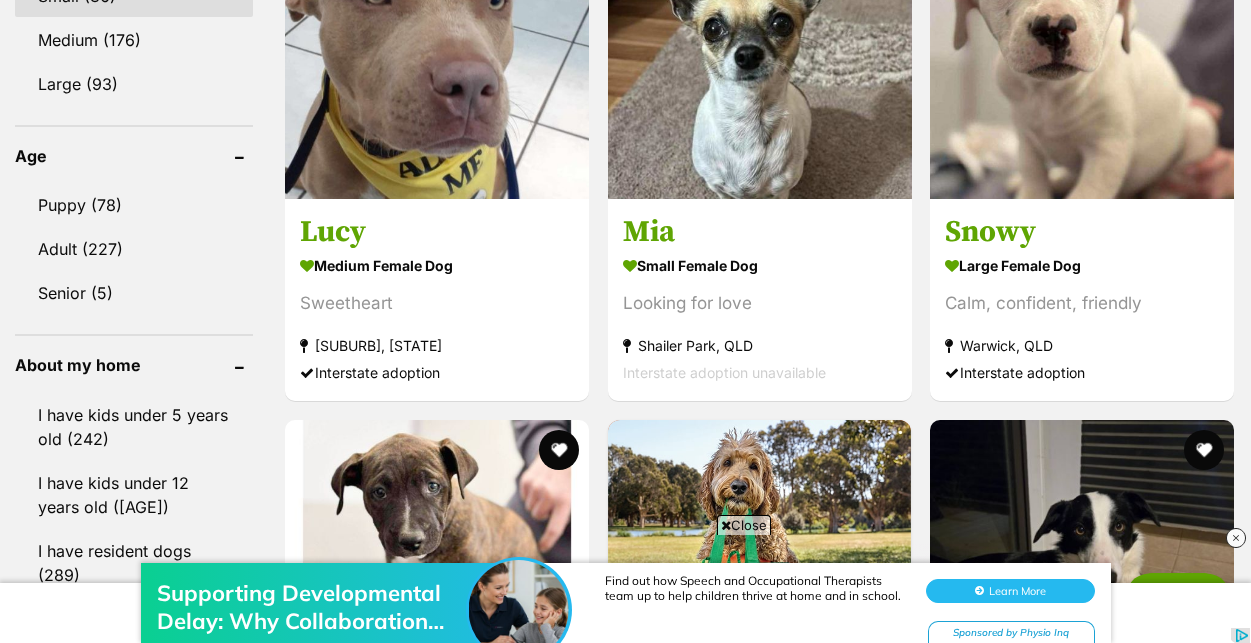 click on "Small (36)" at bounding box center (134, -4) 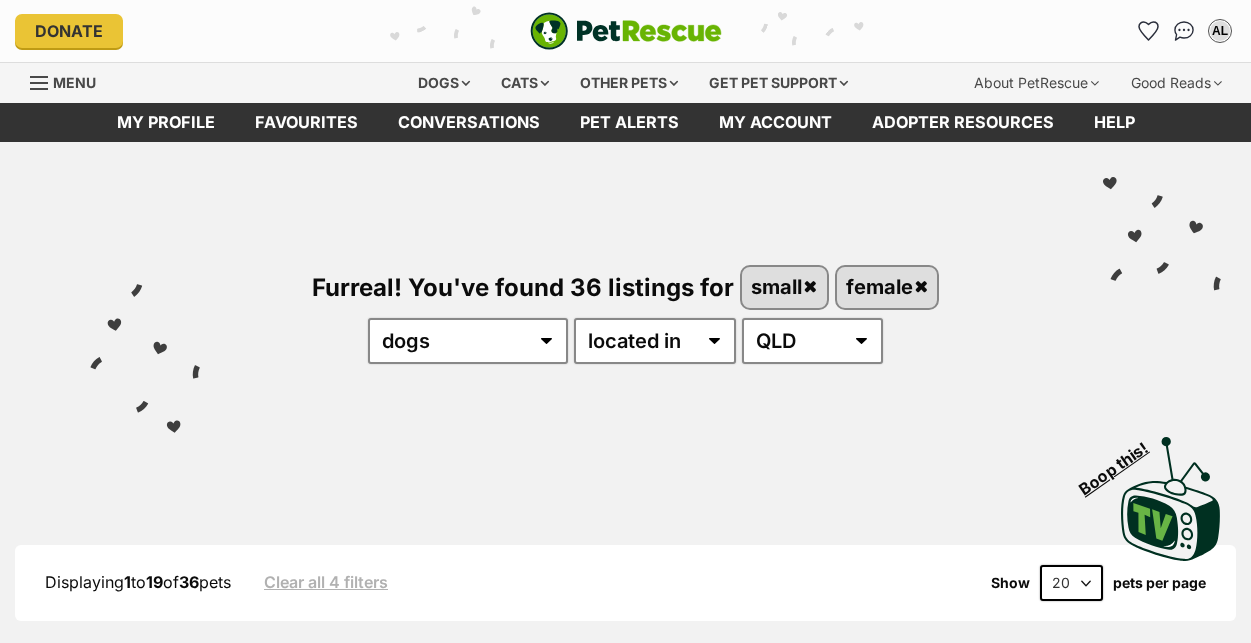 scroll, scrollTop: 0, scrollLeft: 0, axis: both 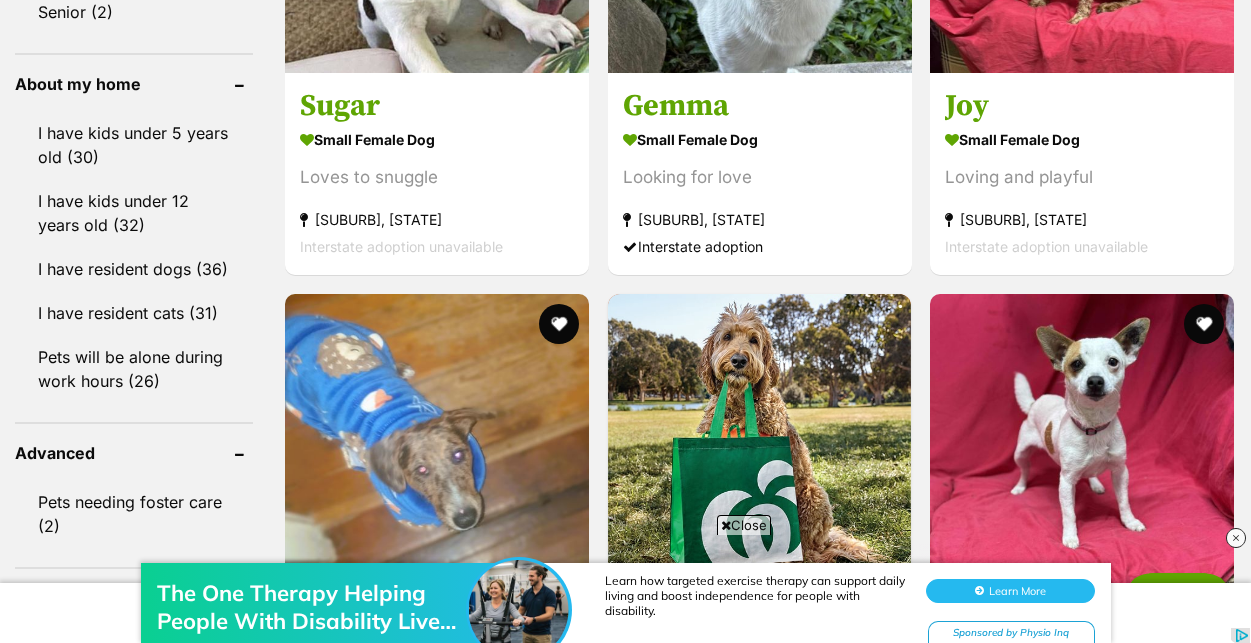 click on "Adult (30)" at bounding box center (134, -32) 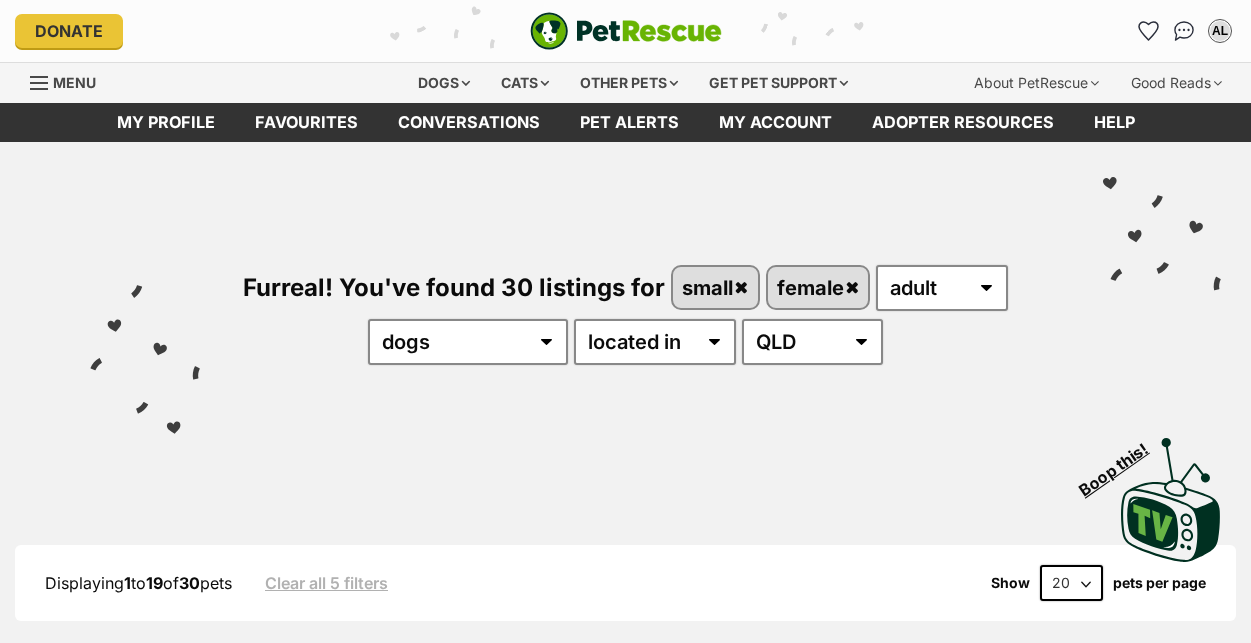 scroll, scrollTop: 0, scrollLeft: 0, axis: both 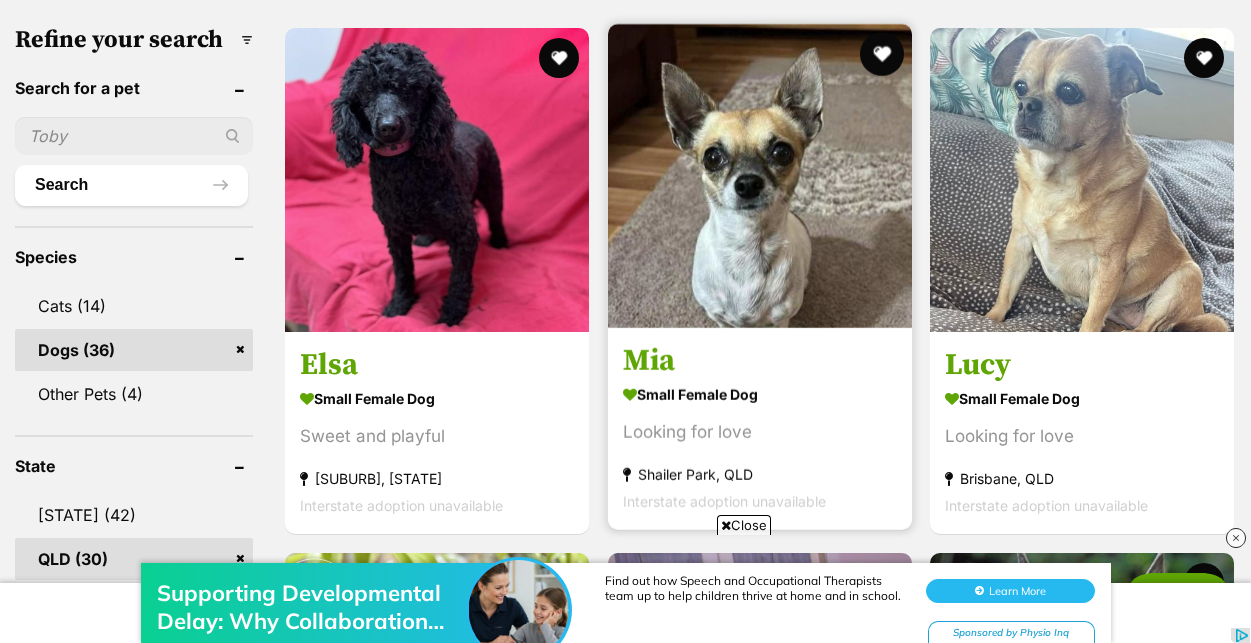click at bounding box center (881, 54) 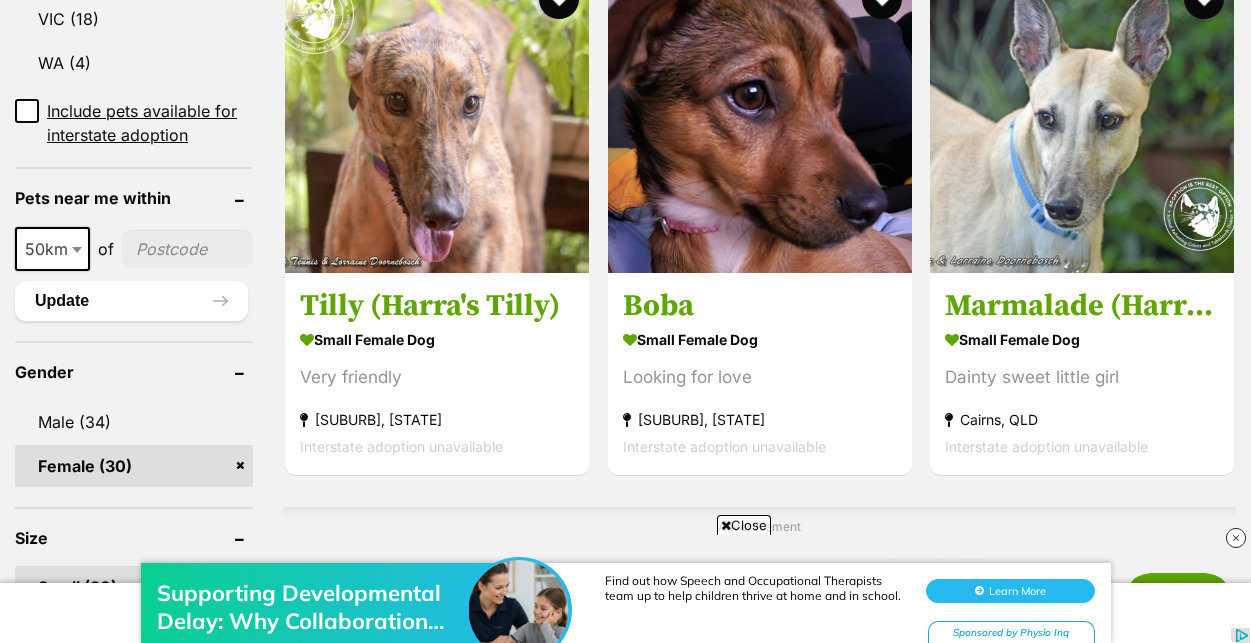 scroll, scrollTop: 875, scrollLeft: 0, axis: vertical 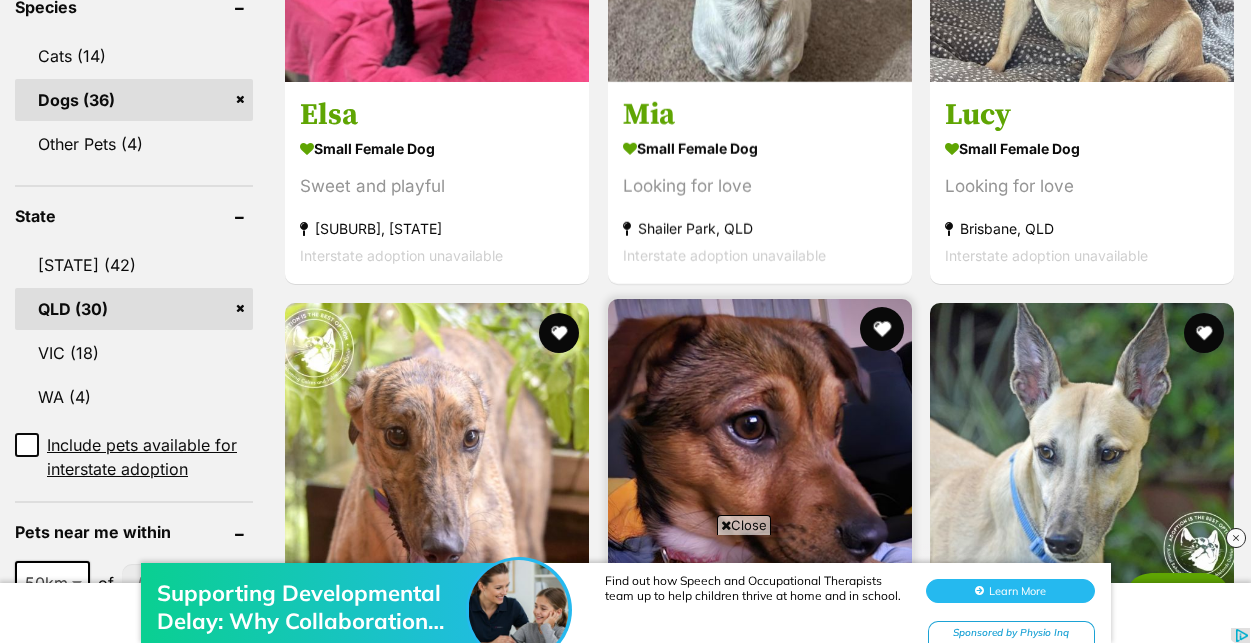 click at bounding box center [881, 329] 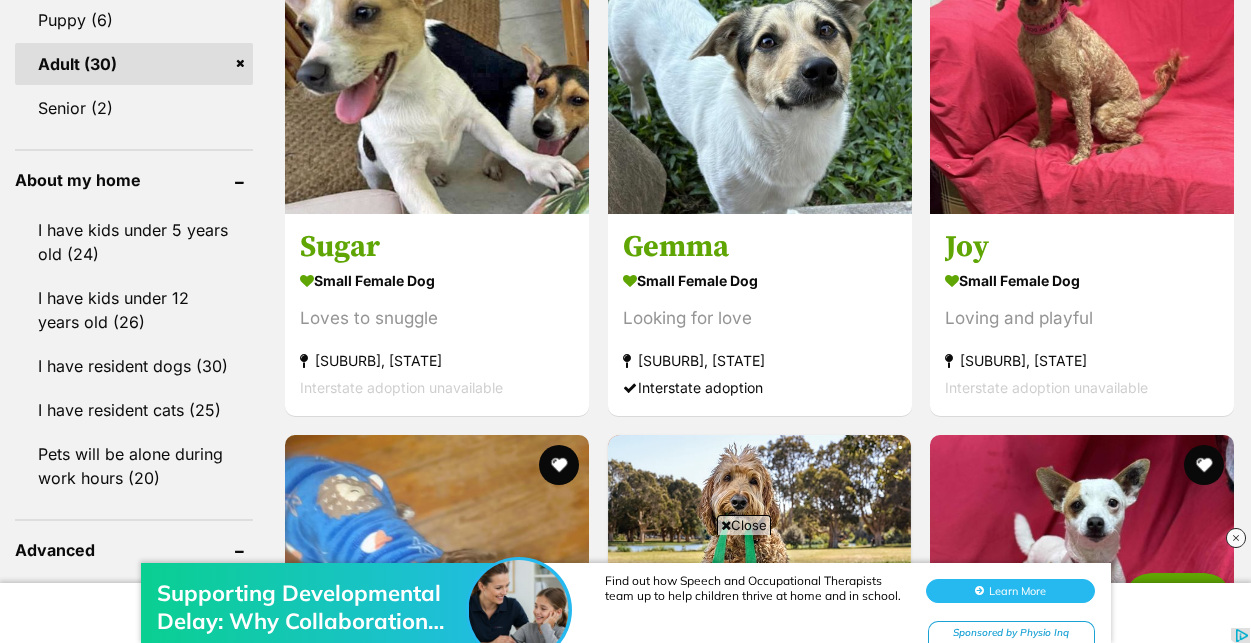 scroll, scrollTop: 2000, scrollLeft: 0, axis: vertical 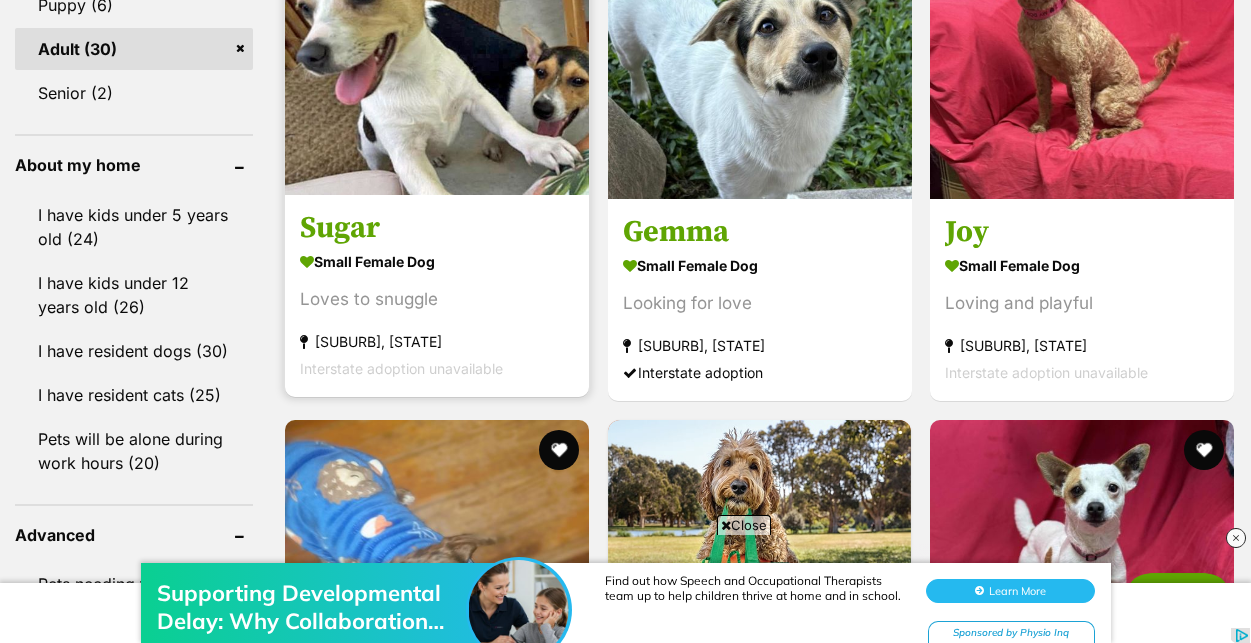 click at bounding box center [559, -79] 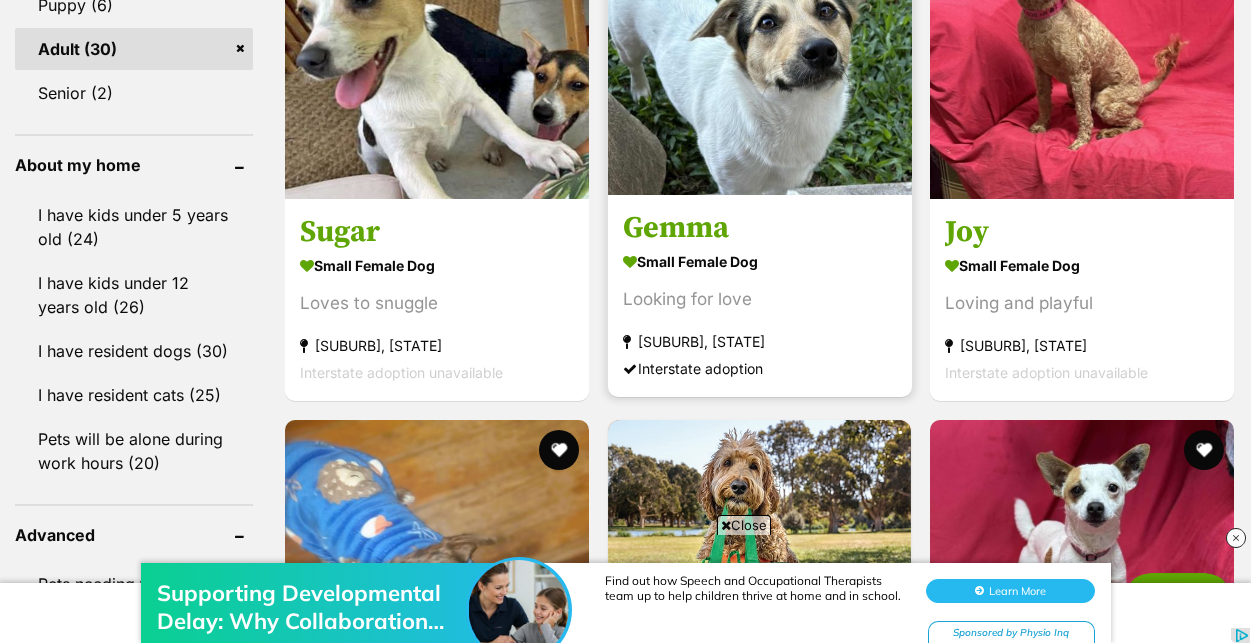 click at bounding box center (881, -79) 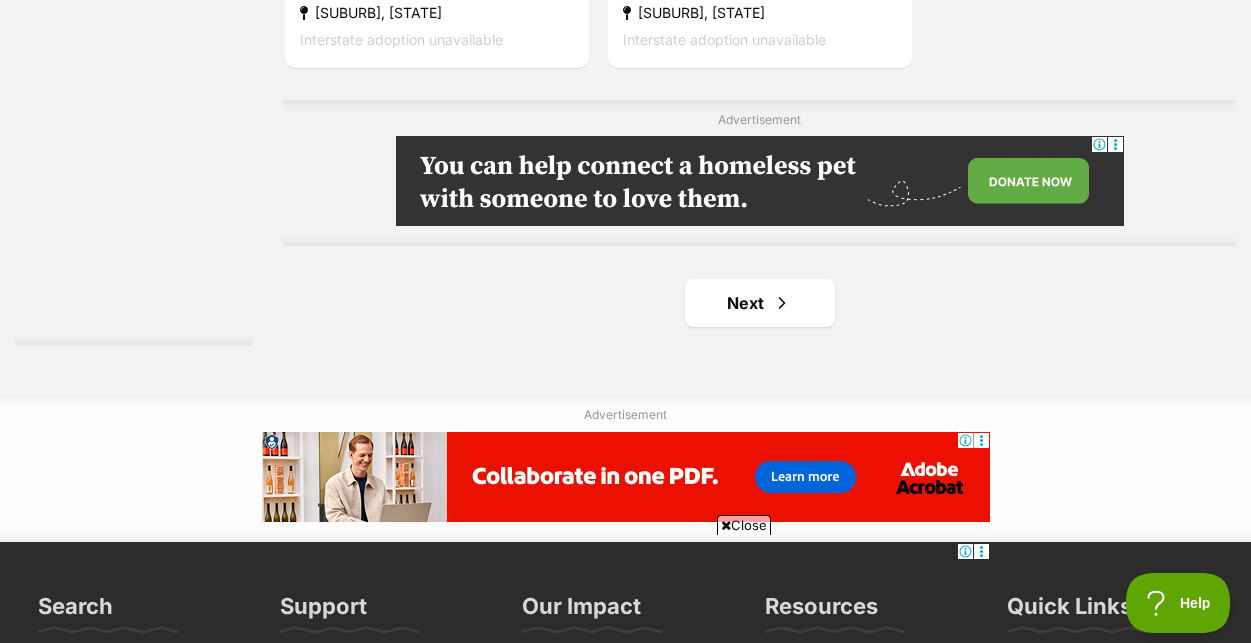 scroll, scrollTop: 4750, scrollLeft: 0, axis: vertical 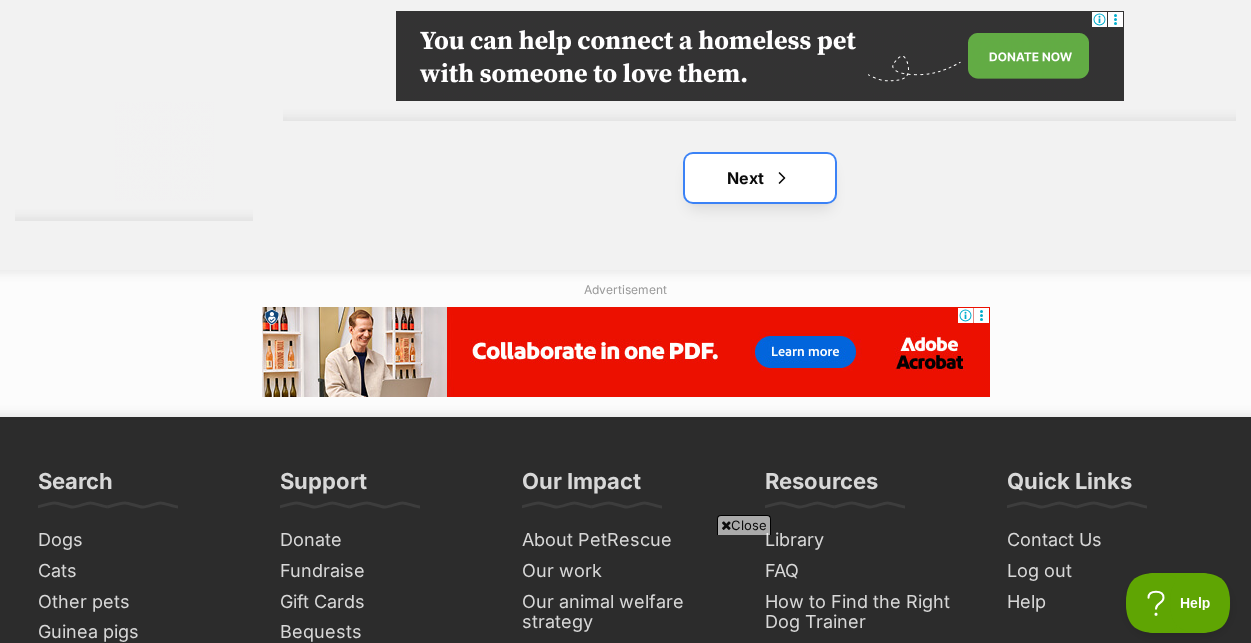click on "Next" at bounding box center (760, 178) 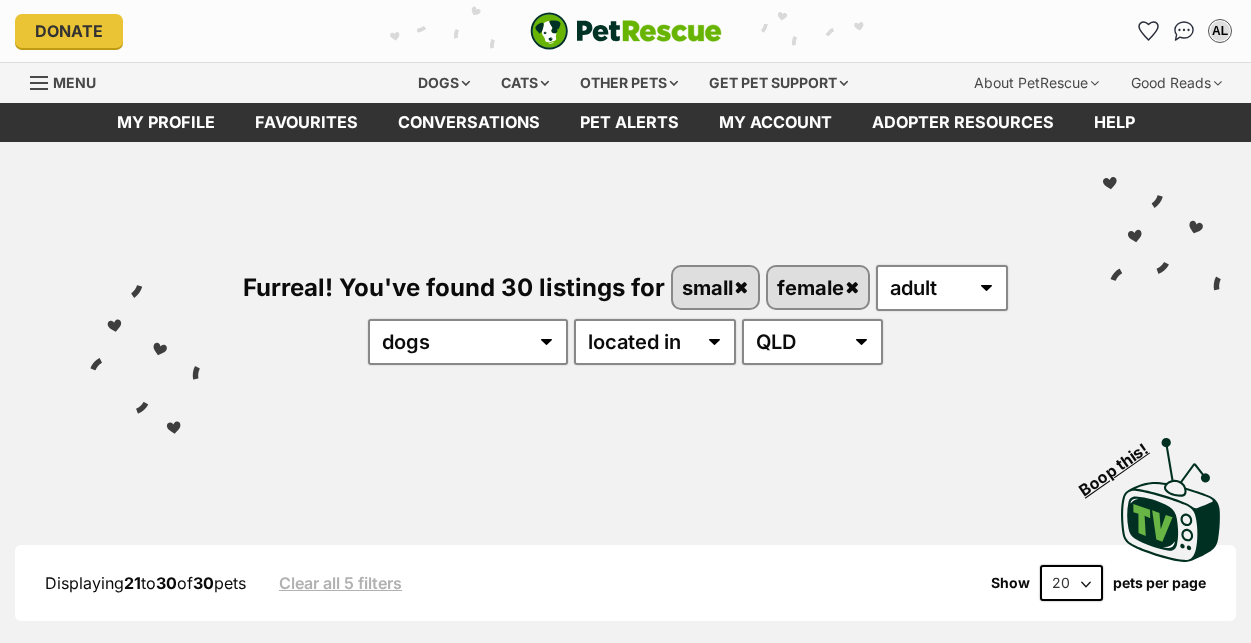 scroll, scrollTop: 0, scrollLeft: 0, axis: both 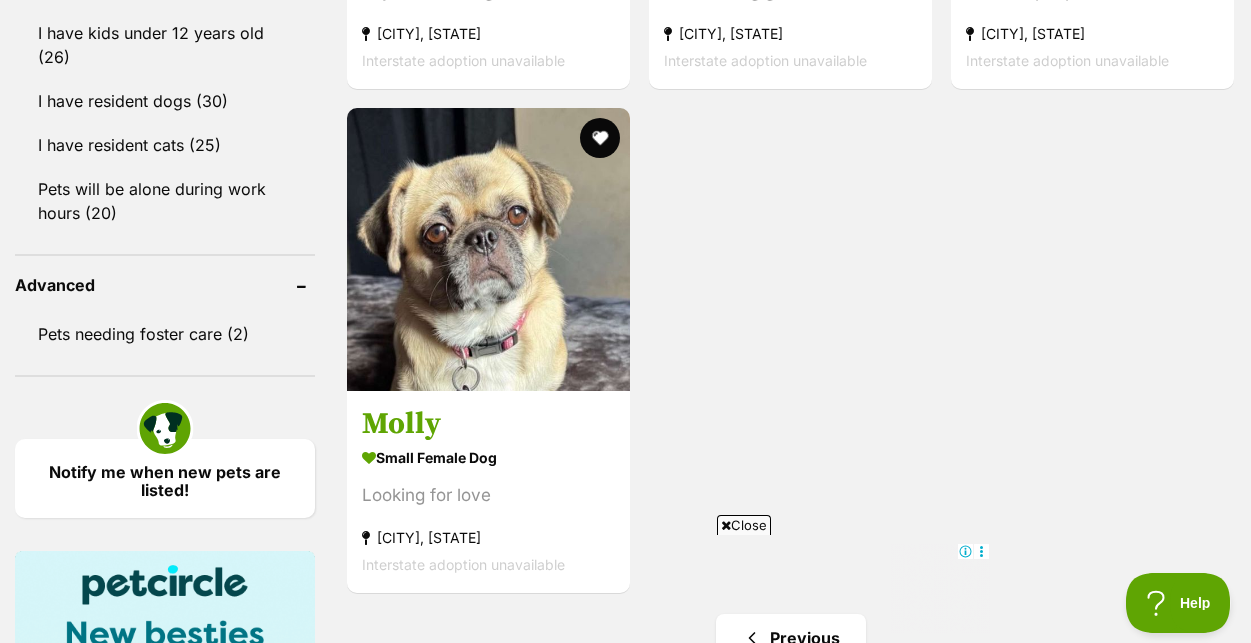 click on "Senior (2)" at bounding box center (165, -157) 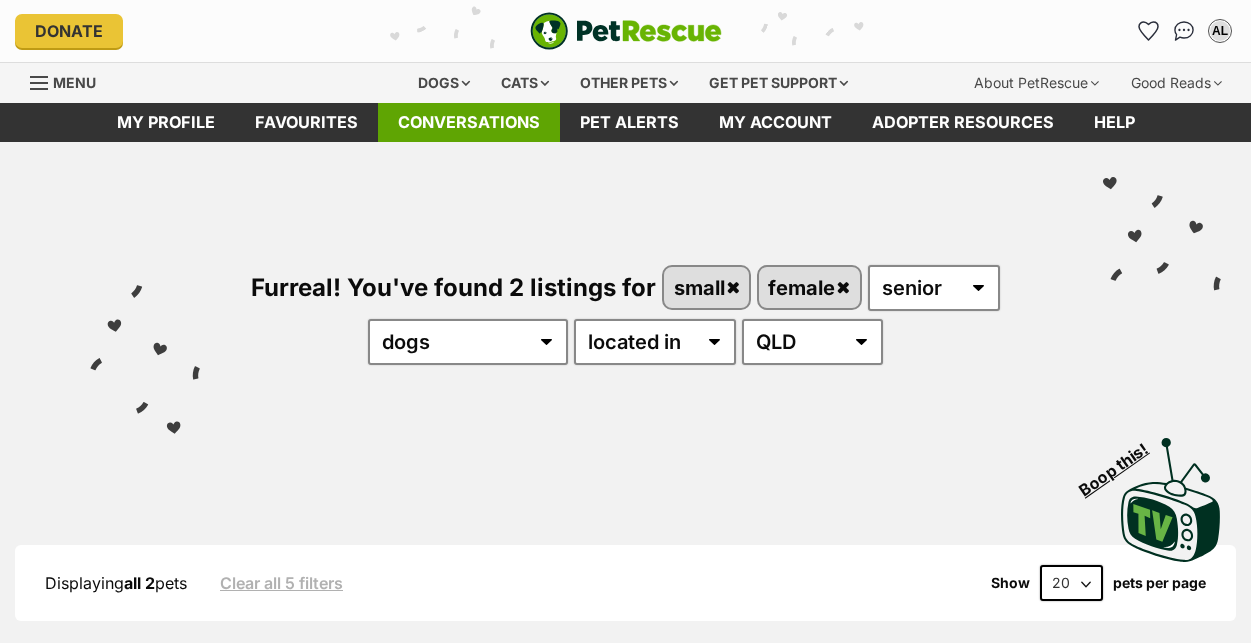 scroll, scrollTop: 0, scrollLeft: 0, axis: both 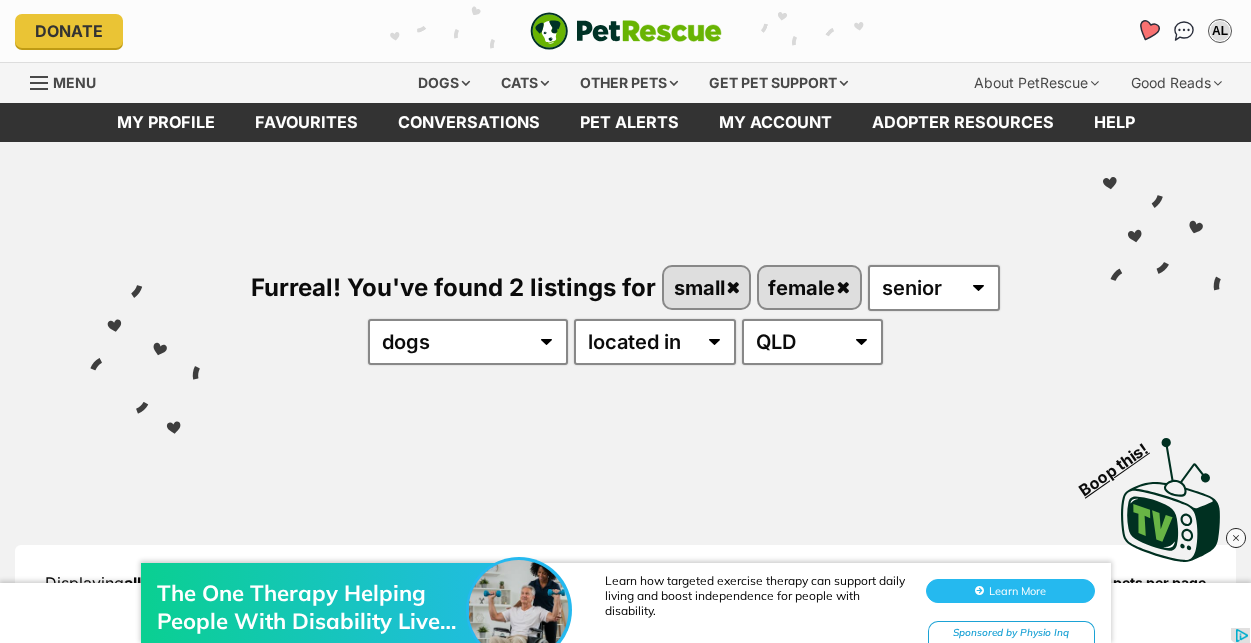 click 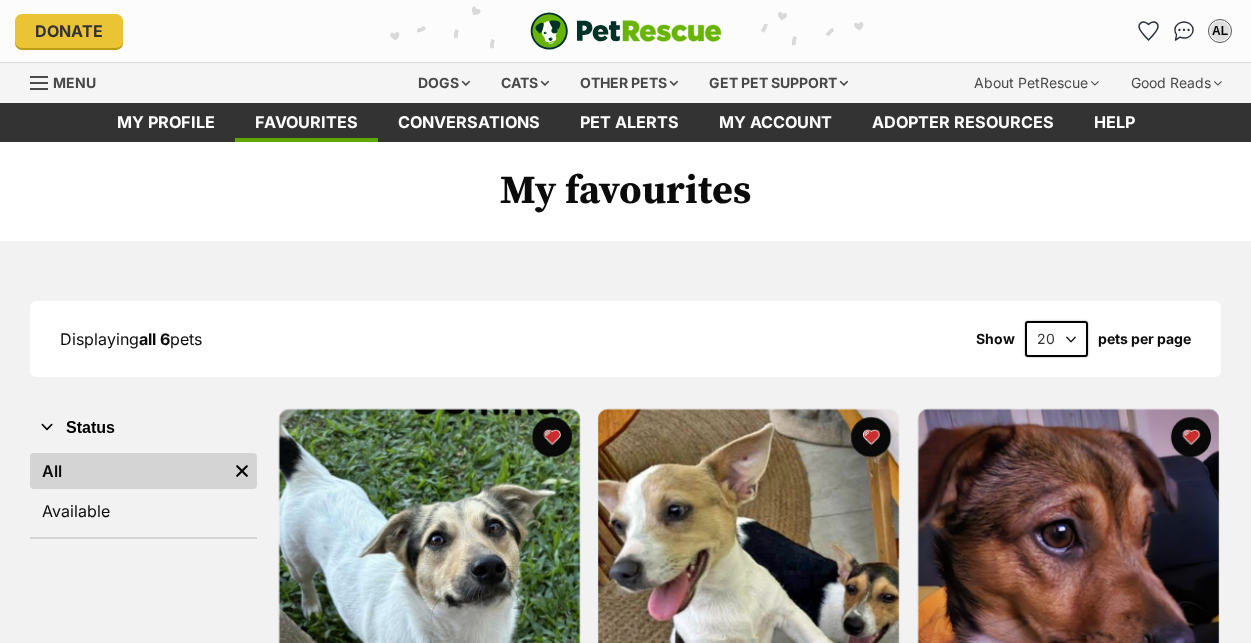 scroll, scrollTop: 0, scrollLeft: 0, axis: both 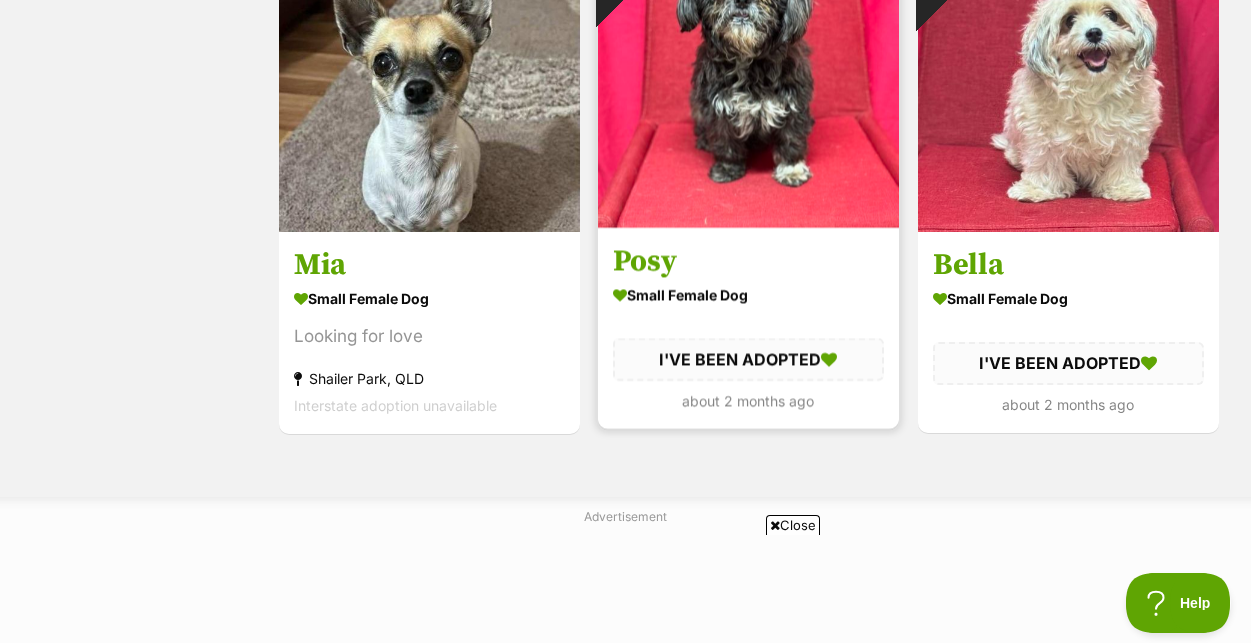 click at bounding box center (871, -45) 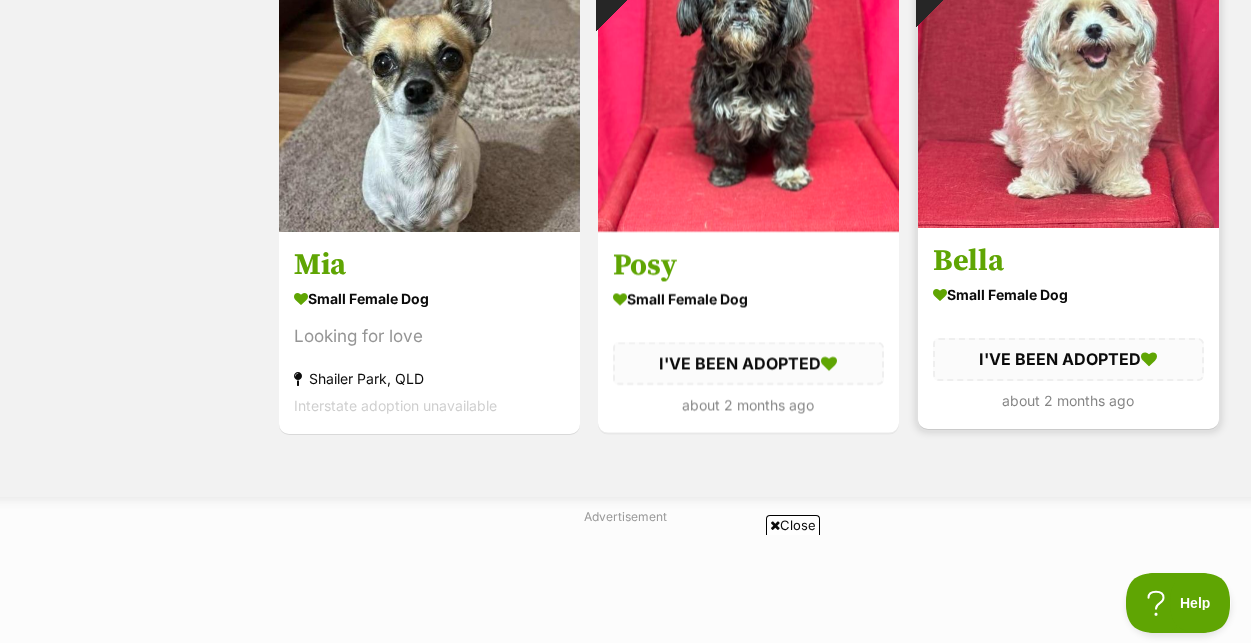 click at bounding box center (1191, -45) 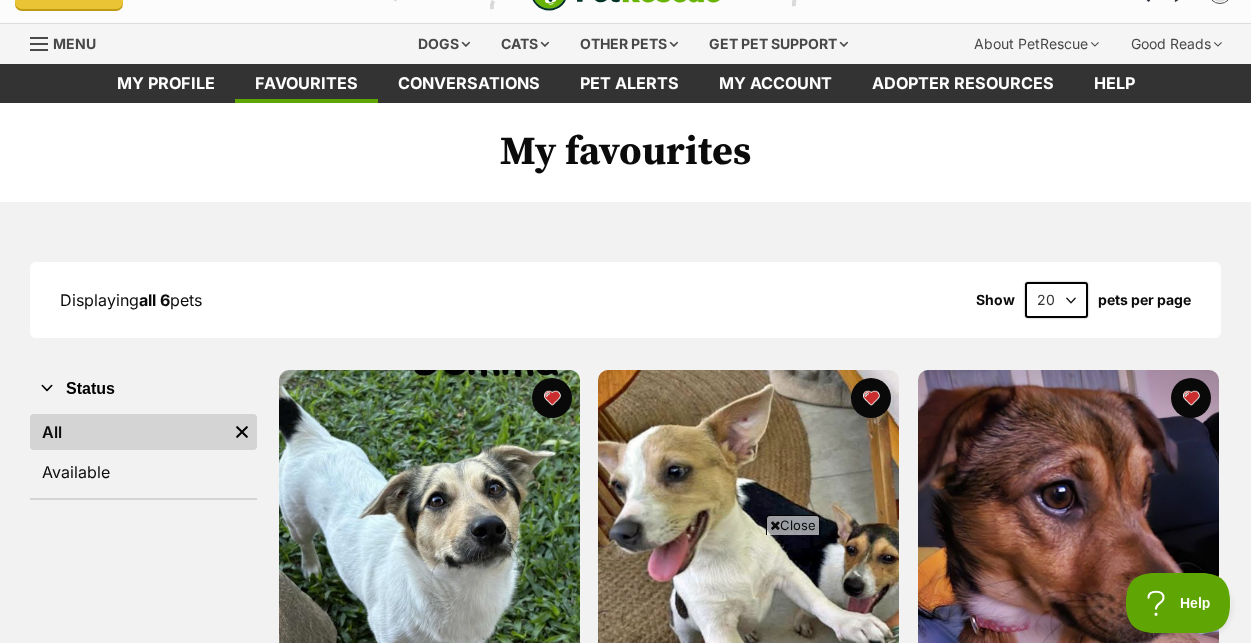 scroll, scrollTop: 0, scrollLeft: 0, axis: both 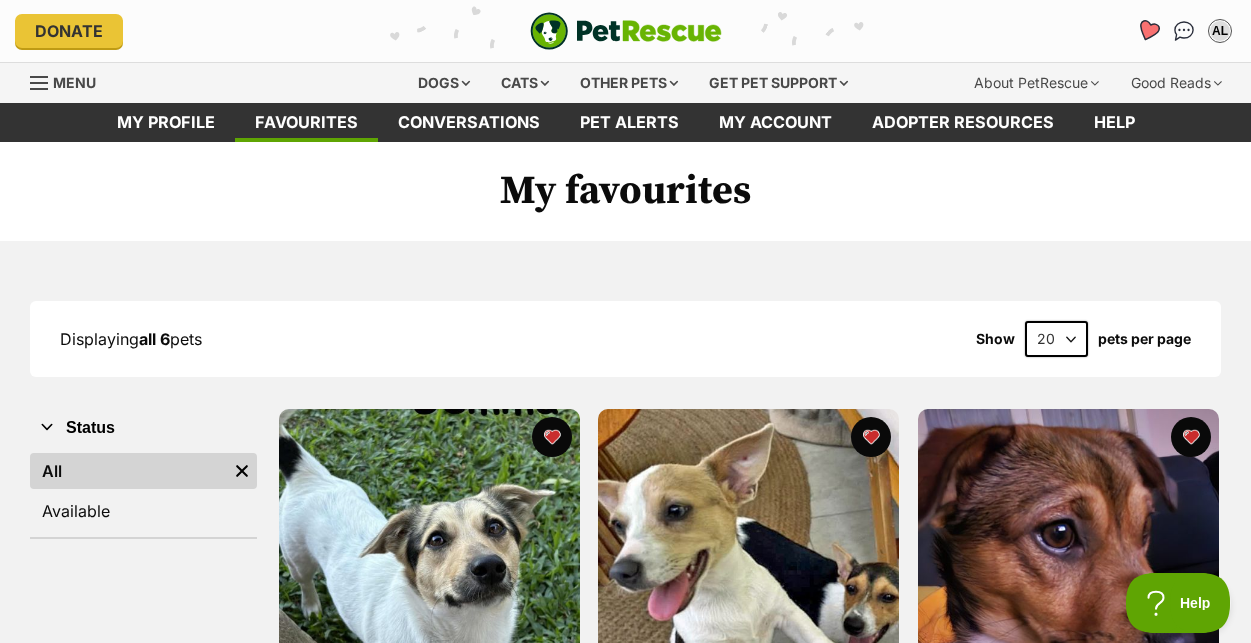 click 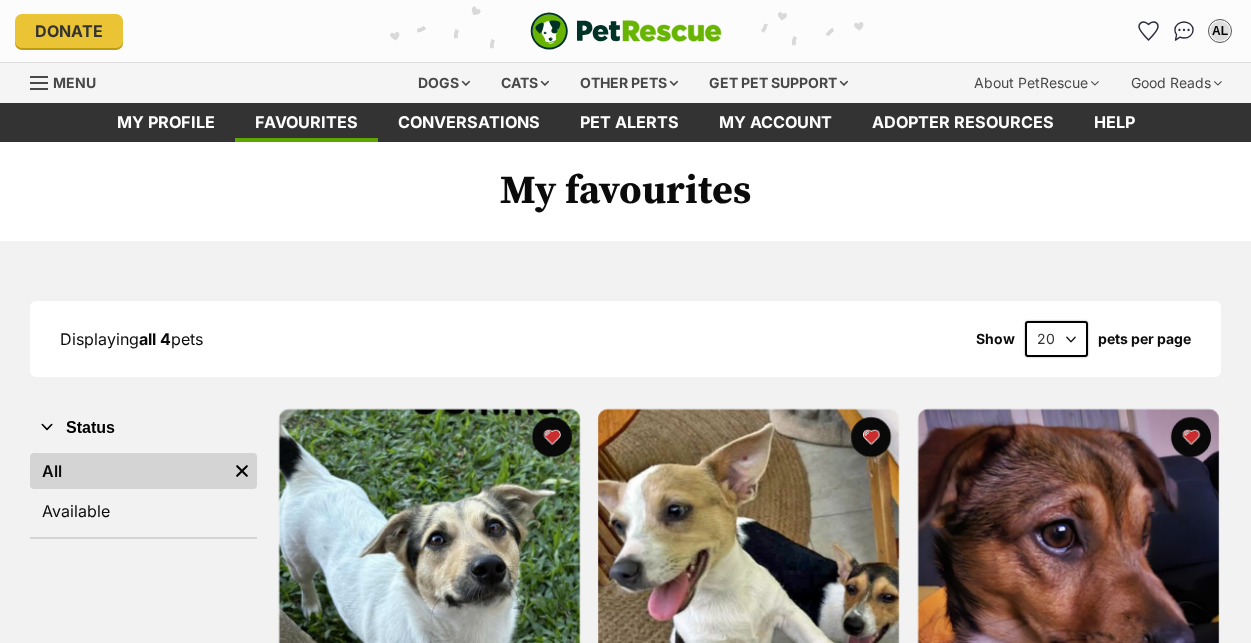 scroll, scrollTop: 0, scrollLeft: 0, axis: both 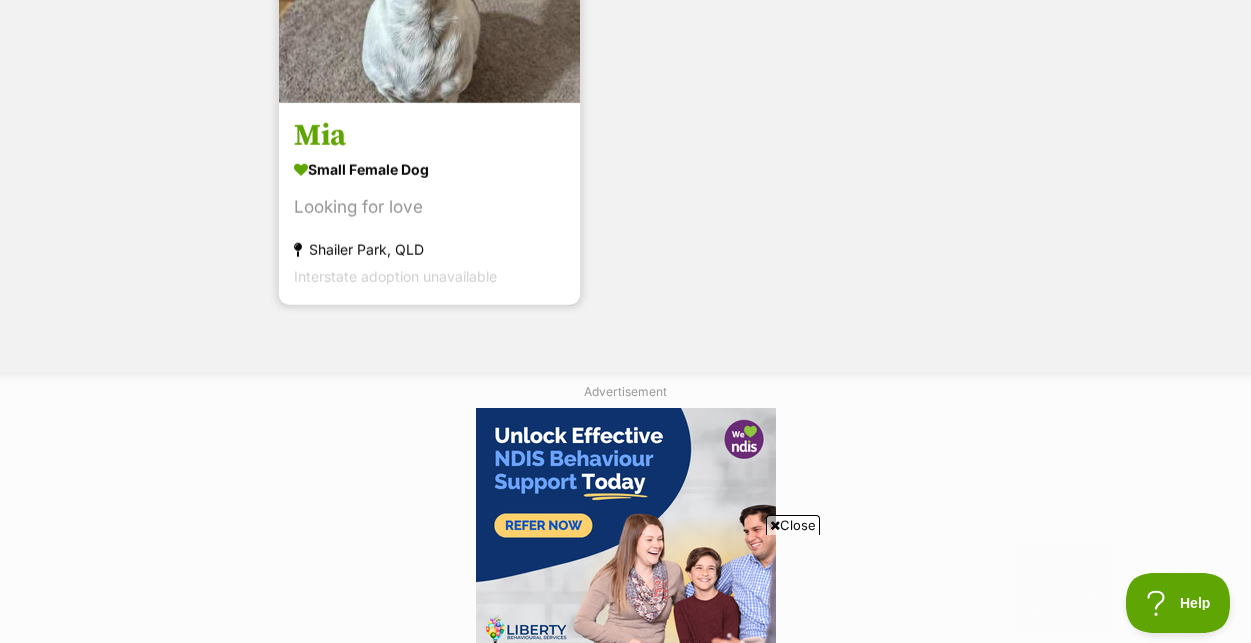 click at bounding box center [429, -48] 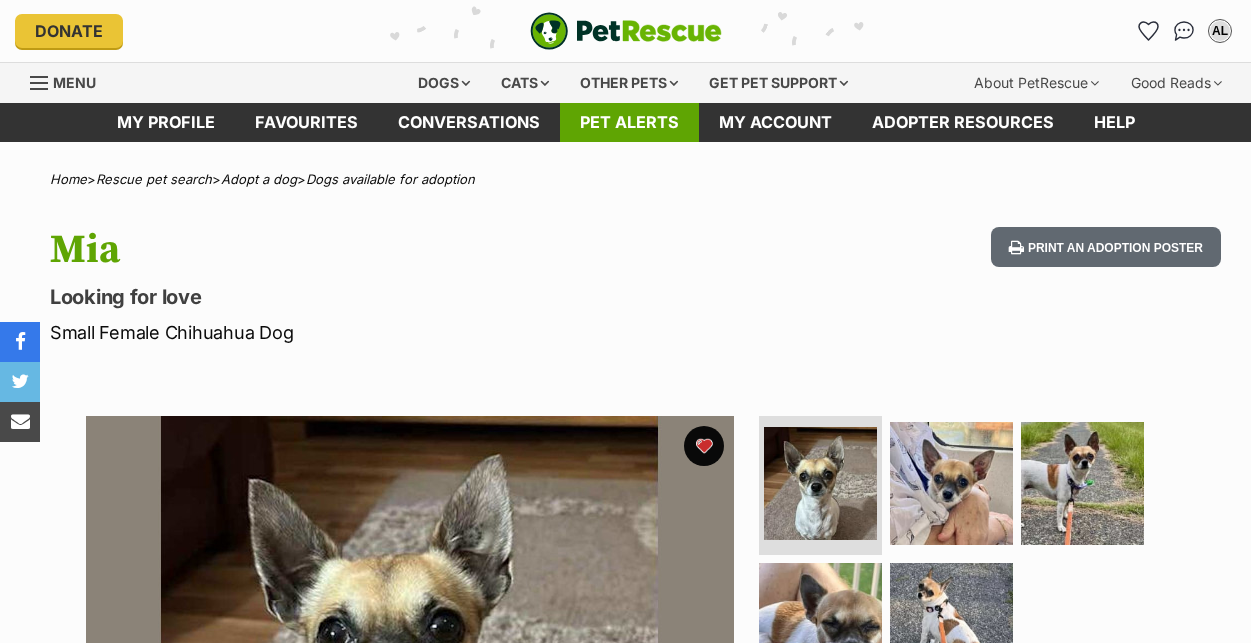 scroll, scrollTop: 0, scrollLeft: 0, axis: both 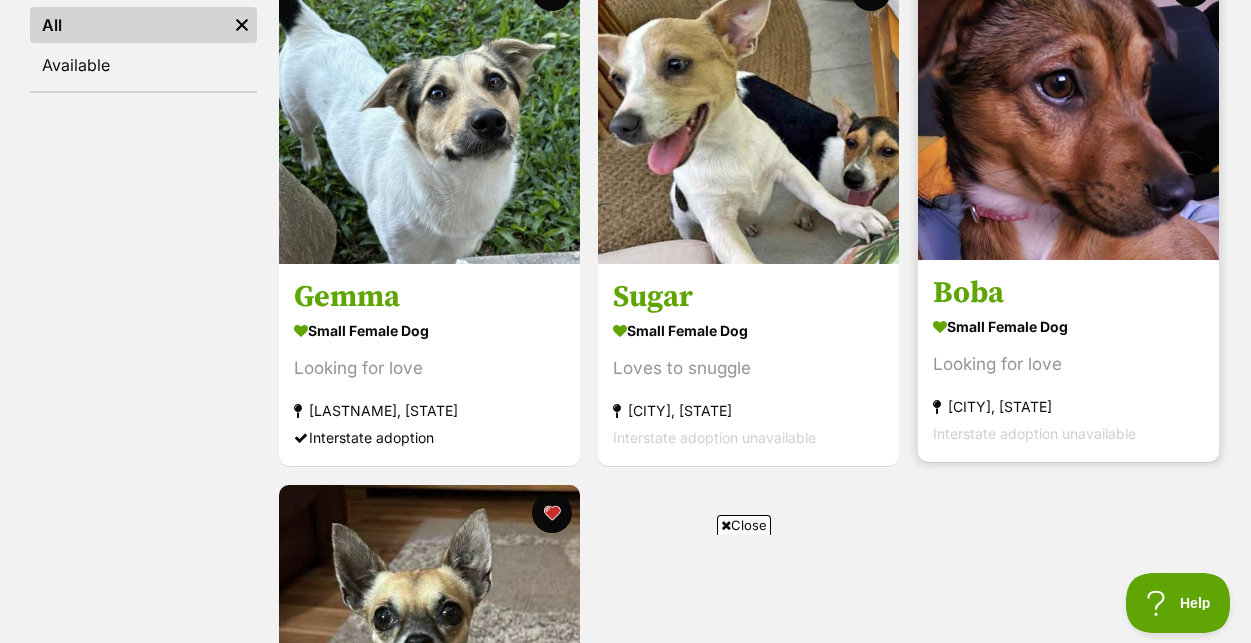 click at bounding box center [1068, 109] 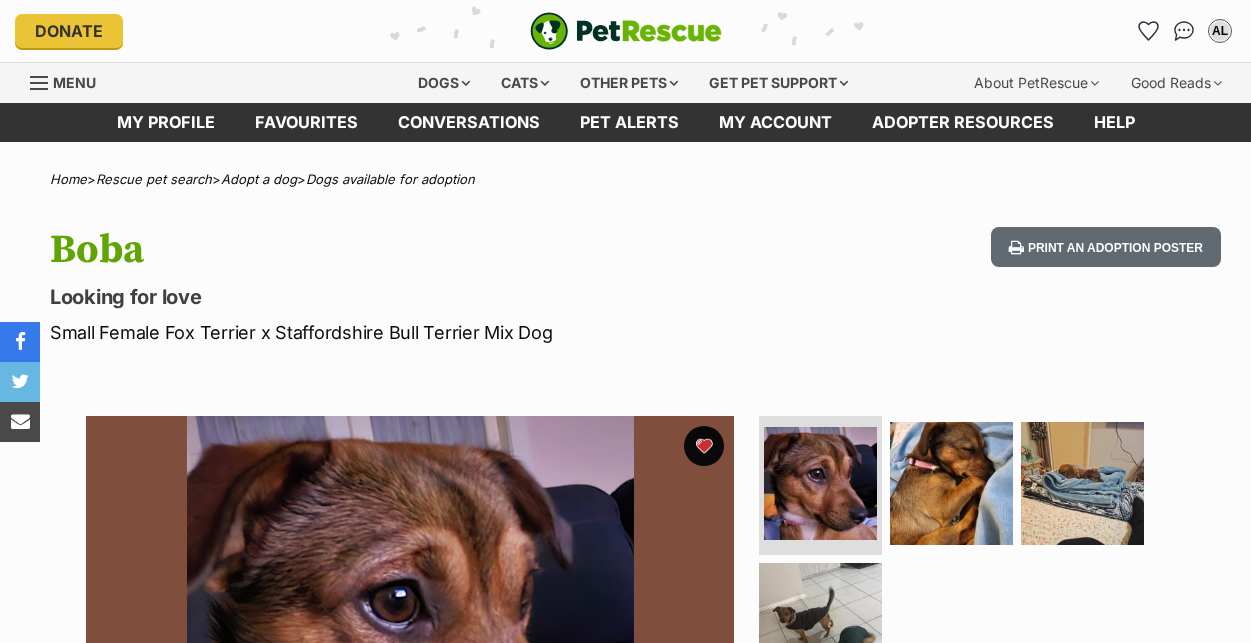 scroll, scrollTop: 0, scrollLeft: 0, axis: both 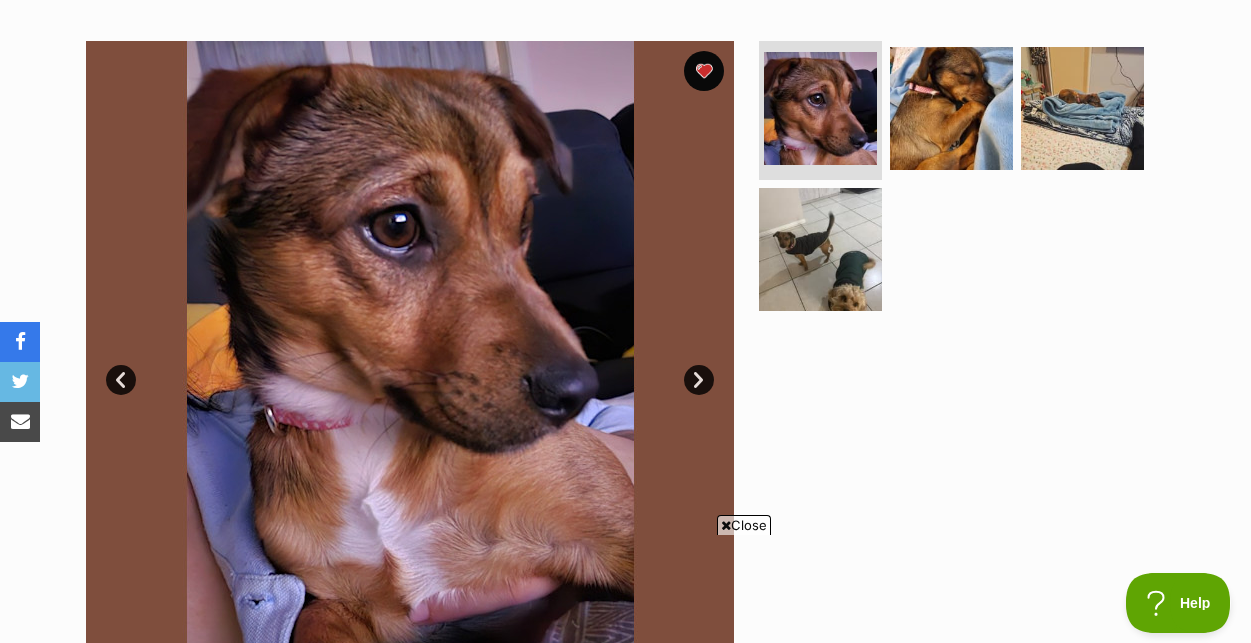 click on "Next" at bounding box center [699, 380] 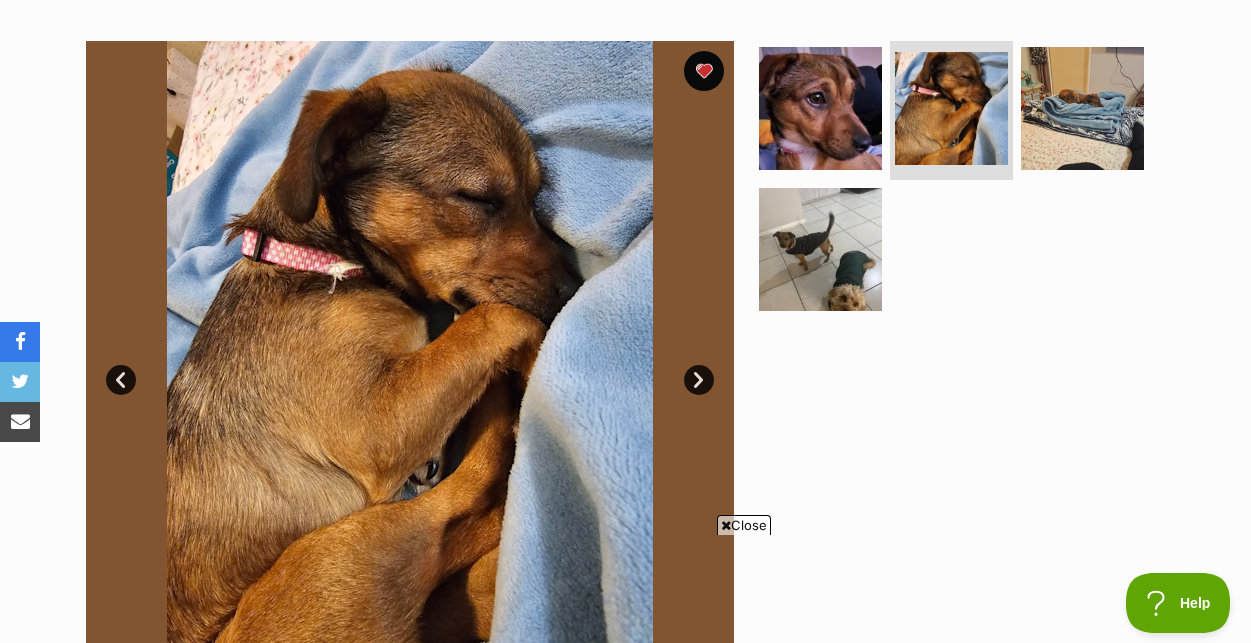 click on "Next" at bounding box center [699, 380] 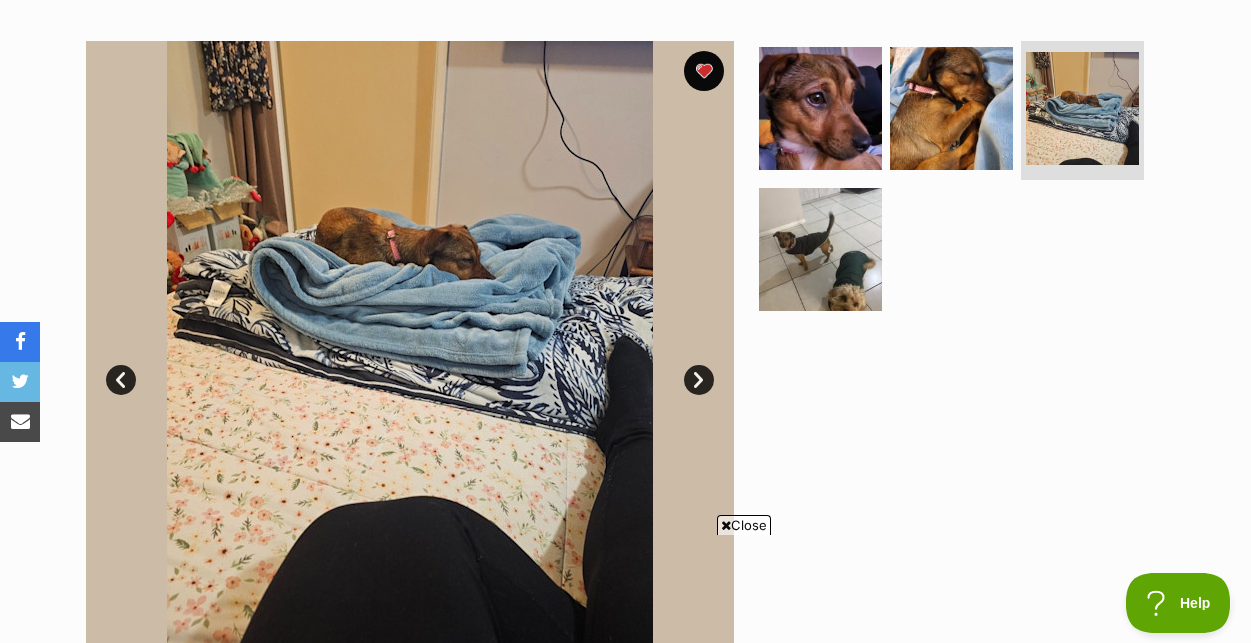 click on "Next" at bounding box center [699, 380] 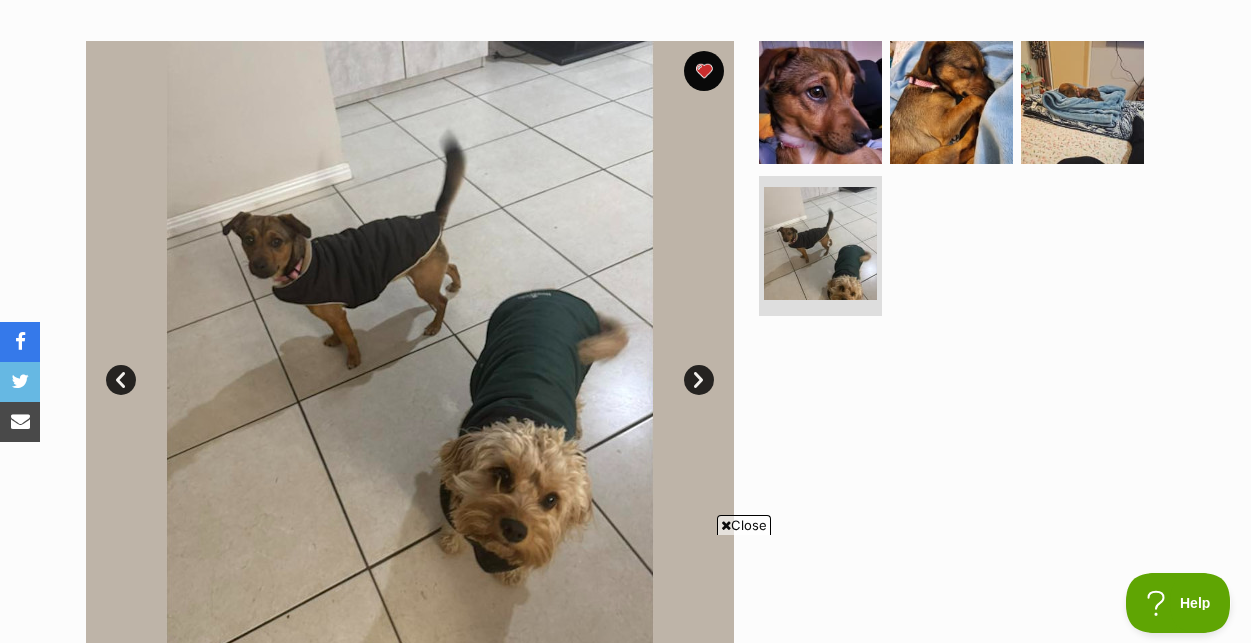 click on "Next" at bounding box center (699, 380) 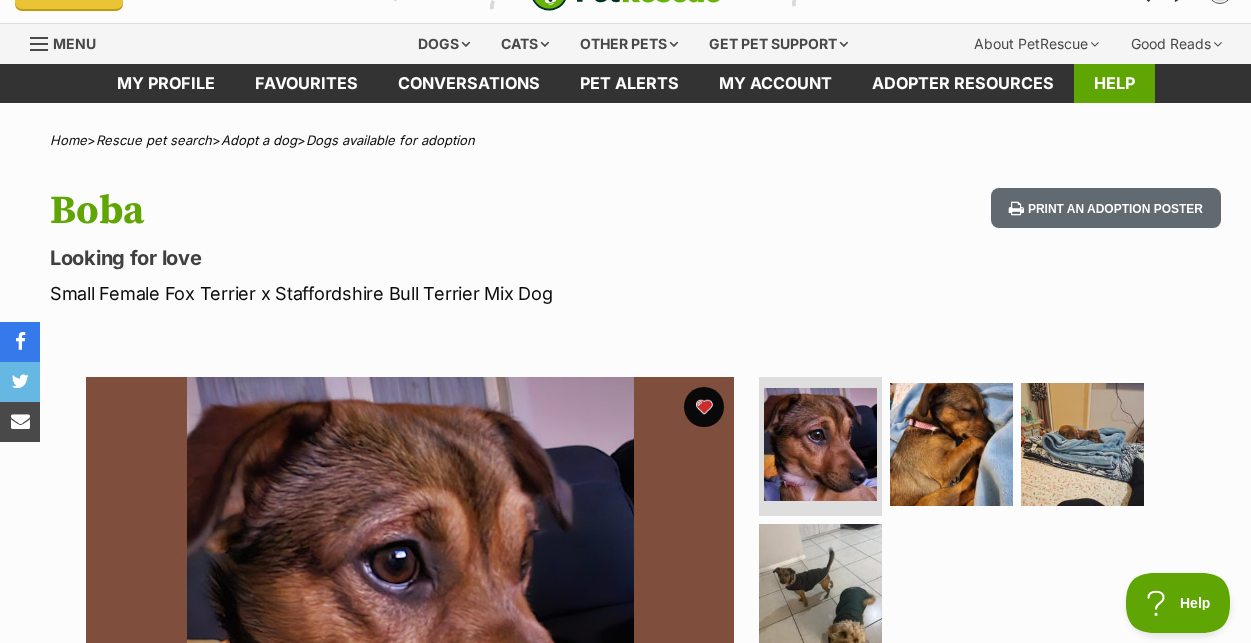 scroll, scrollTop: 0, scrollLeft: 0, axis: both 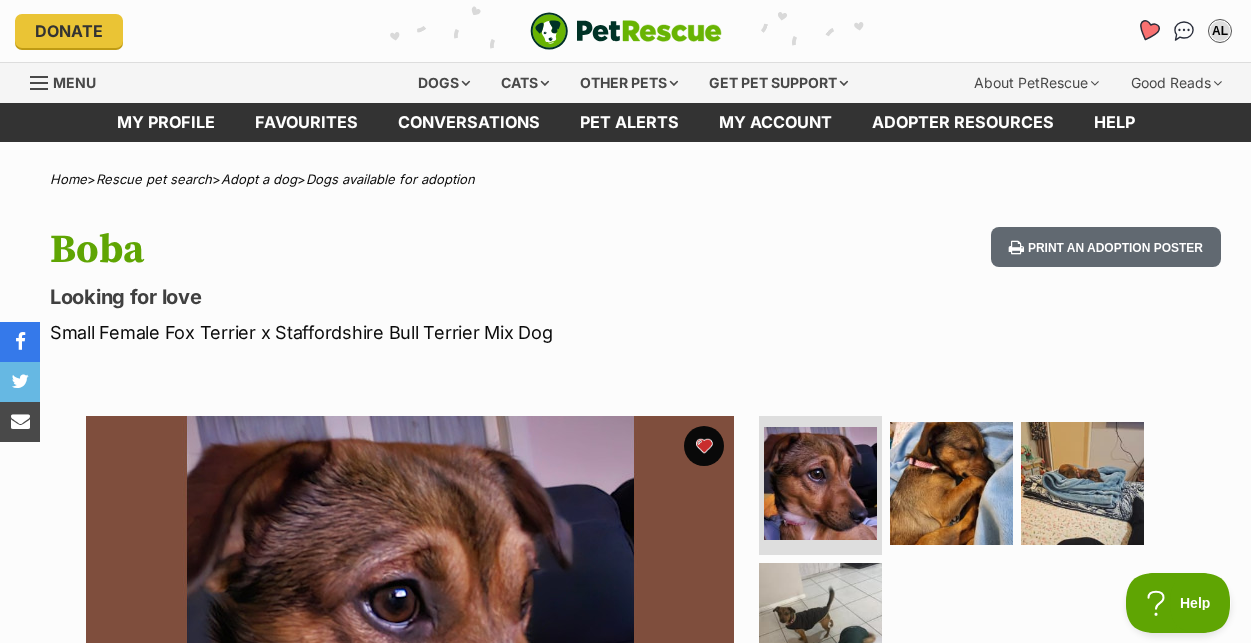 click 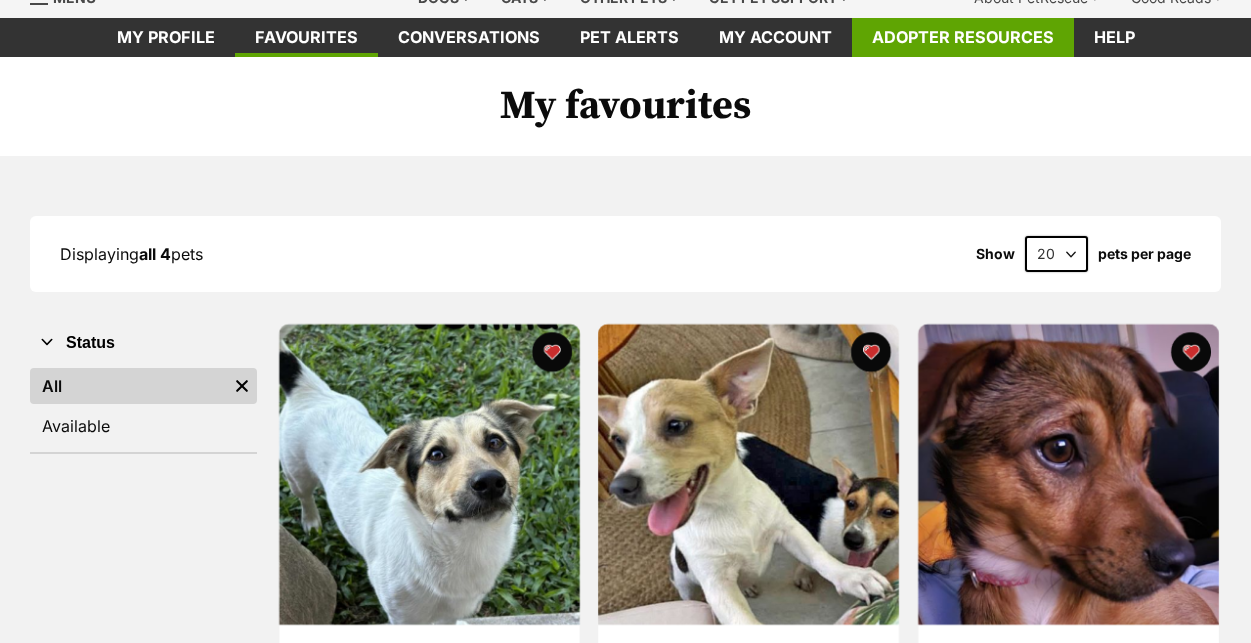scroll, scrollTop: 0, scrollLeft: 0, axis: both 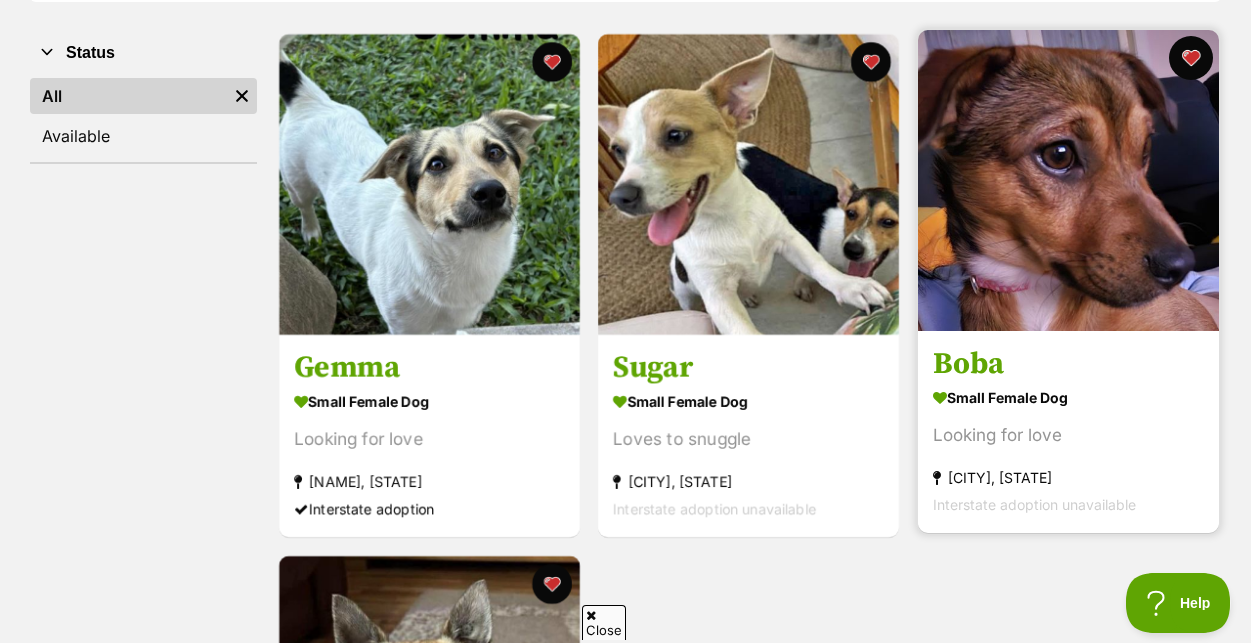 click at bounding box center [1191, 58] 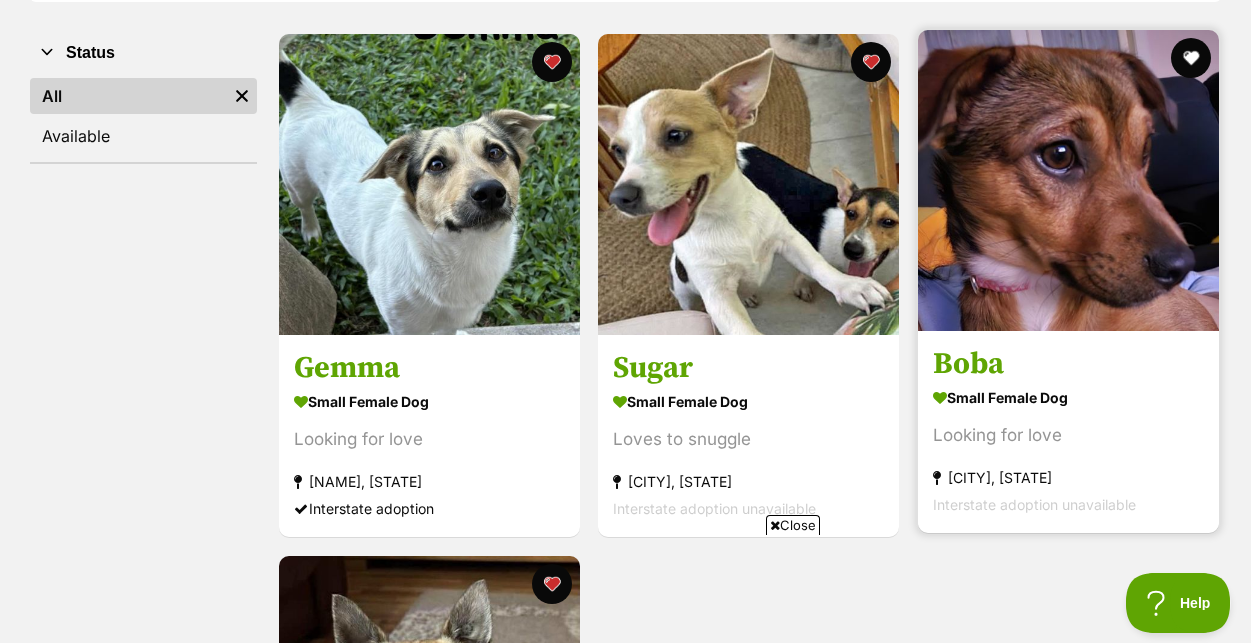 scroll, scrollTop: 0, scrollLeft: 0, axis: both 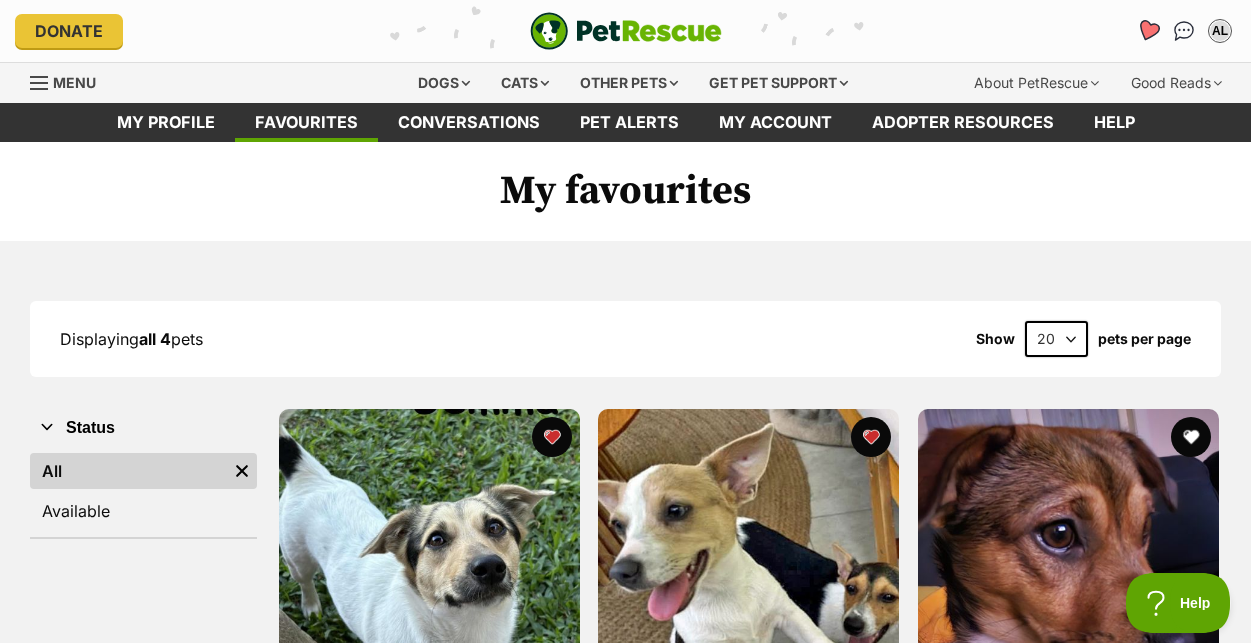 click 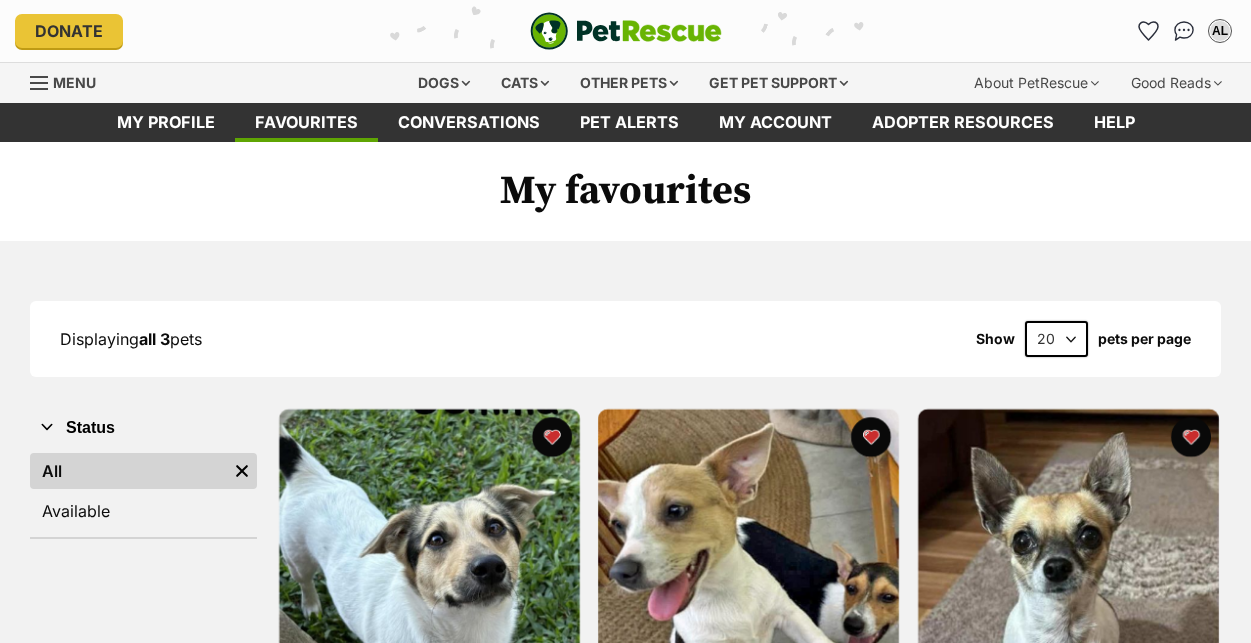 scroll, scrollTop: 0, scrollLeft: 0, axis: both 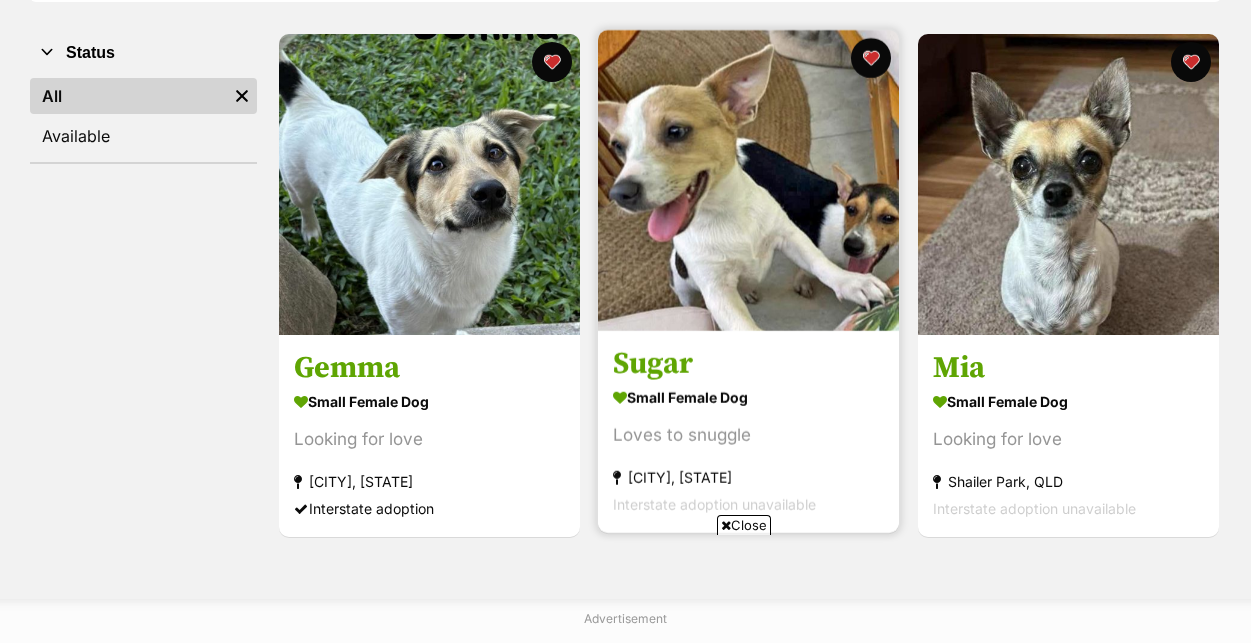 click at bounding box center [748, 180] 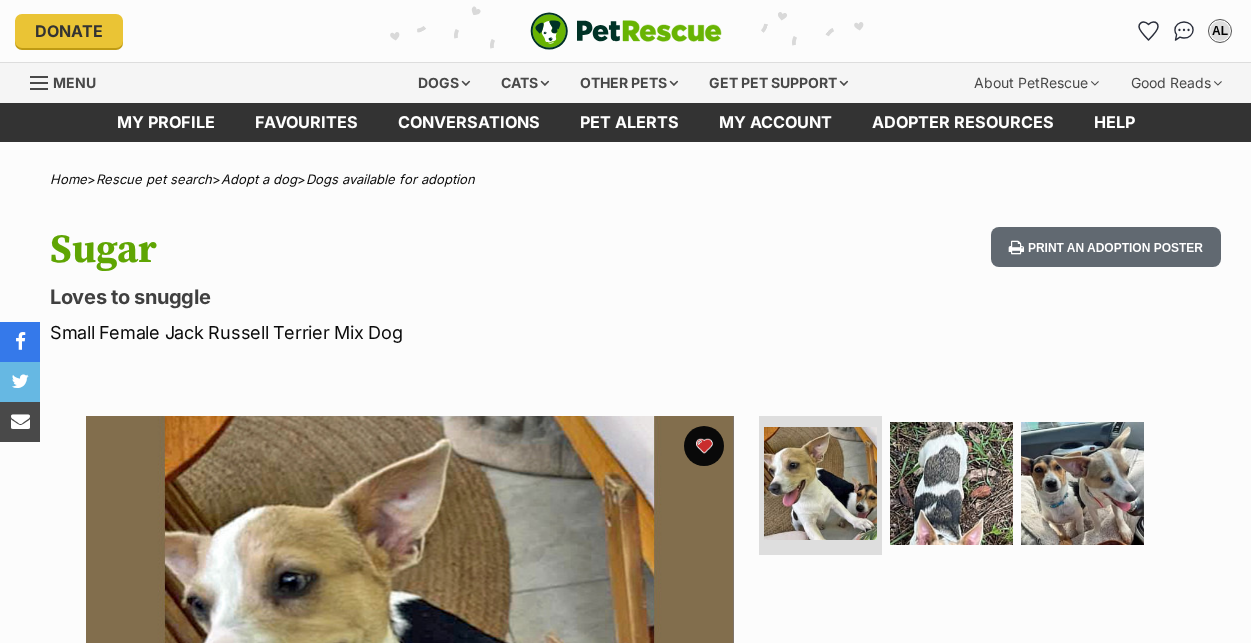 scroll, scrollTop: 0, scrollLeft: 0, axis: both 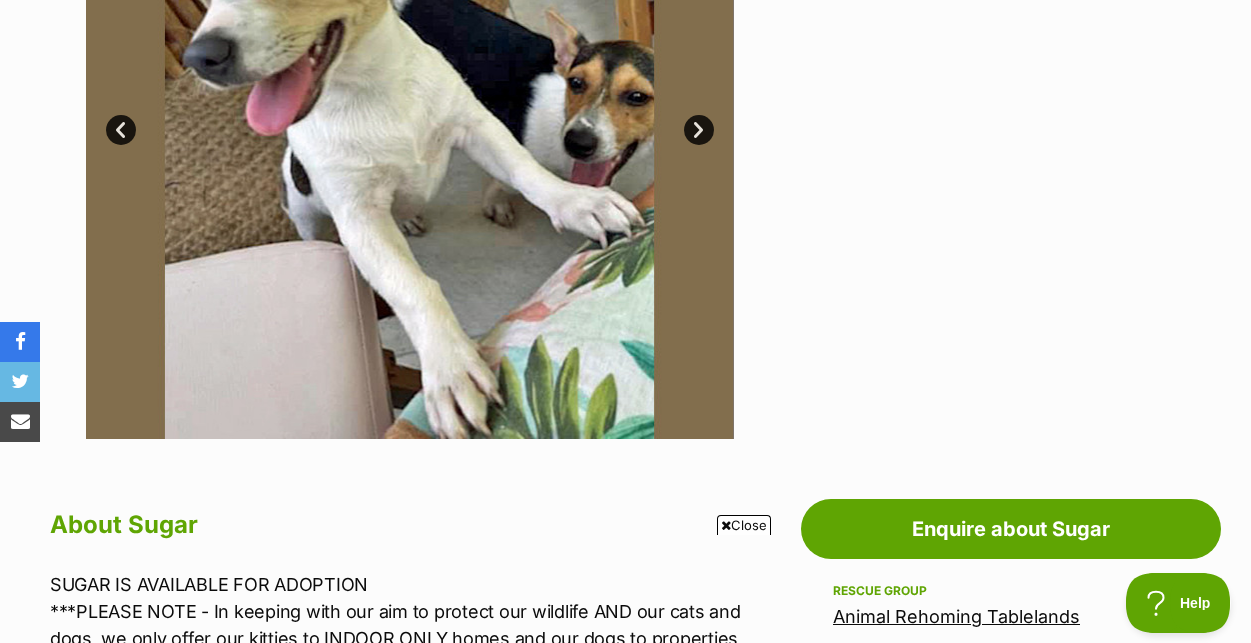 click on "Next" at bounding box center (699, 130) 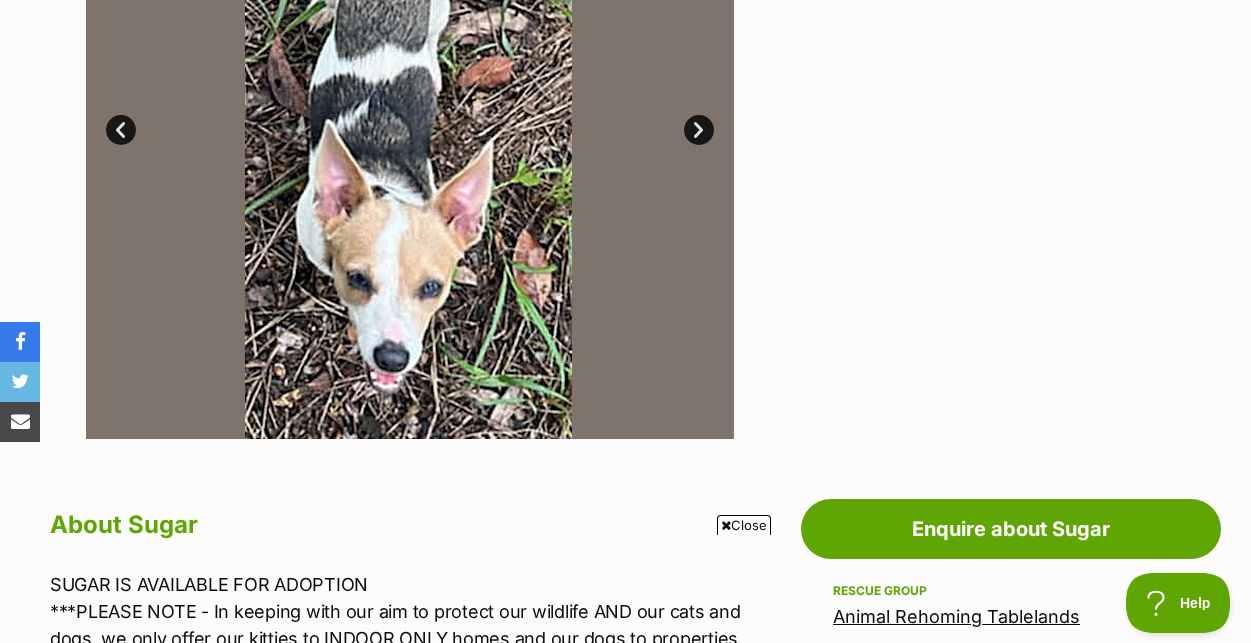click on "Next" at bounding box center (699, 130) 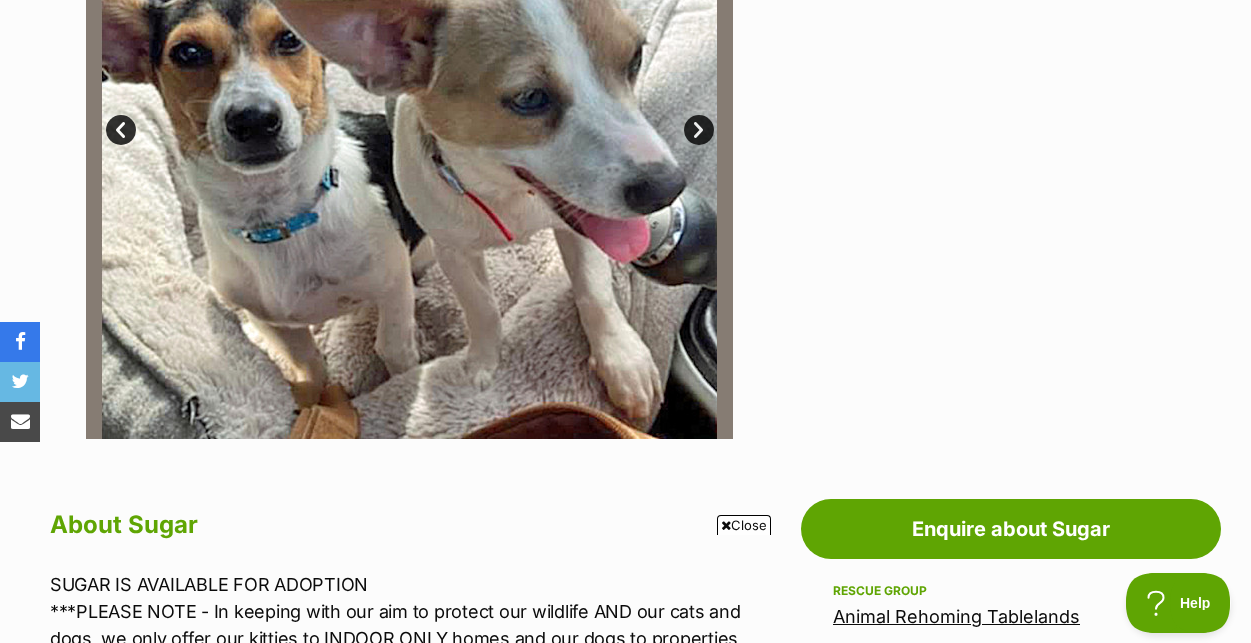 click on "Next" at bounding box center [699, 130] 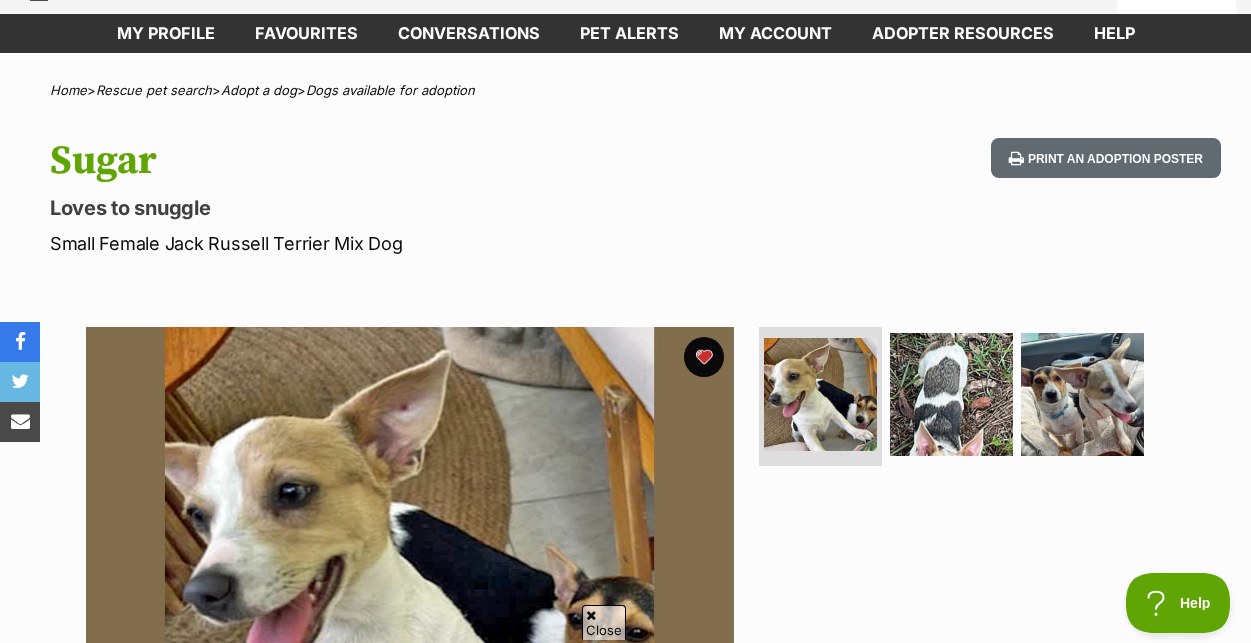 scroll, scrollTop: 0, scrollLeft: 0, axis: both 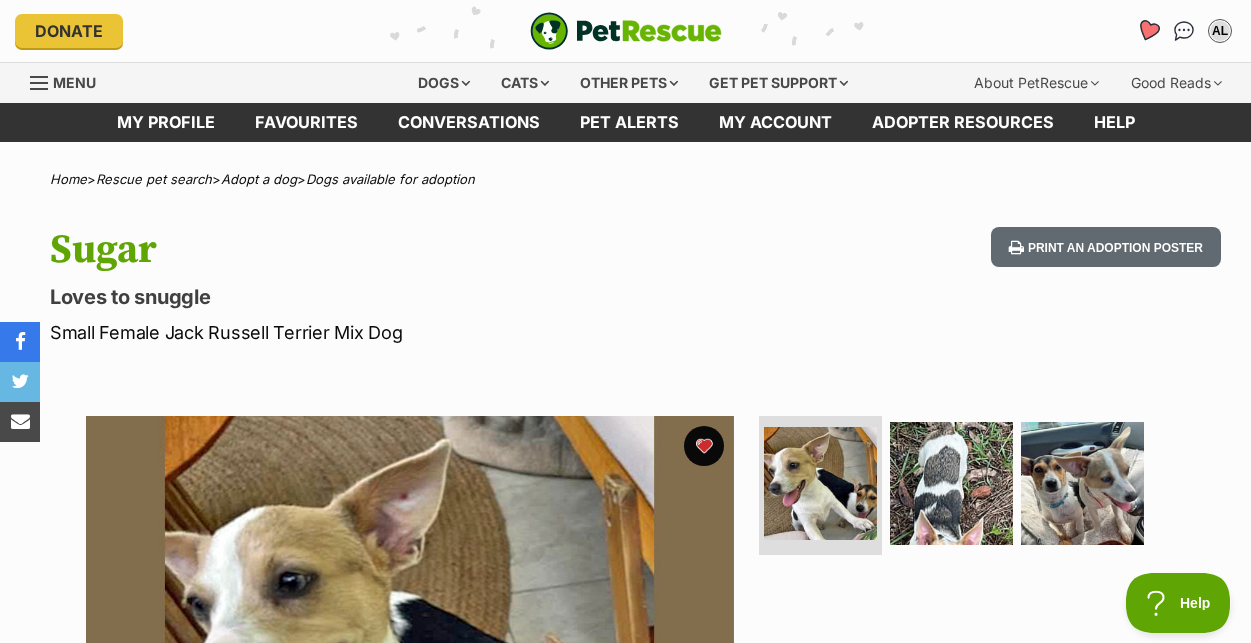 click 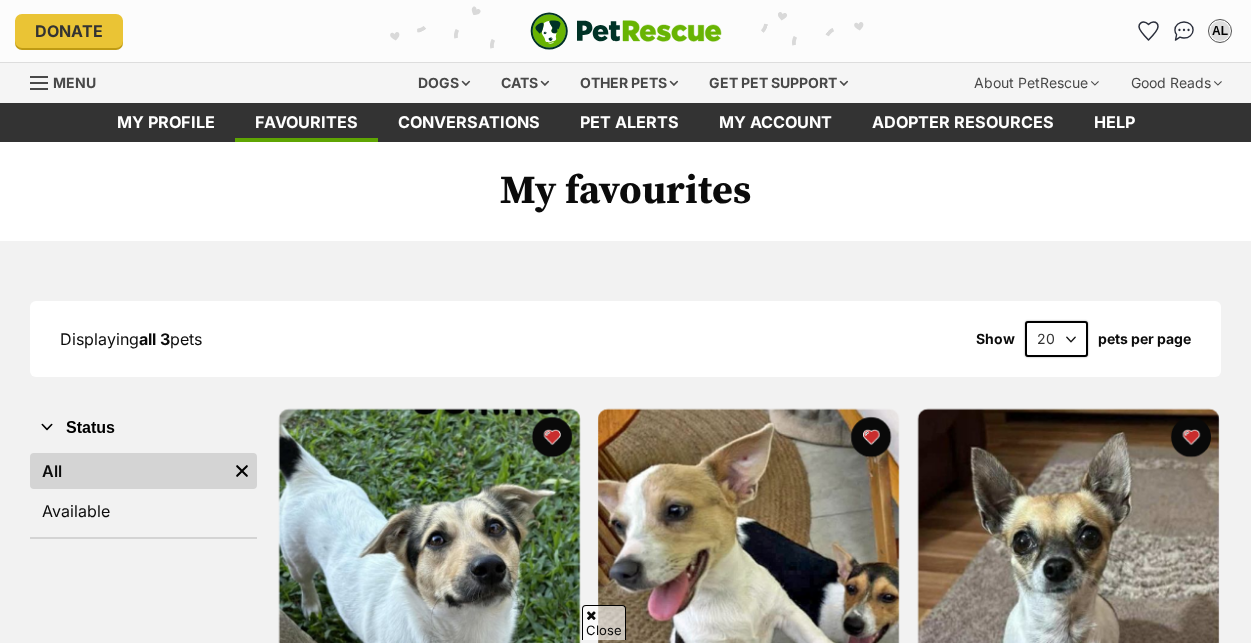 scroll, scrollTop: 213, scrollLeft: 0, axis: vertical 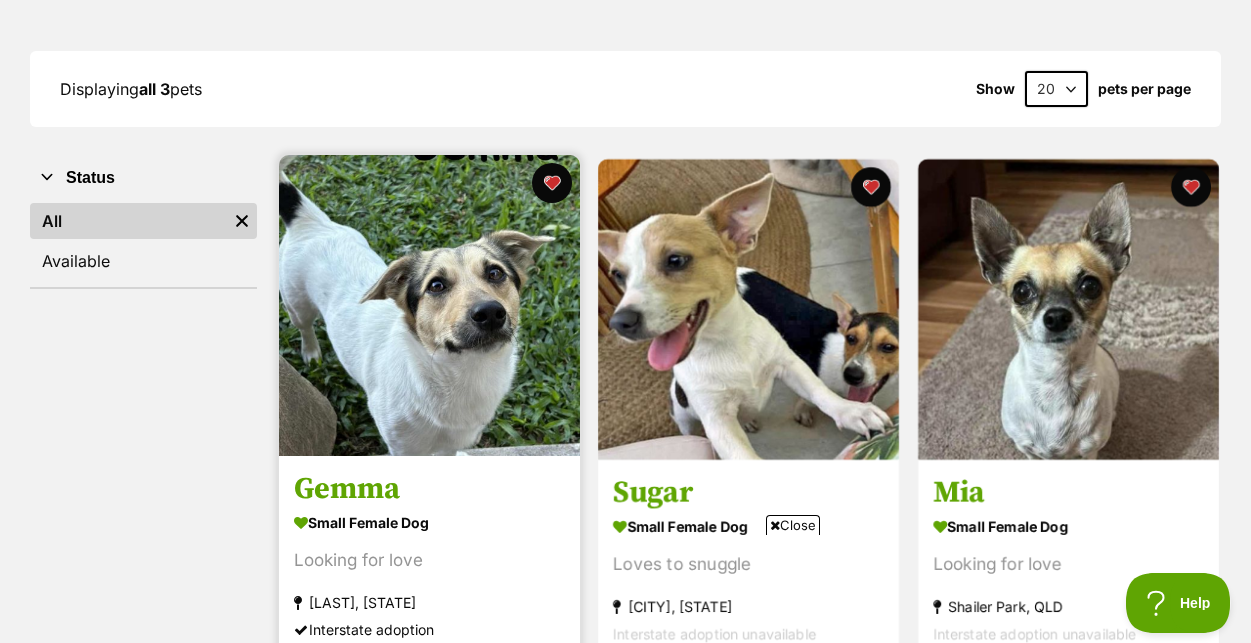 click at bounding box center [429, 305] 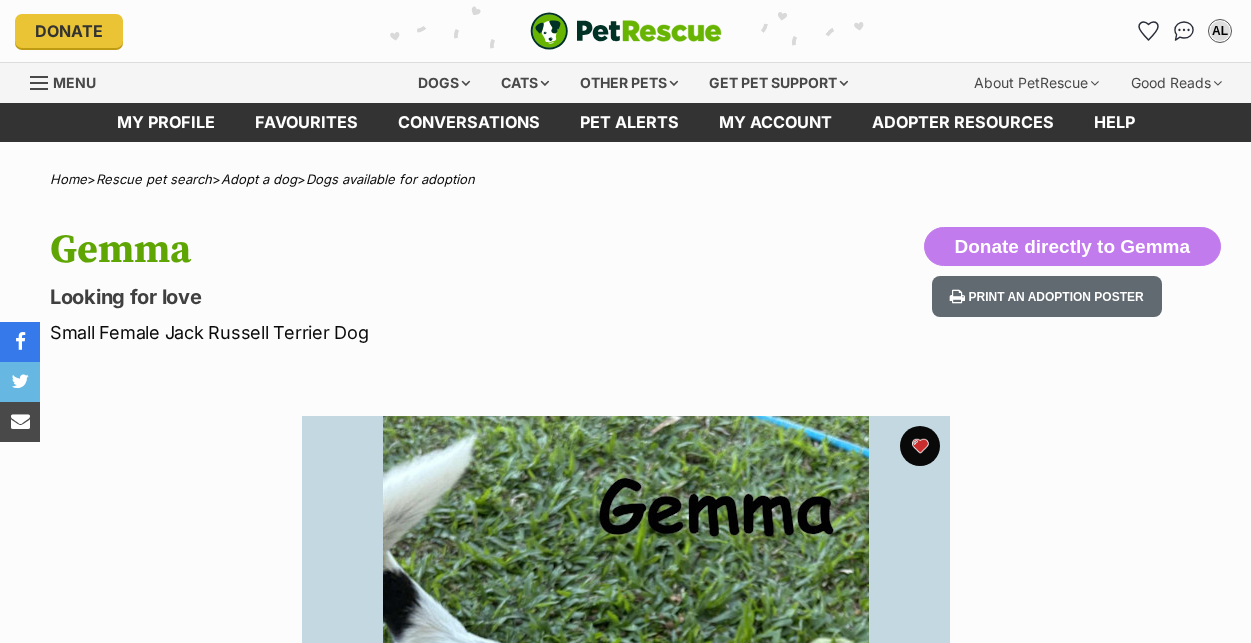 scroll, scrollTop: 0, scrollLeft: 0, axis: both 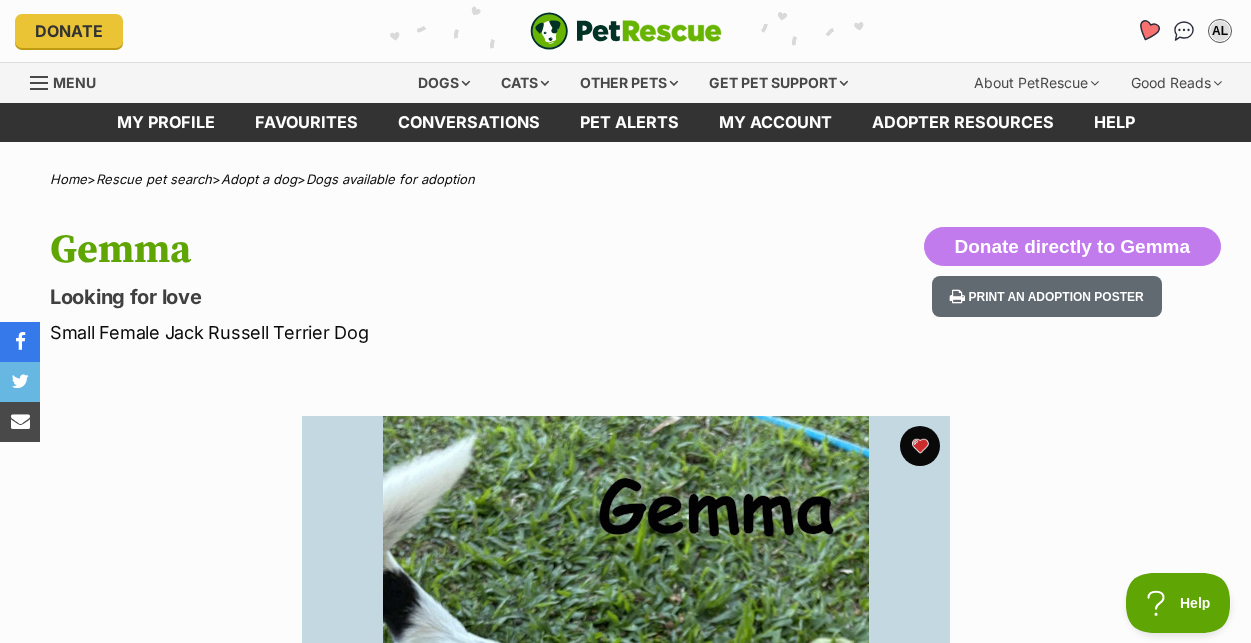 click 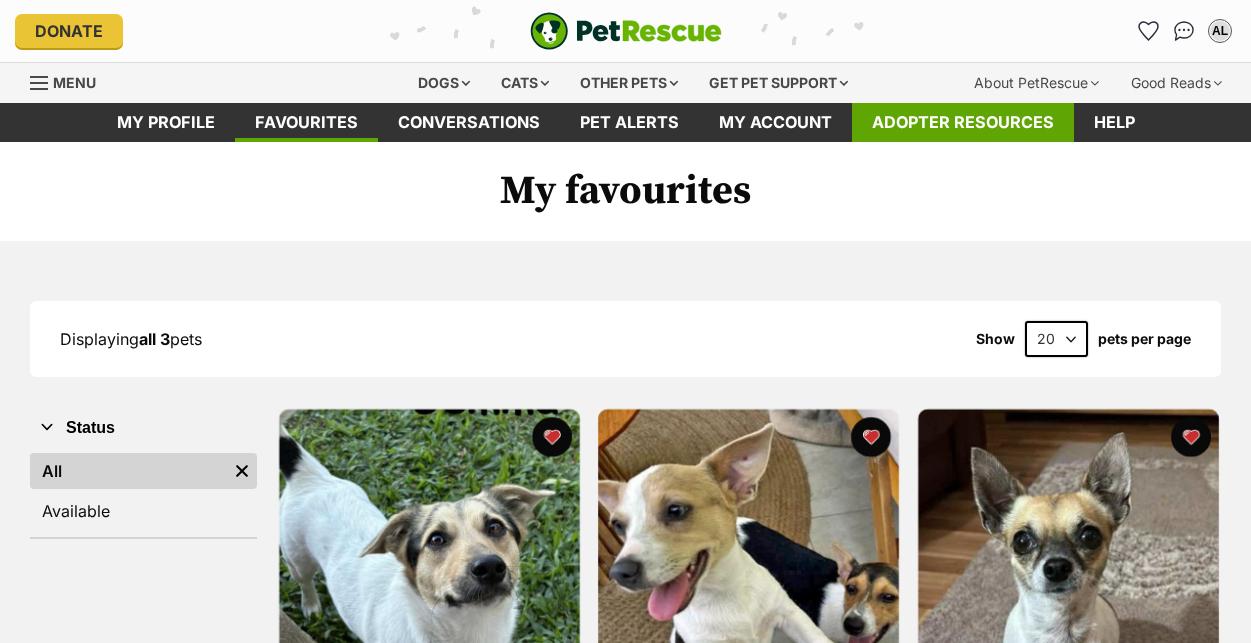 scroll, scrollTop: 0, scrollLeft: 0, axis: both 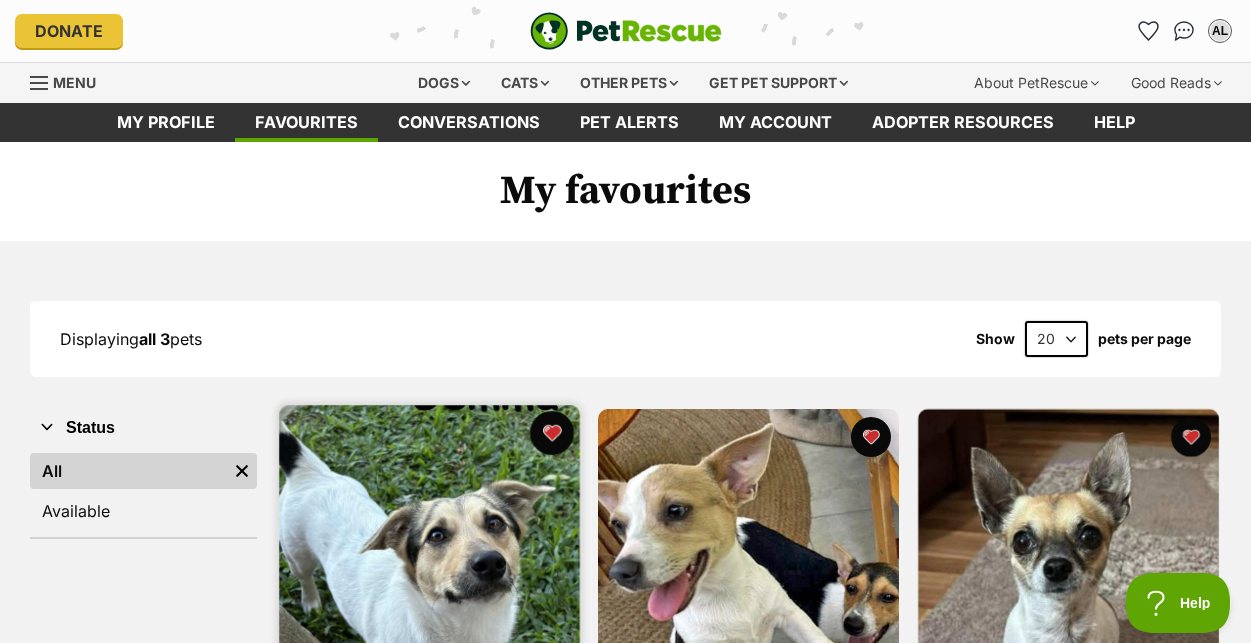 click at bounding box center (551, 433) 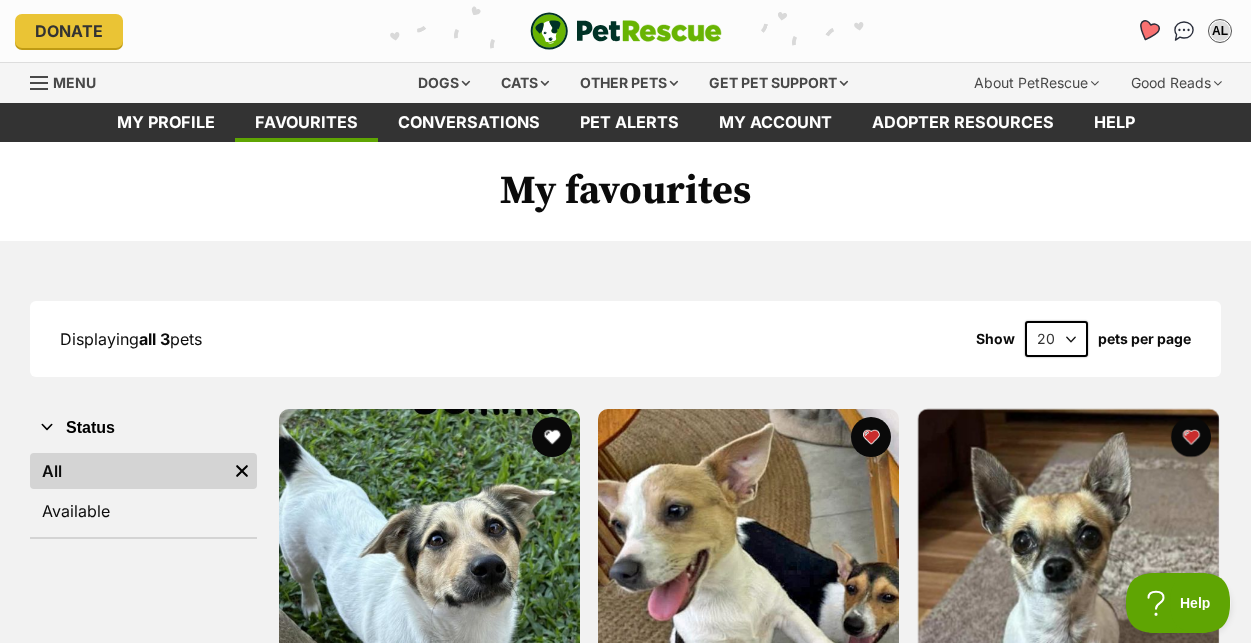 click 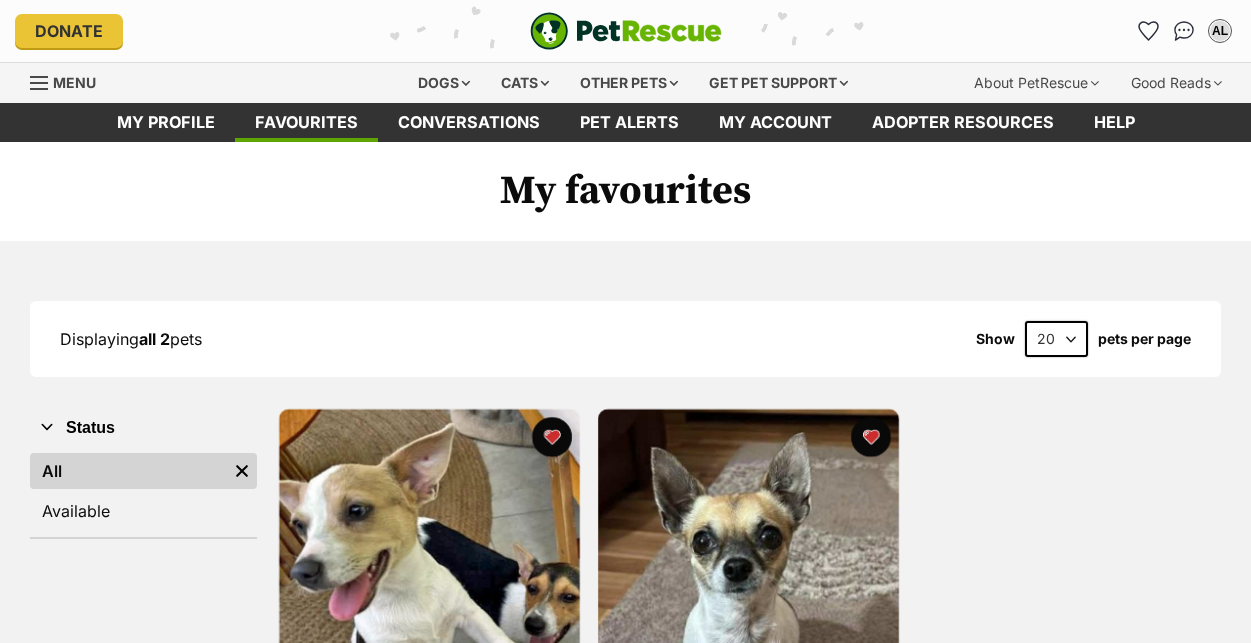 scroll, scrollTop: 0, scrollLeft: 0, axis: both 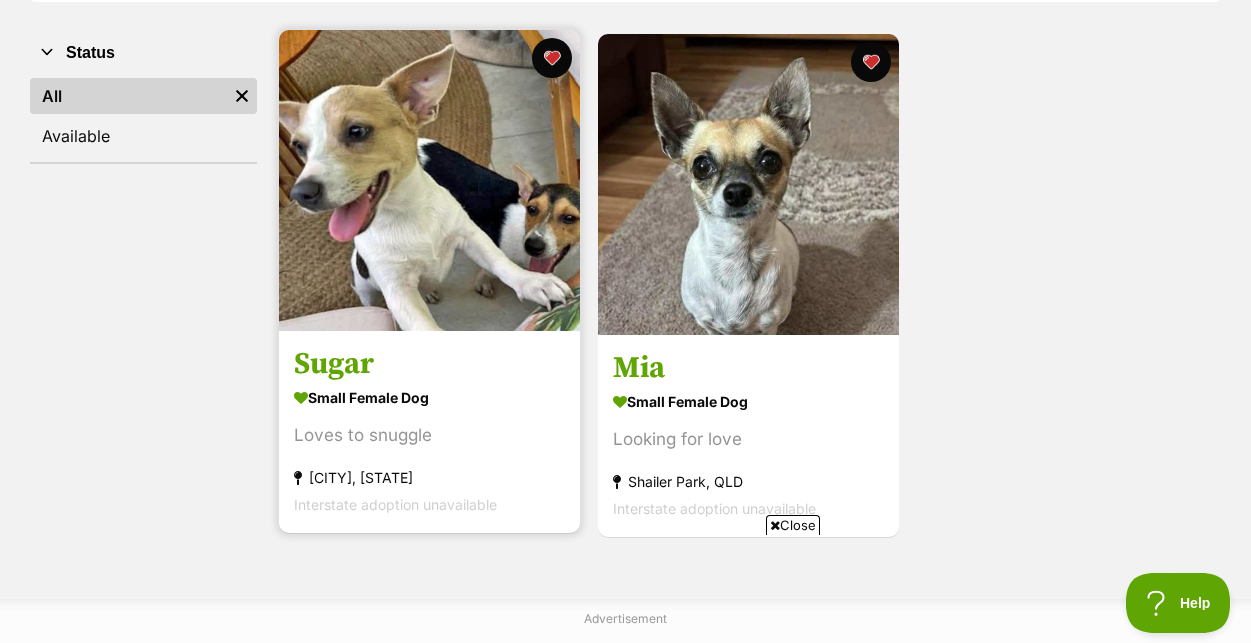 click at bounding box center [429, 180] 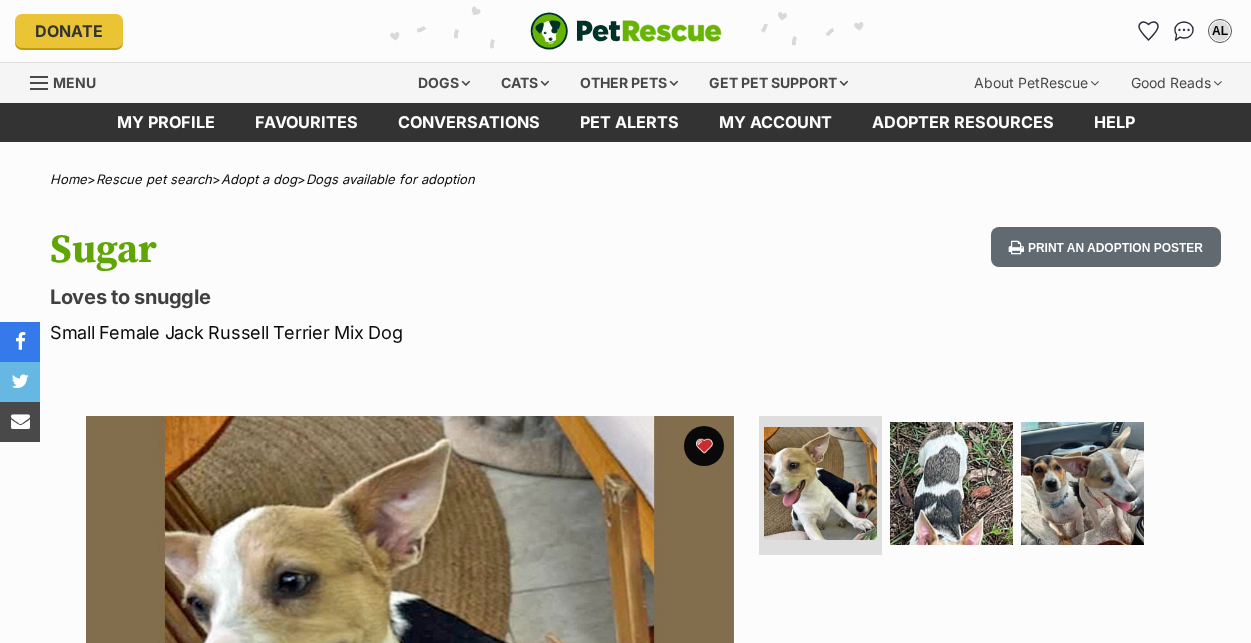scroll, scrollTop: 0, scrollLeft: 0, axis: both 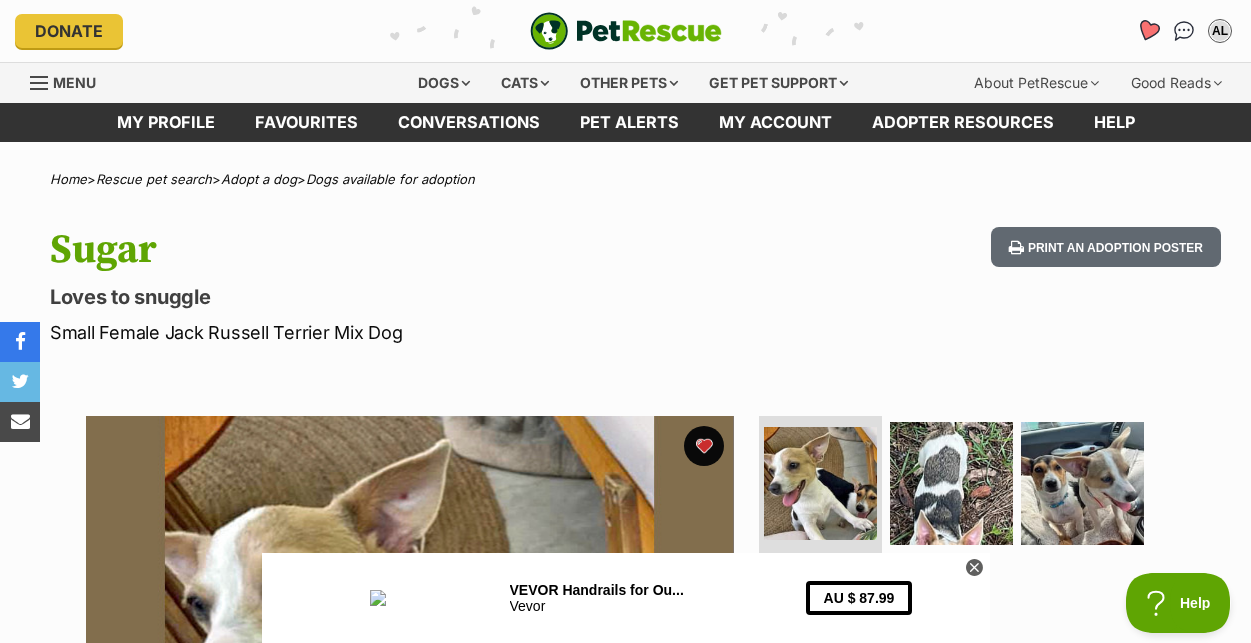 click 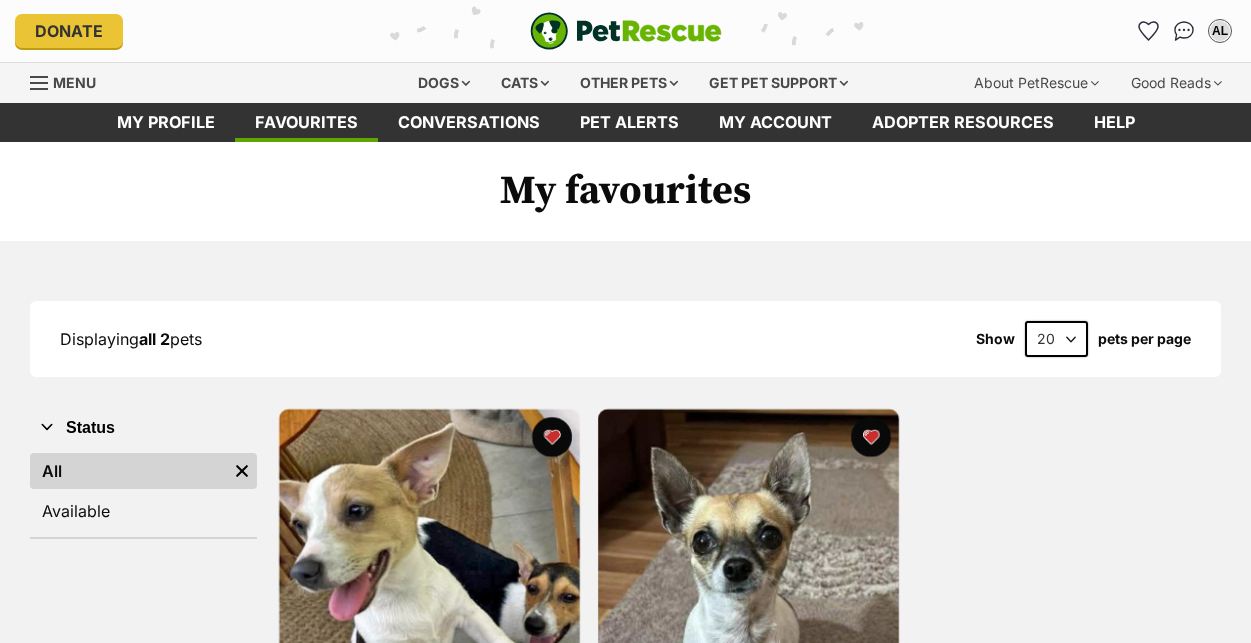 scroll, scrollTop: 0, scrollLeft: 0, axis: both 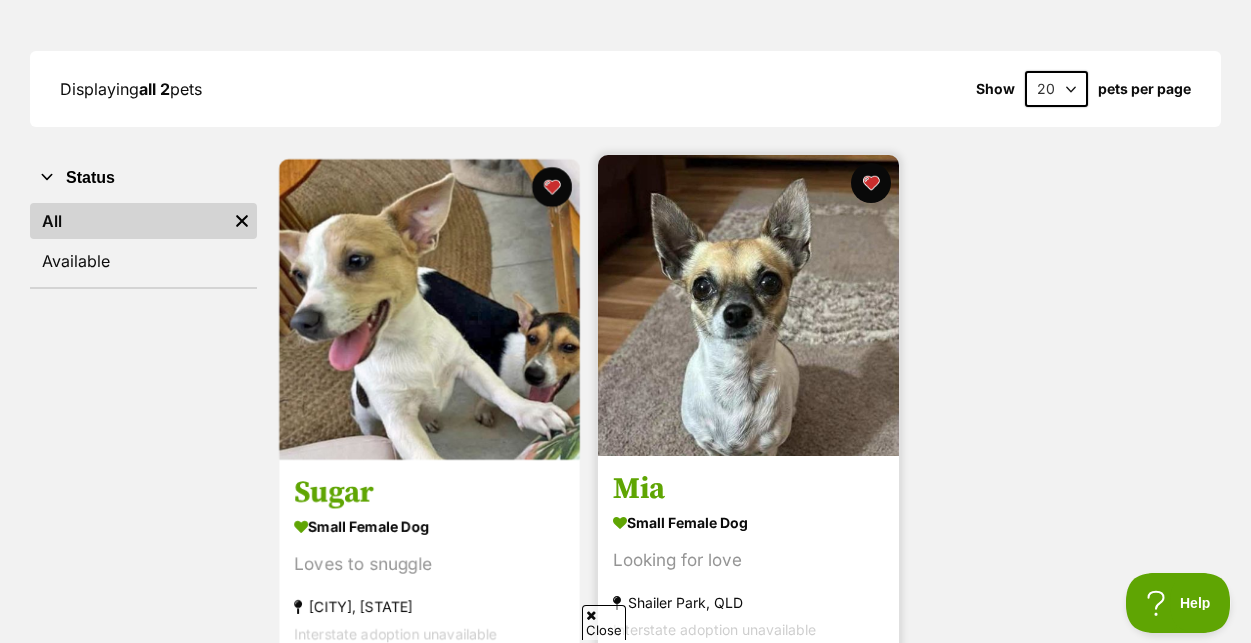 click at bounding box center (748, 305) 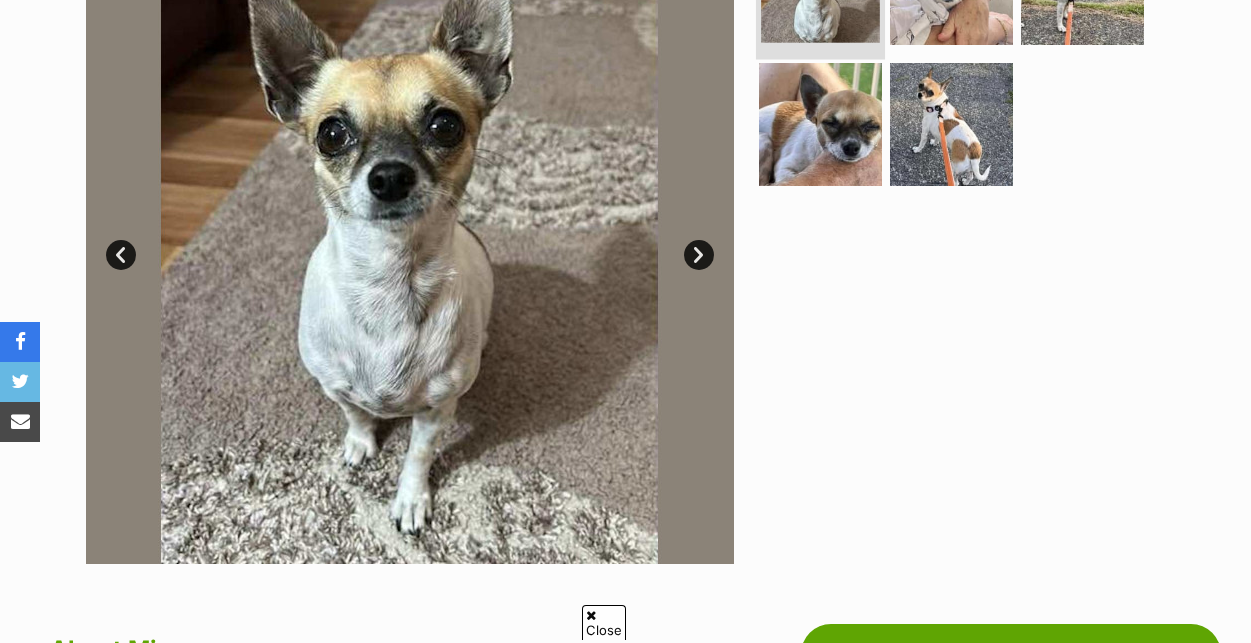 scroll, scrollTop: 500, scrollLeft: 0, axis: vertical 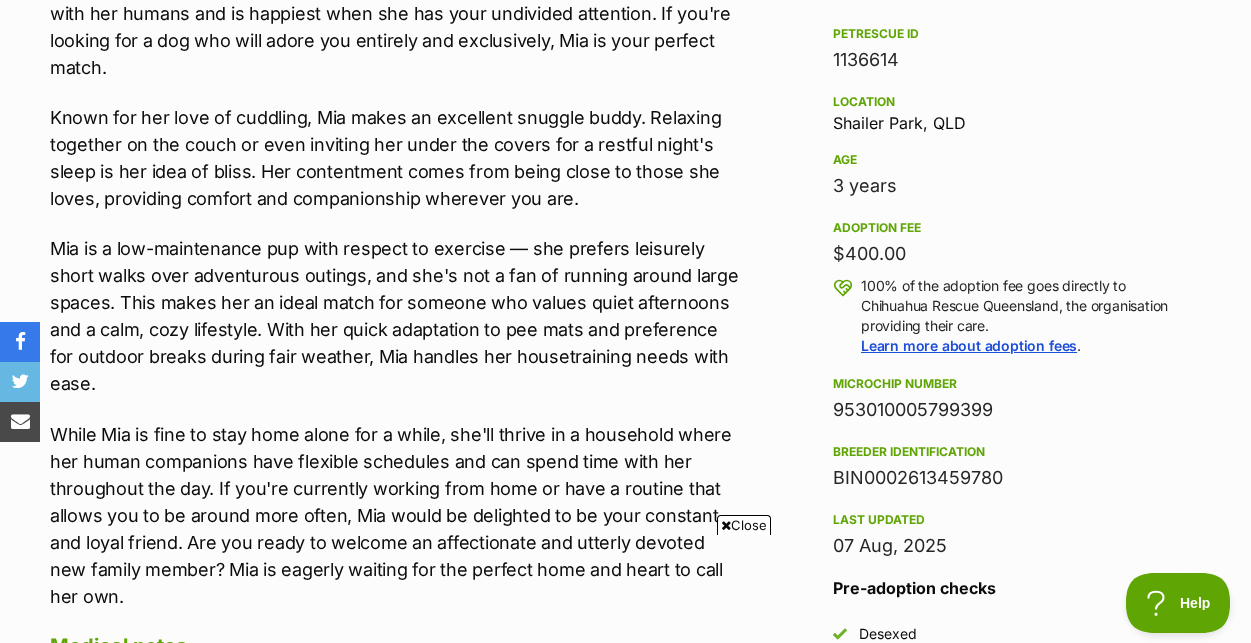 click on "Location
[SUBURB], [STATE]" at bounding box center (1011, 111) 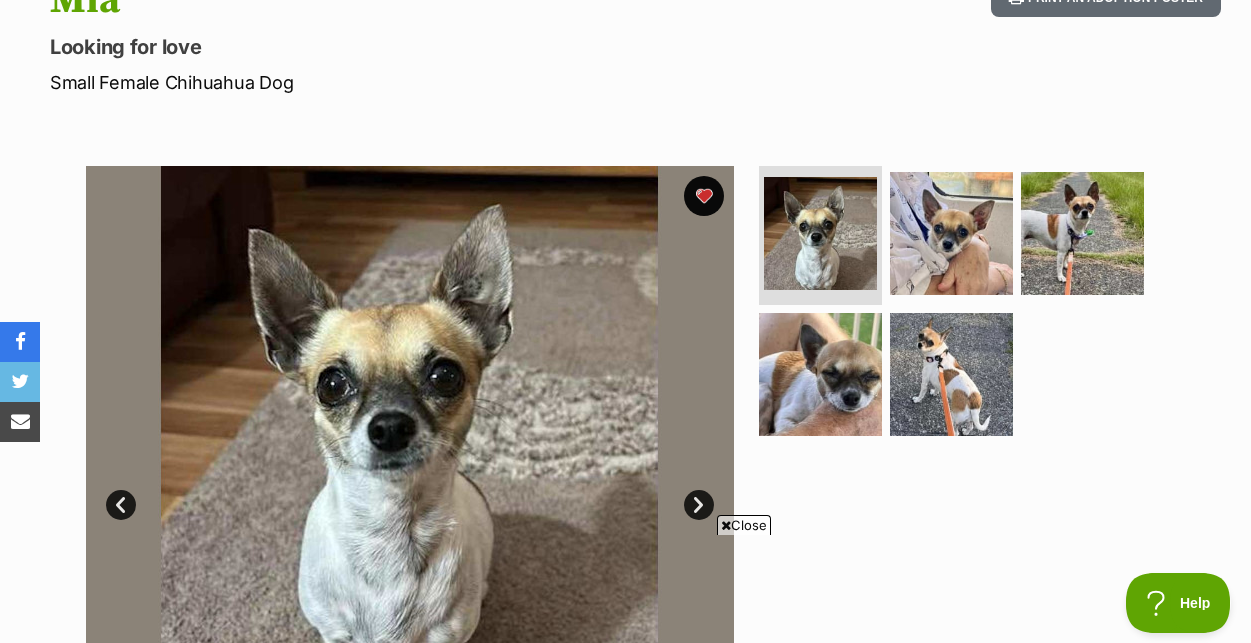 scroll, scrollTop: 0, scrollLeft: 0, axis: both 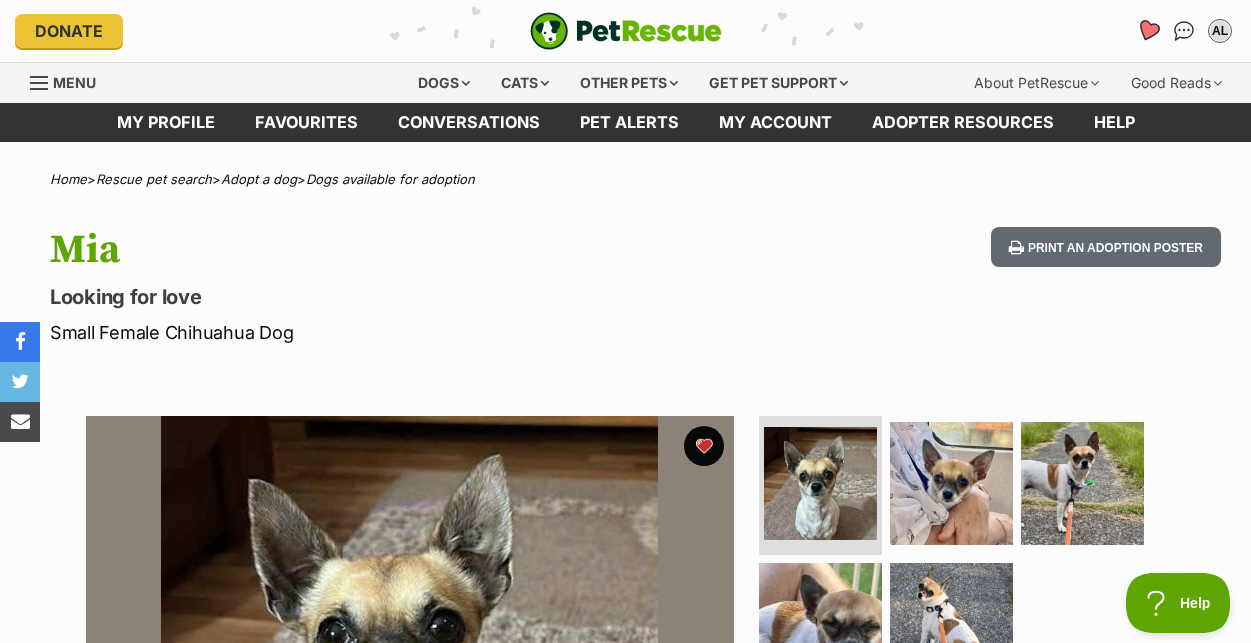 click 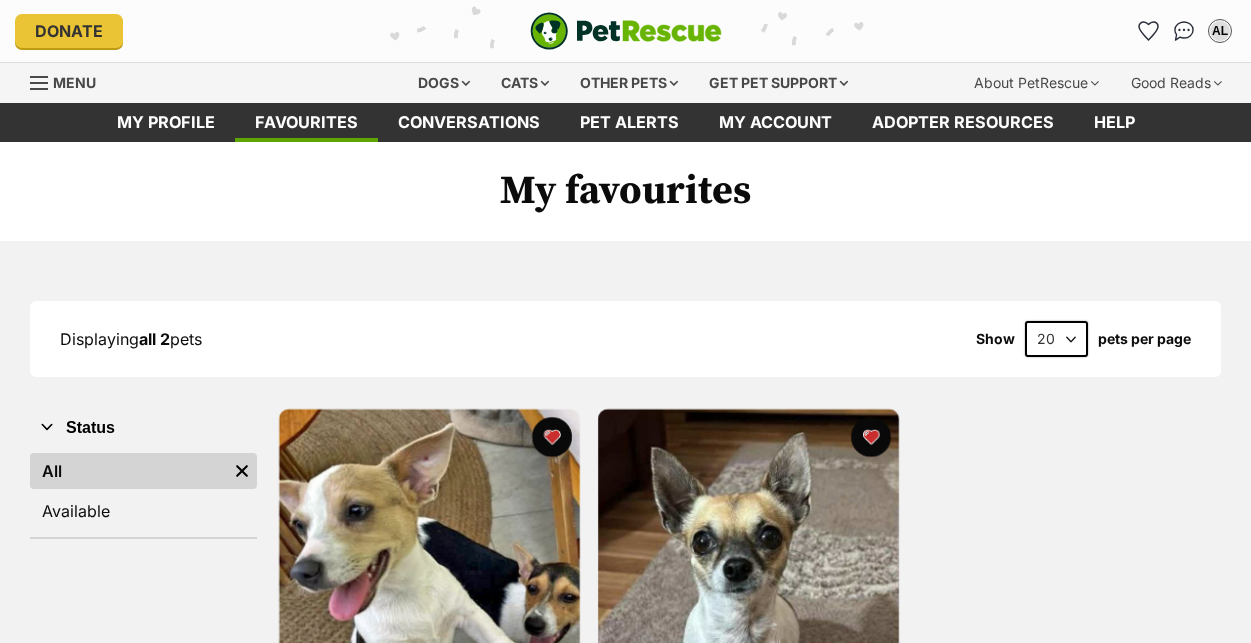 scroll, scrollTop: 0, scrollLeft: 0, axis: both 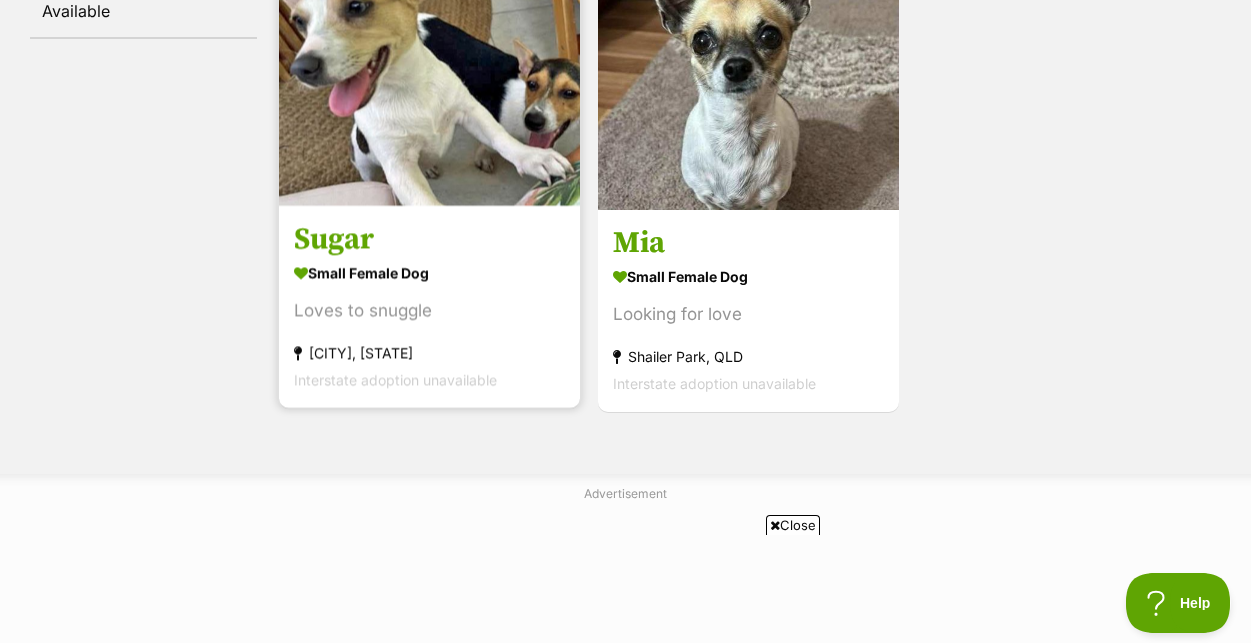 click at bounding box center [429, 55] 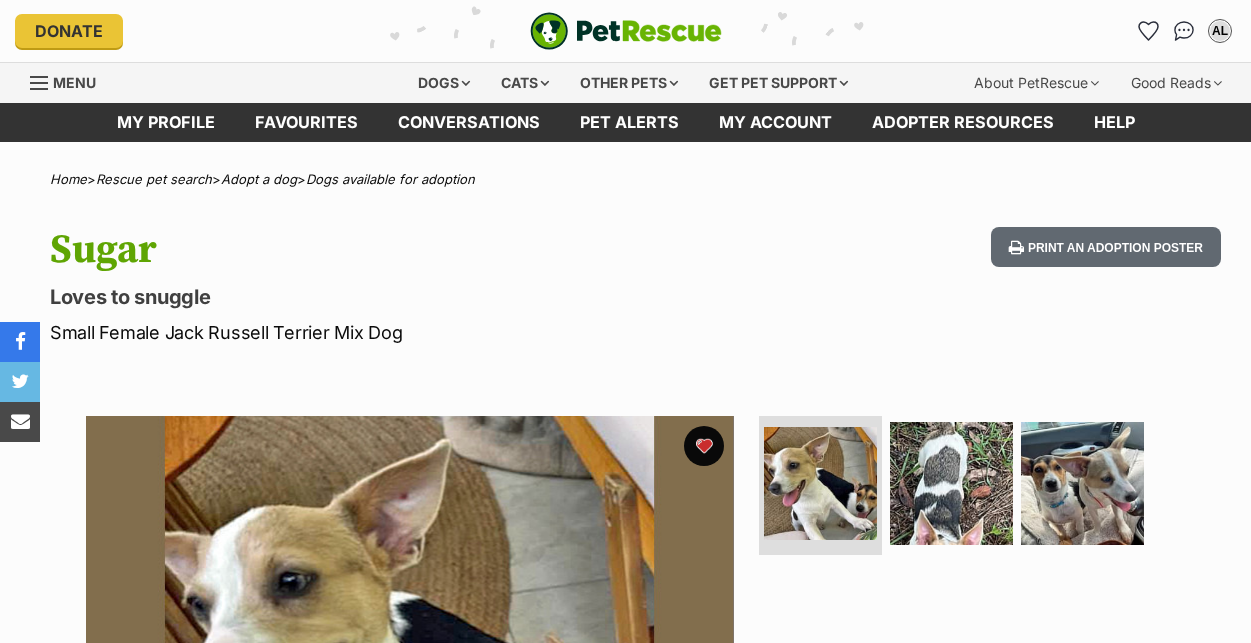 scroll, scrollTop: 512, scrollLeft: 0, axis: vertical 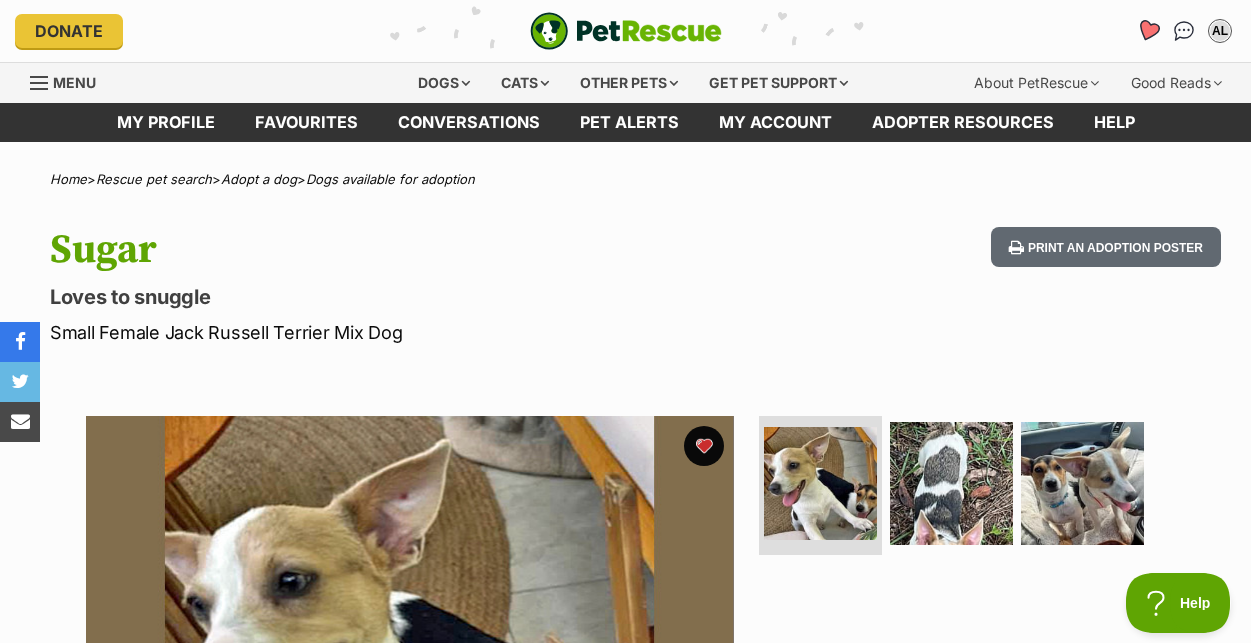click 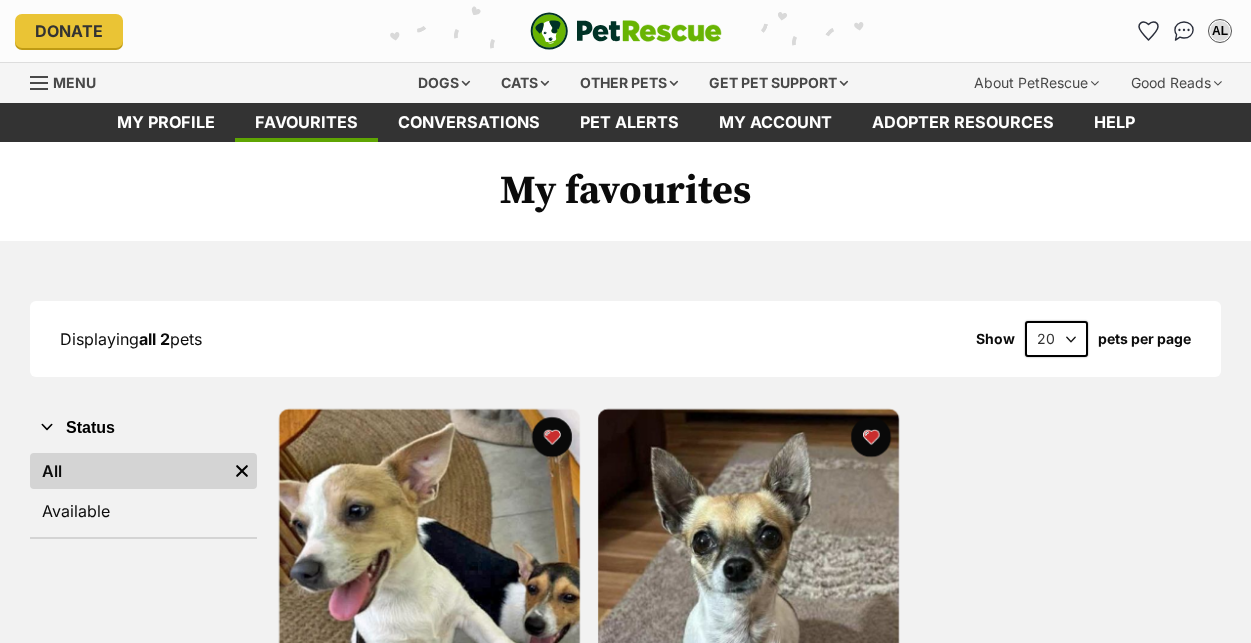 scroll, scrollTop: 0, scrollLeft: 0, axis: both 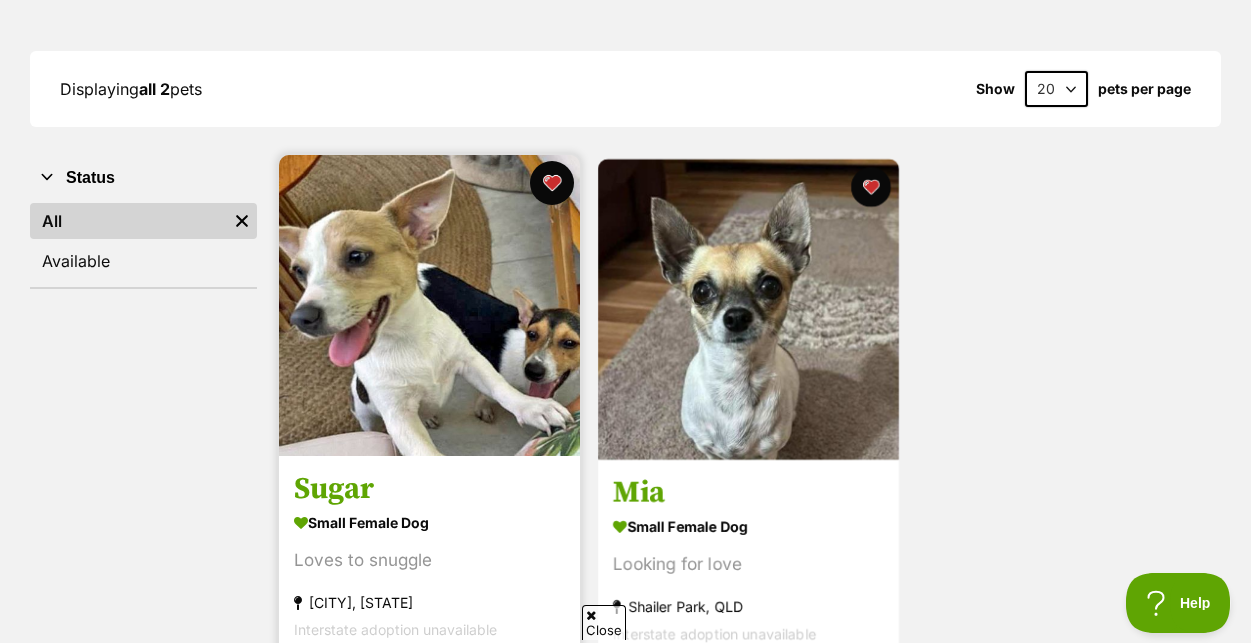 click at bounding box center (551, 183) 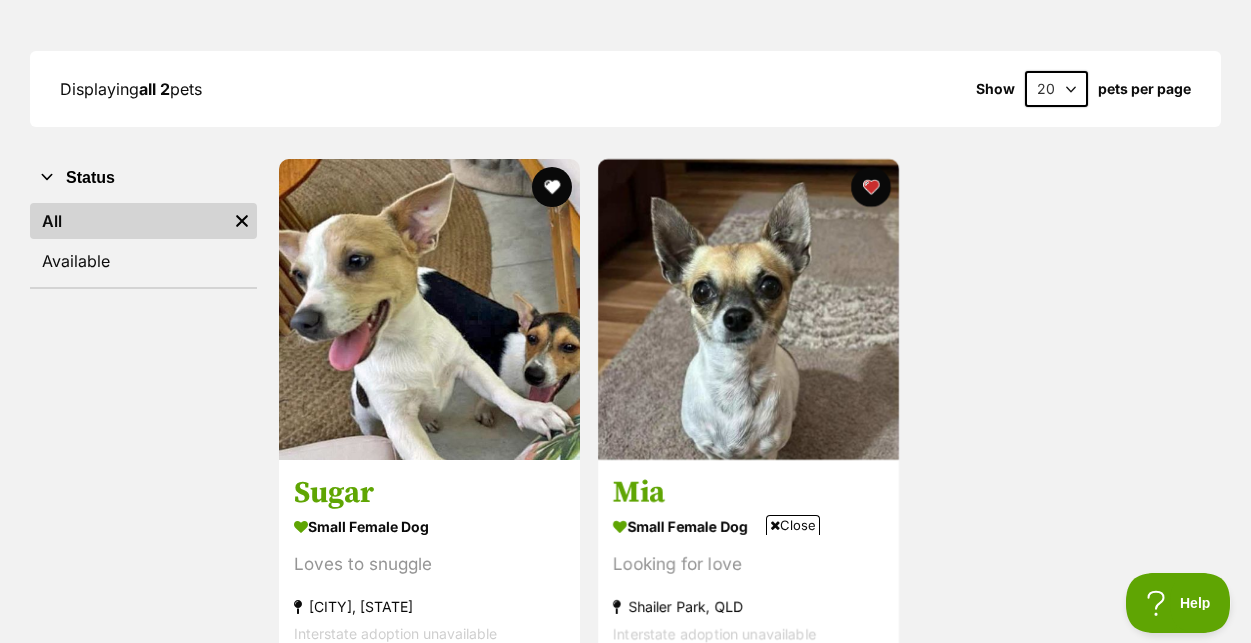 scroll, scrollTop: 0, scrollLeft: 0, axis: both 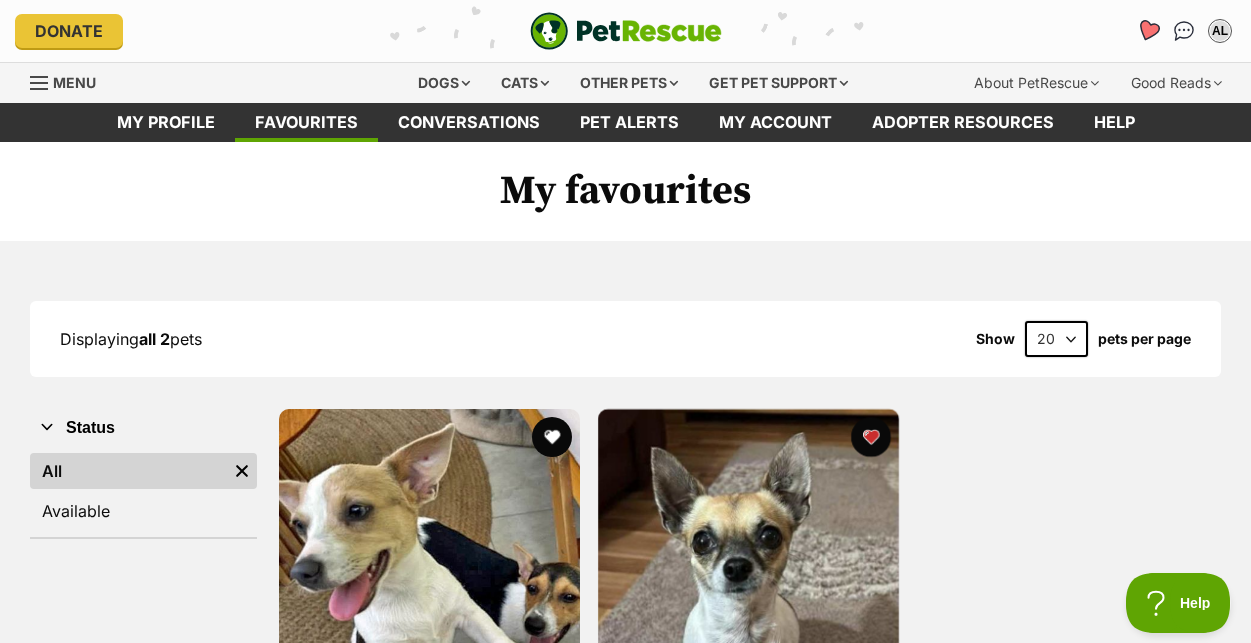 click 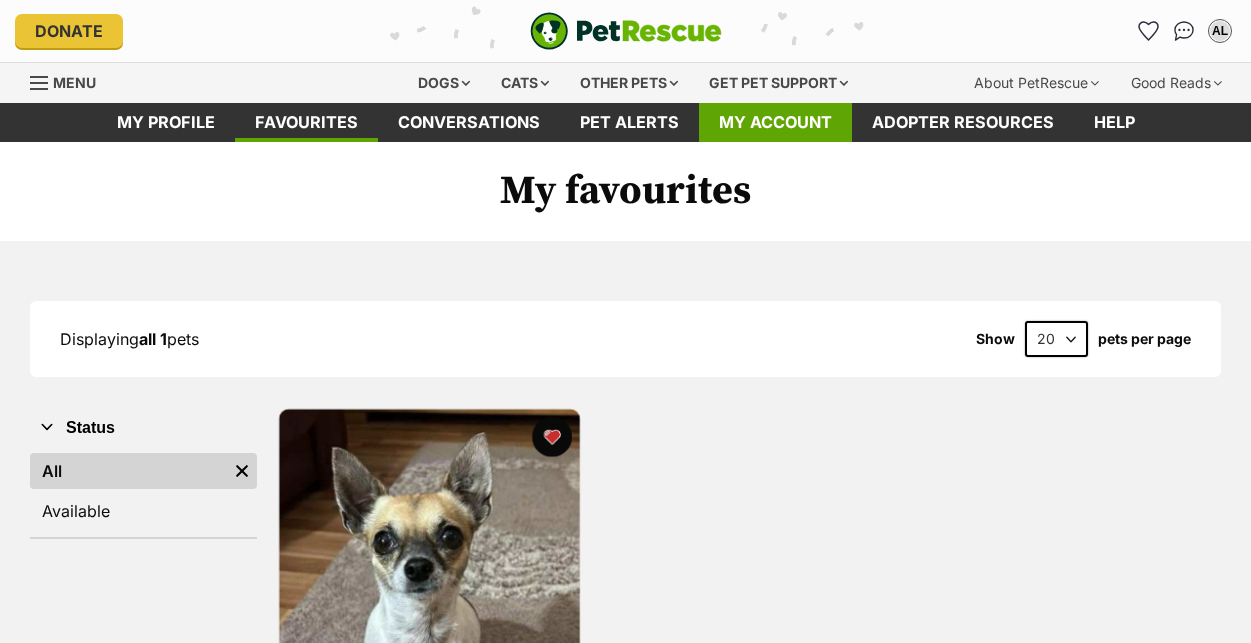 scroll, scrollTop: 0, scrollLeft: 0, axis: both 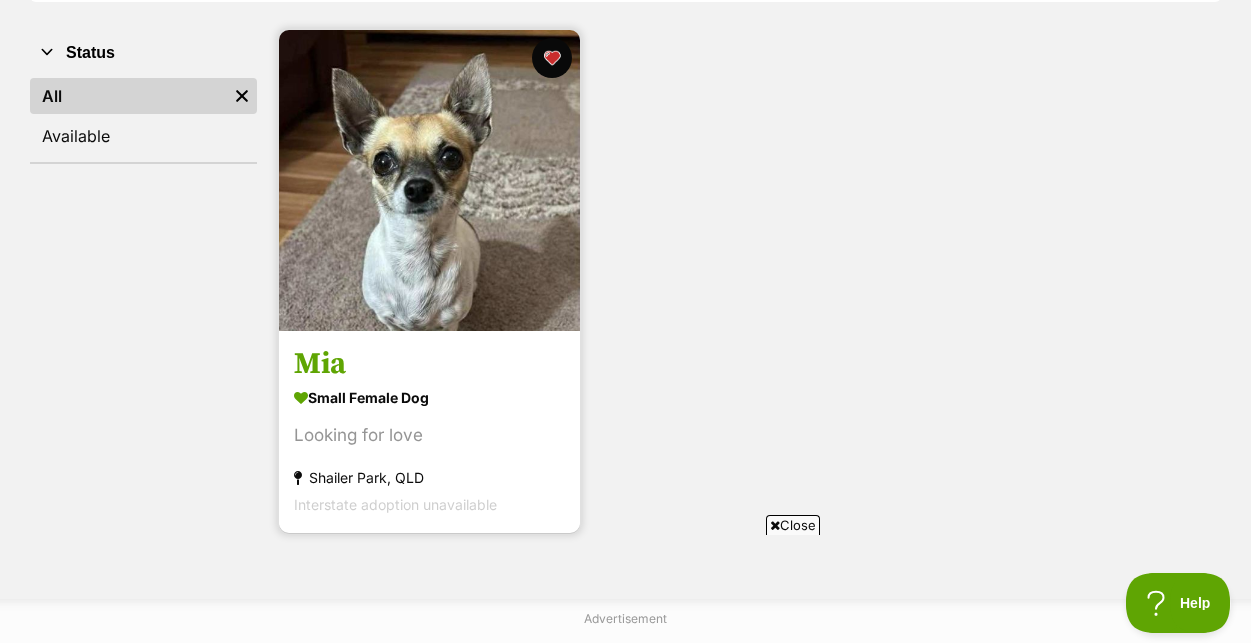click at bounding box center [429, 180] 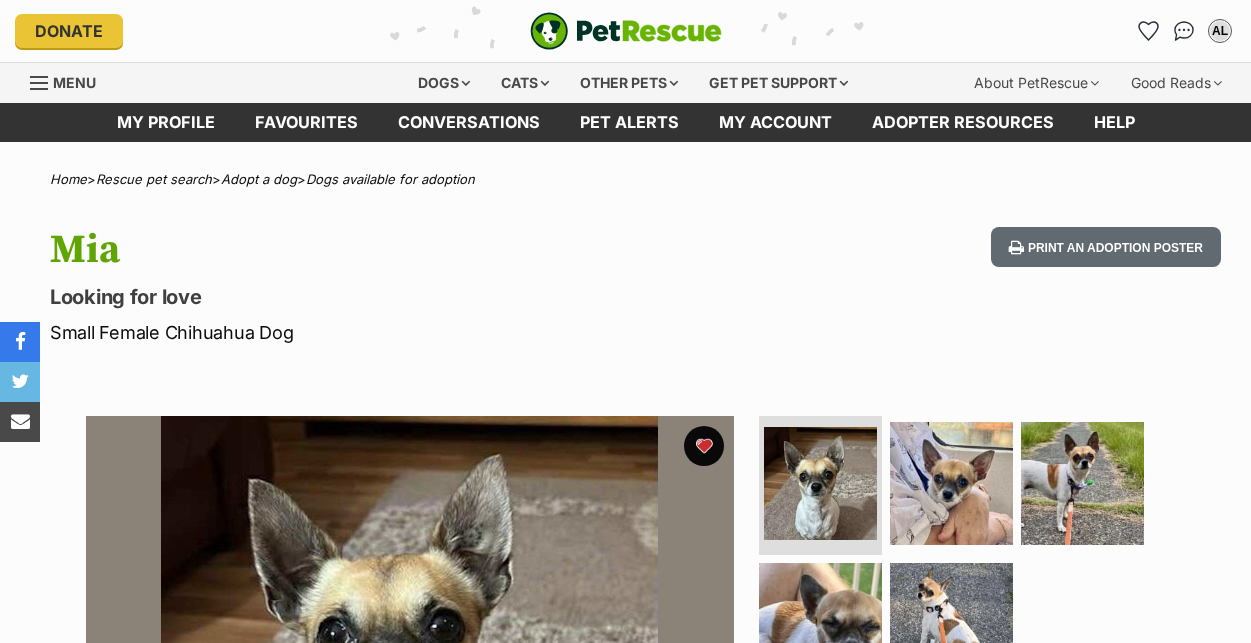 scroll, scrollTop: 0, scrollLeft: 0, axis: both 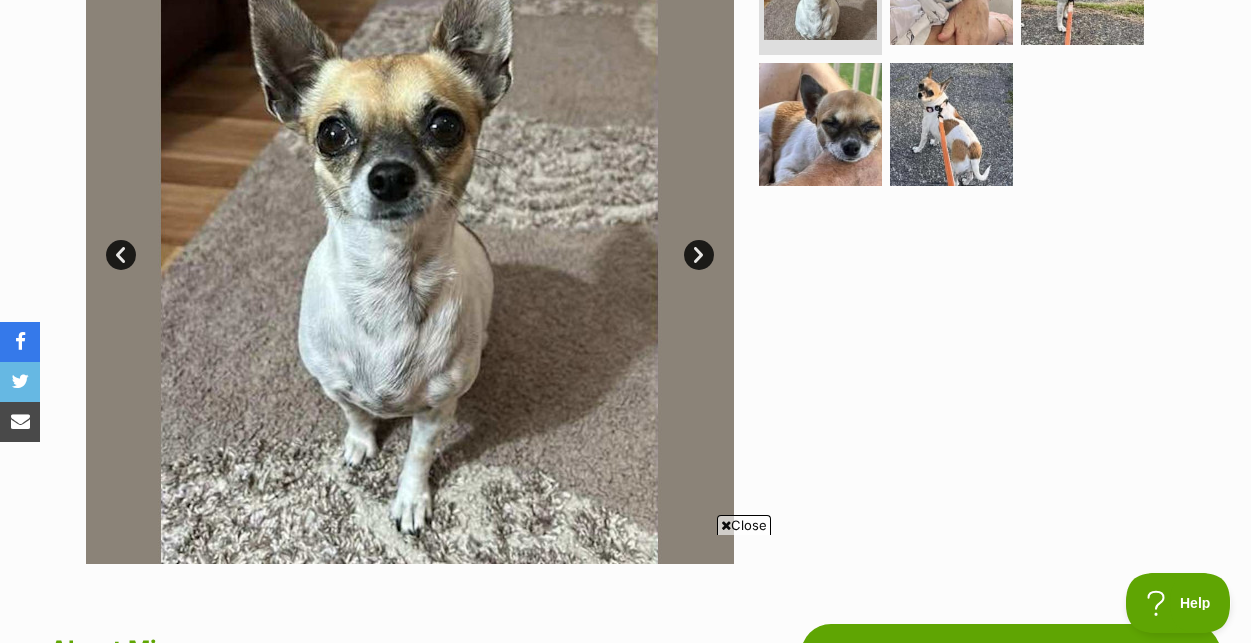 click on "Next" at bounding box center (699, 255) 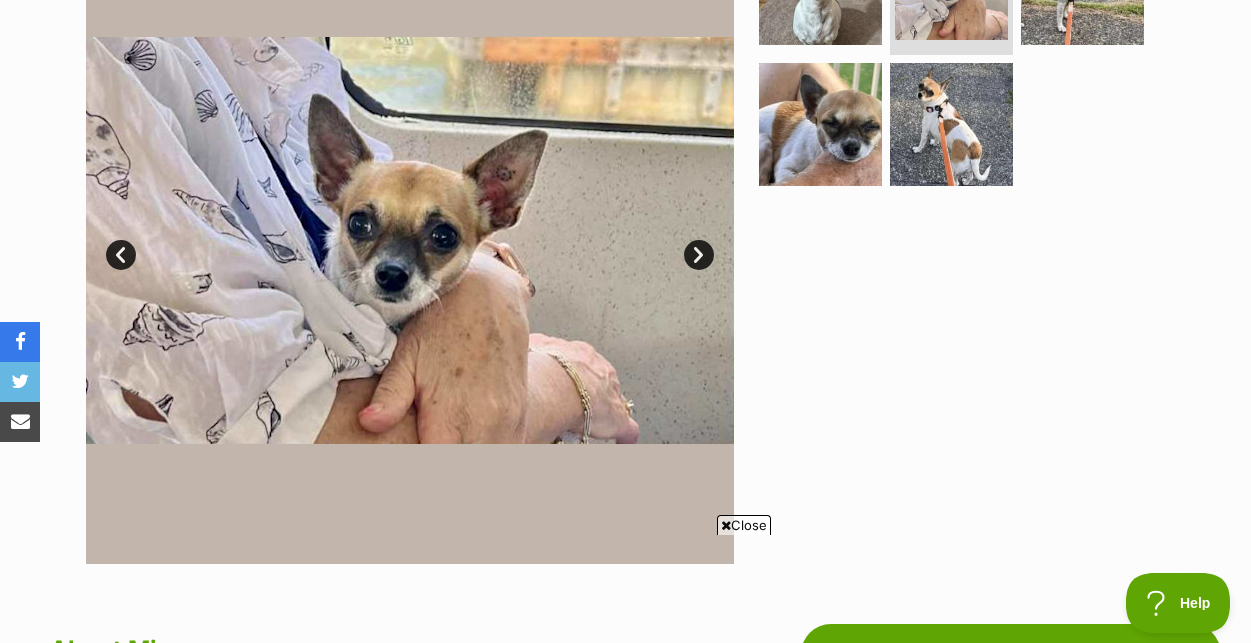 click on "Close" at bounding box center (744, 525) 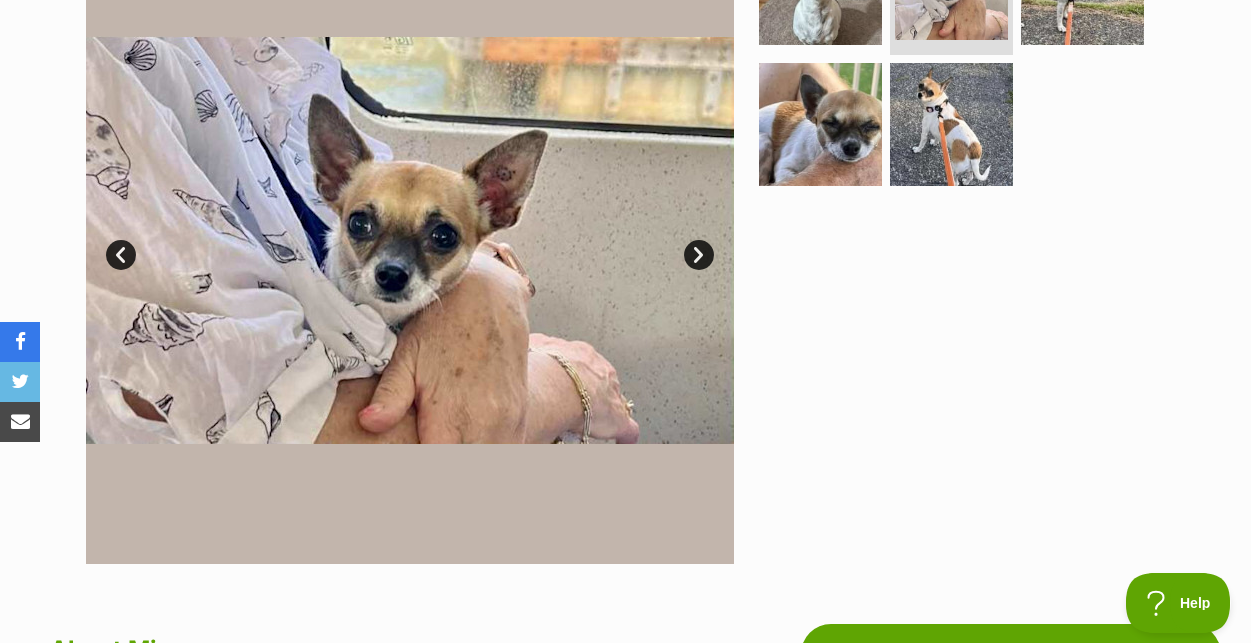 click on "Next" at bounding box center (699, 255) 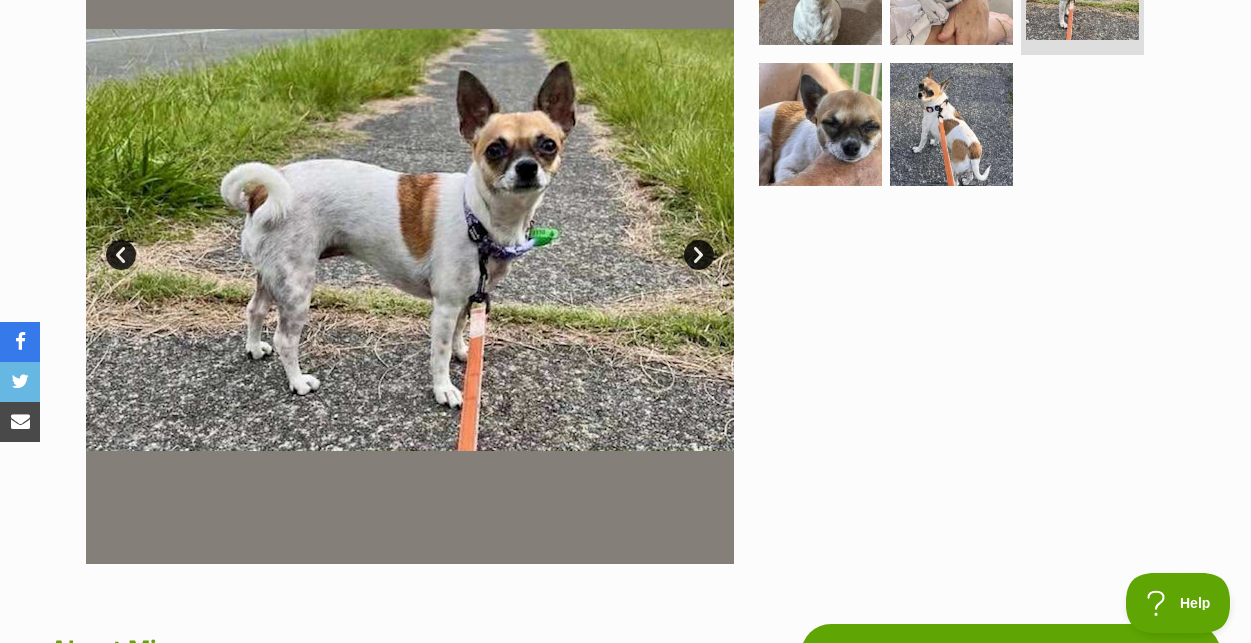 click on "Next" at bounding box center (699, 255) 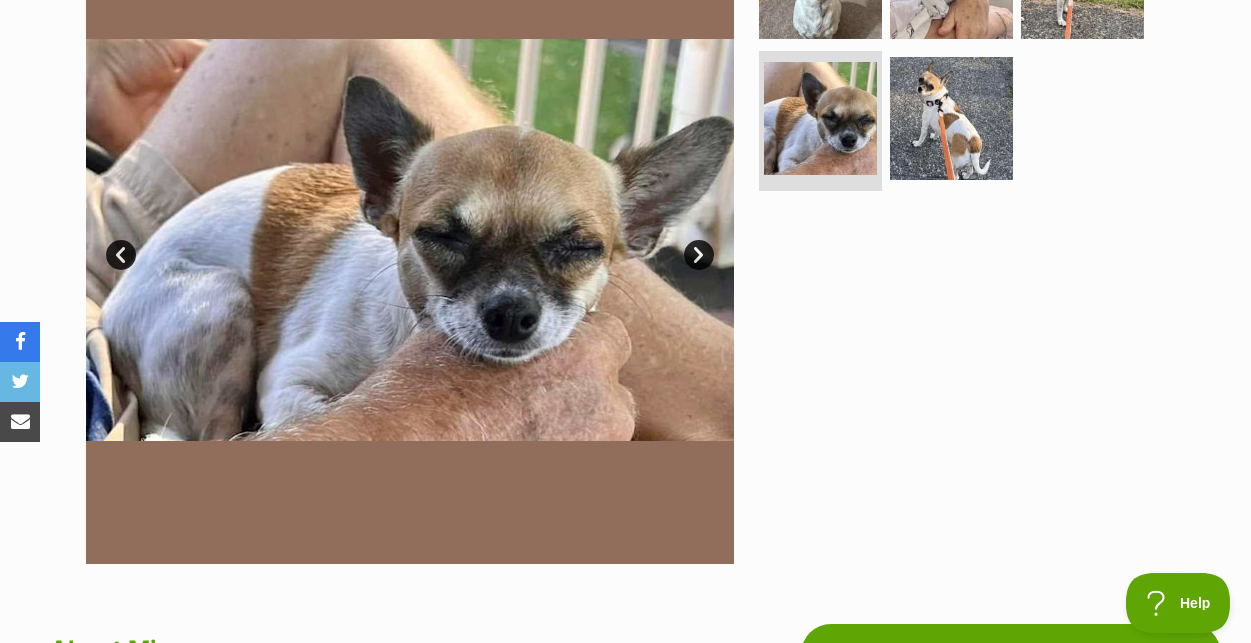 click on "Next" at bounding box center [699, 255] 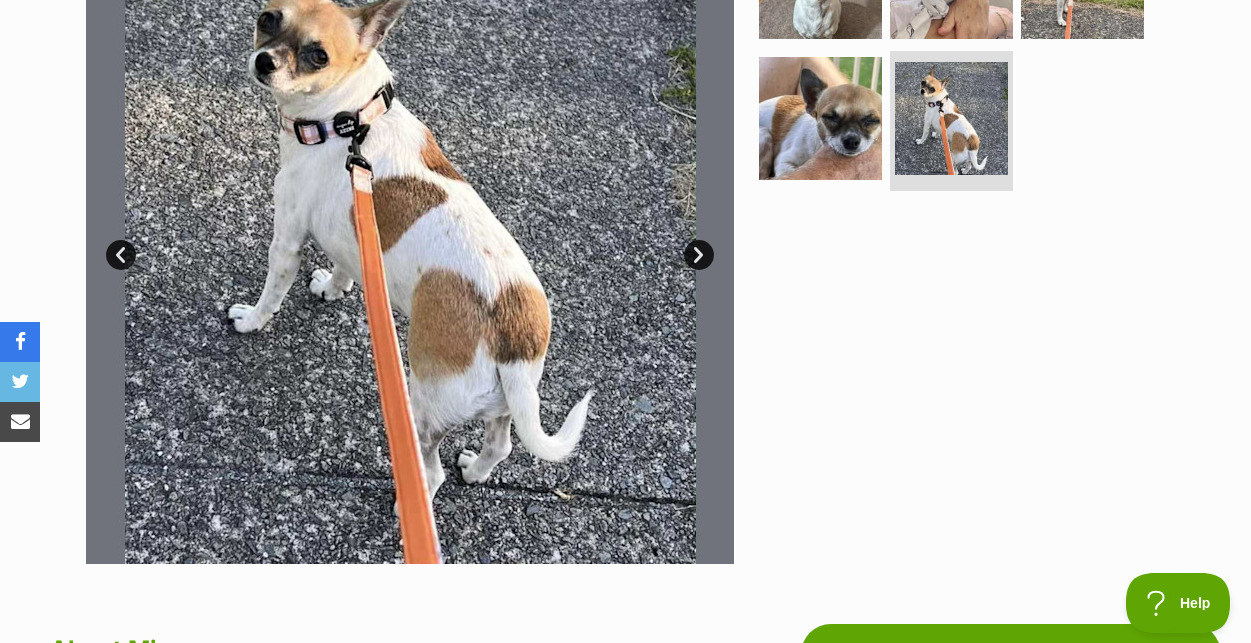 click on "Next" at bounding box center (699, 255) 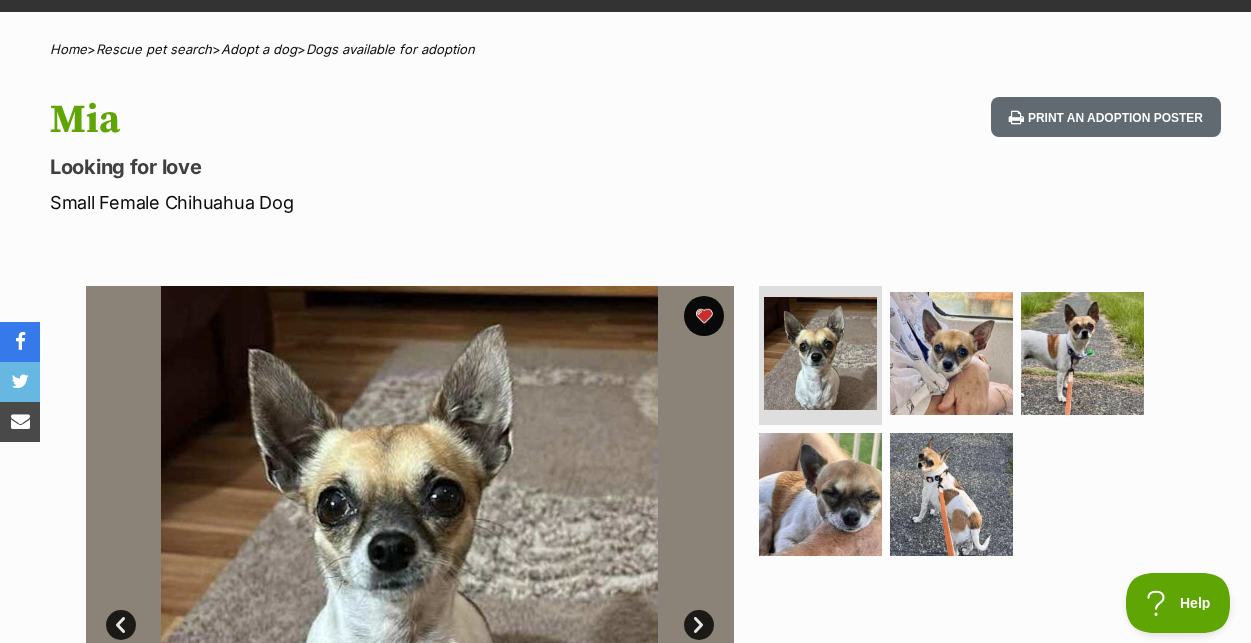 scroll, scrollTop: 0, scrollLeft: 0, axis: both 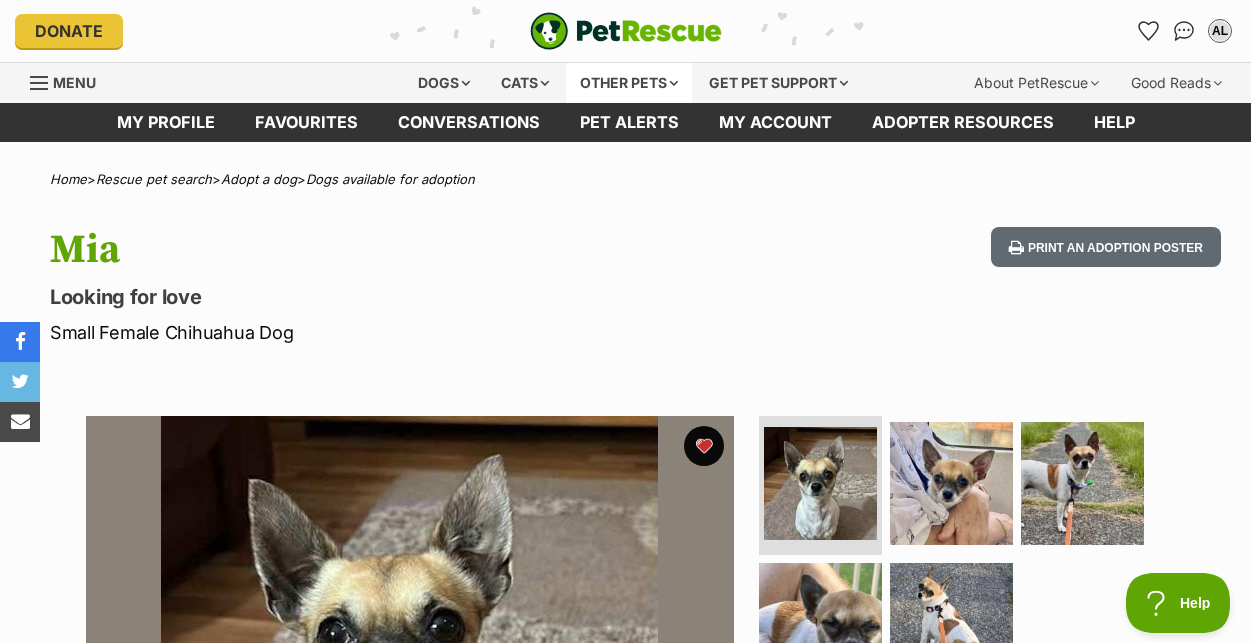 click on "Other pets" at bounding box center (629, 83) 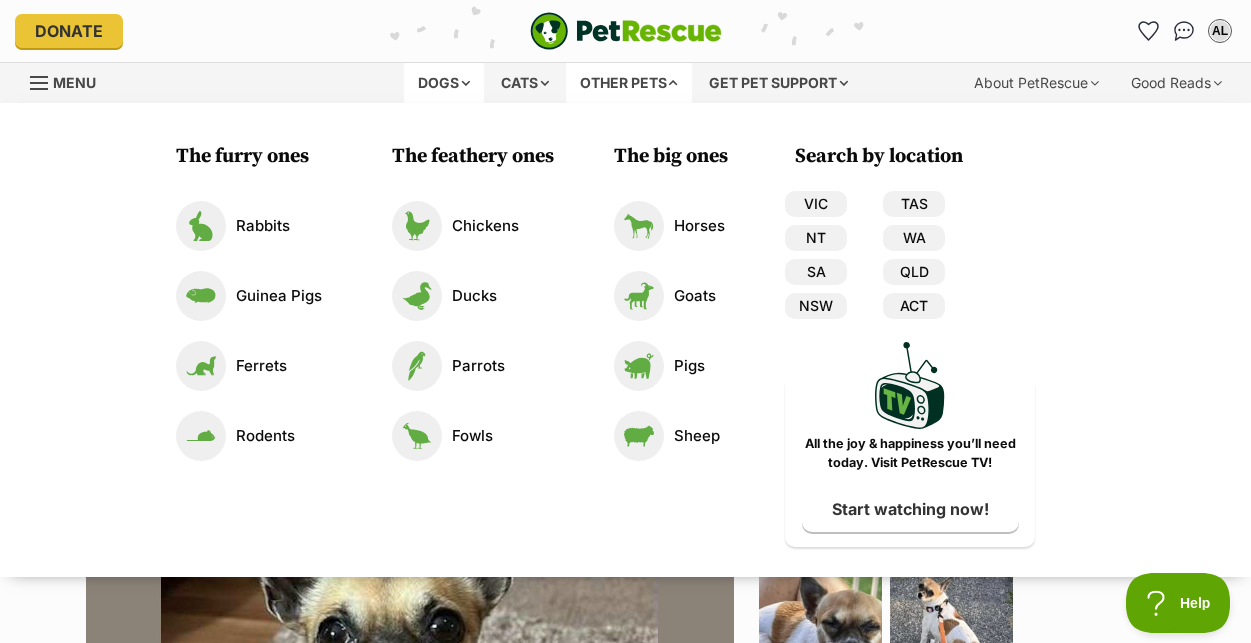 click on "Dogs" at bounding box center [444, 83] 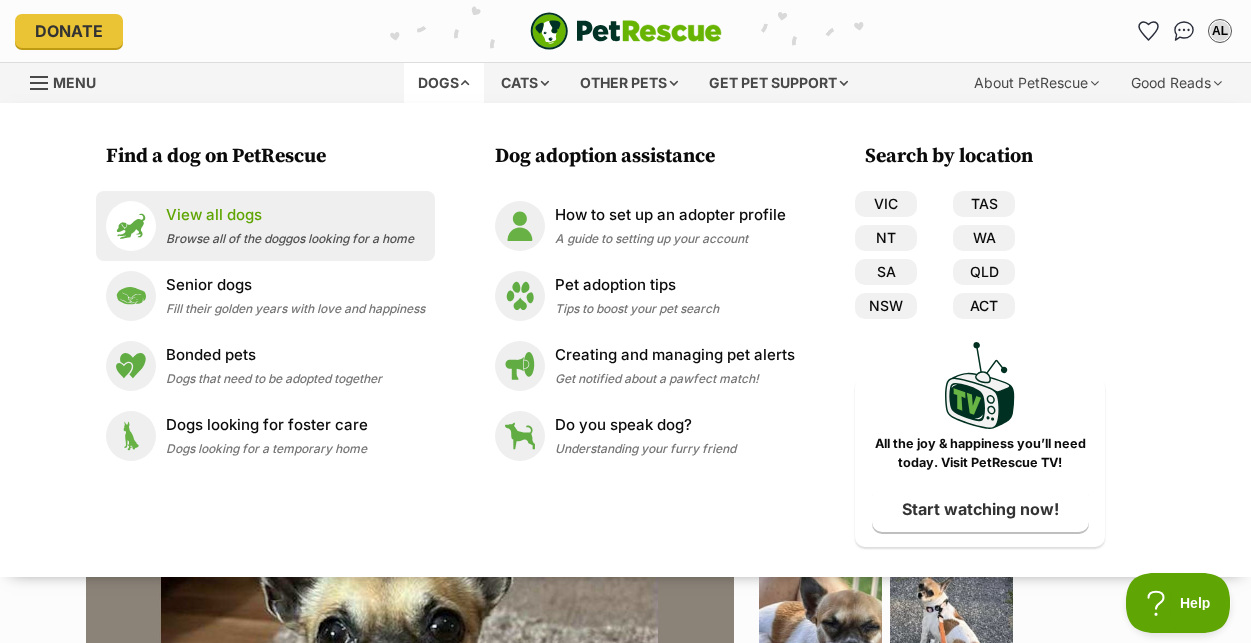 click on "View all dogs" at bounding box center [290, 215] 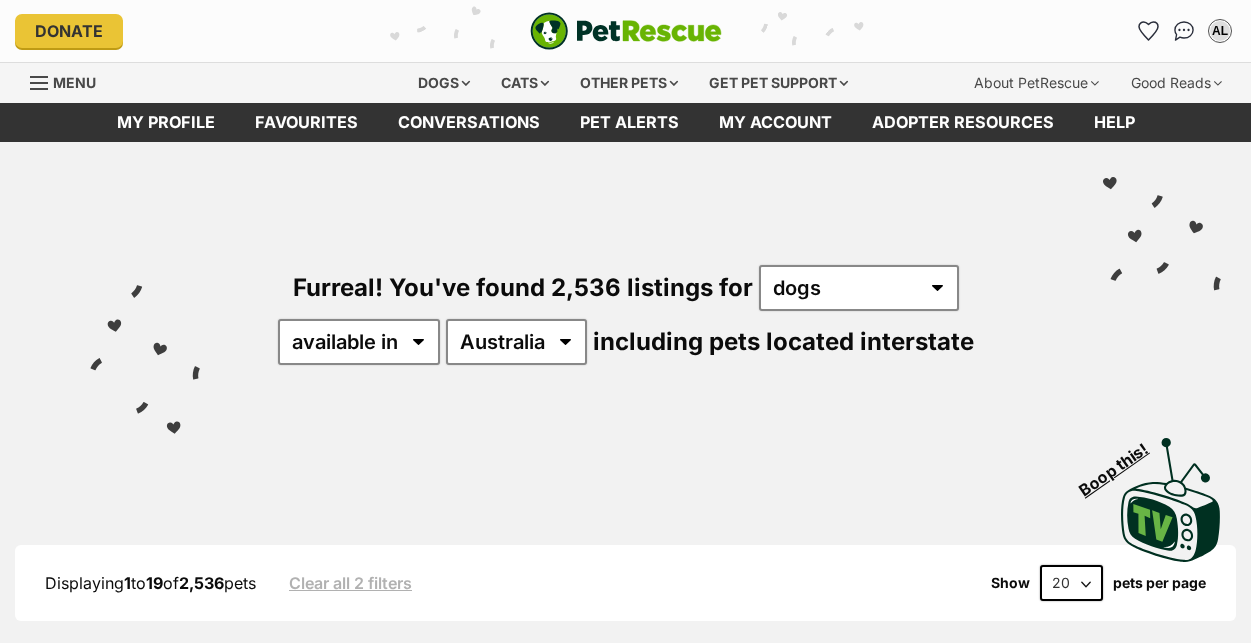scroll, scrollTop: 0, scrollLeft: 0, axis: both 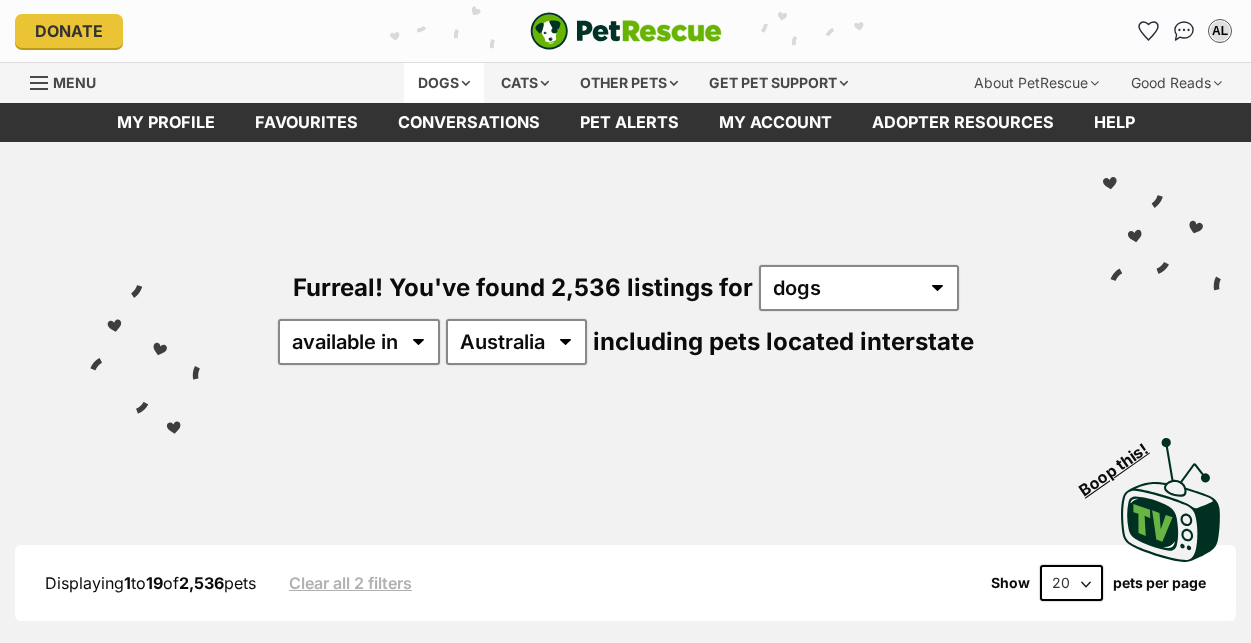 click on "Dogs" at bounding box center (444, 83) 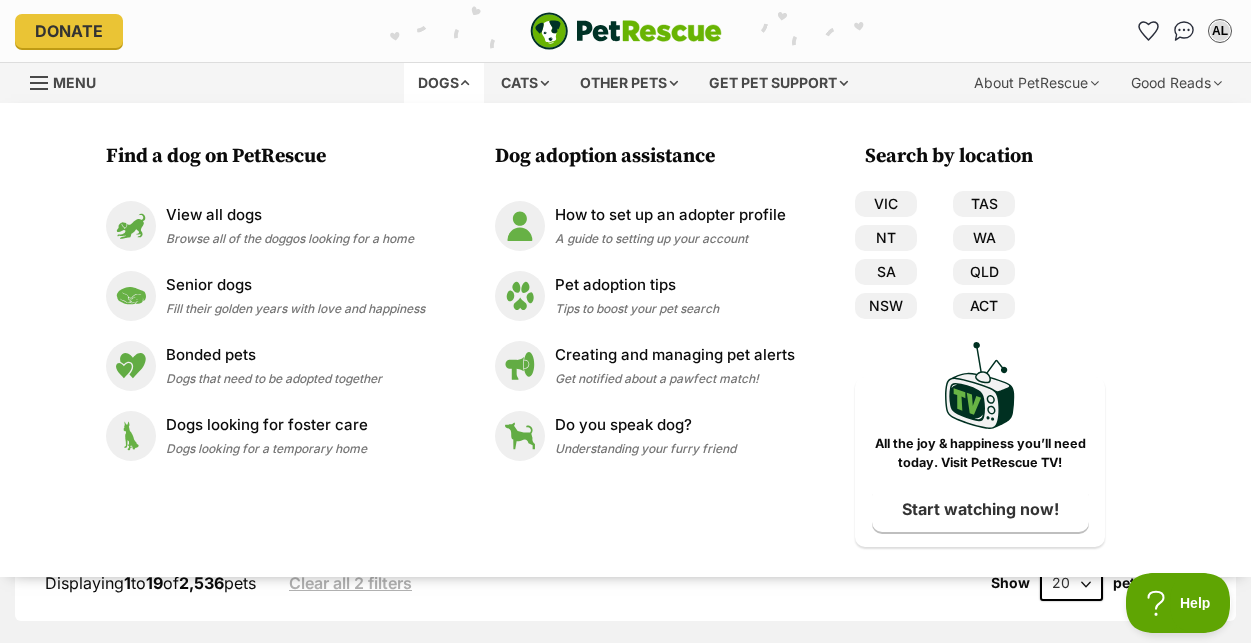 scroll, scrollTop: 0, scrollLeft: 0, axis: both 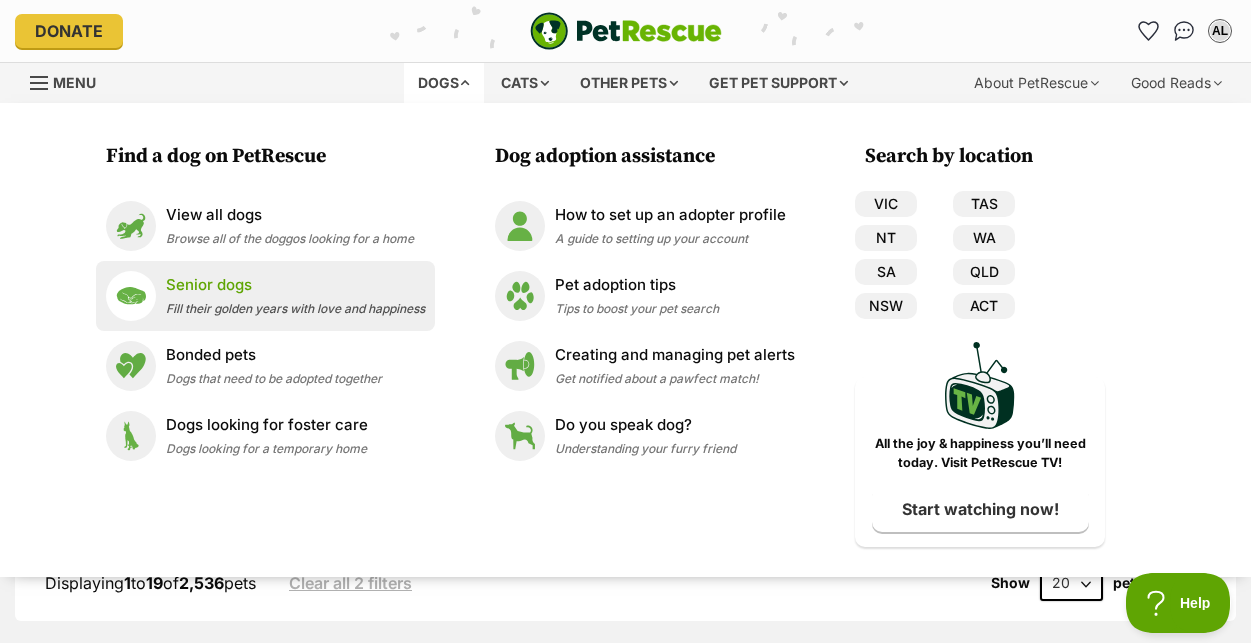 click on "Senior dogs" at bounding box center [295, 285] 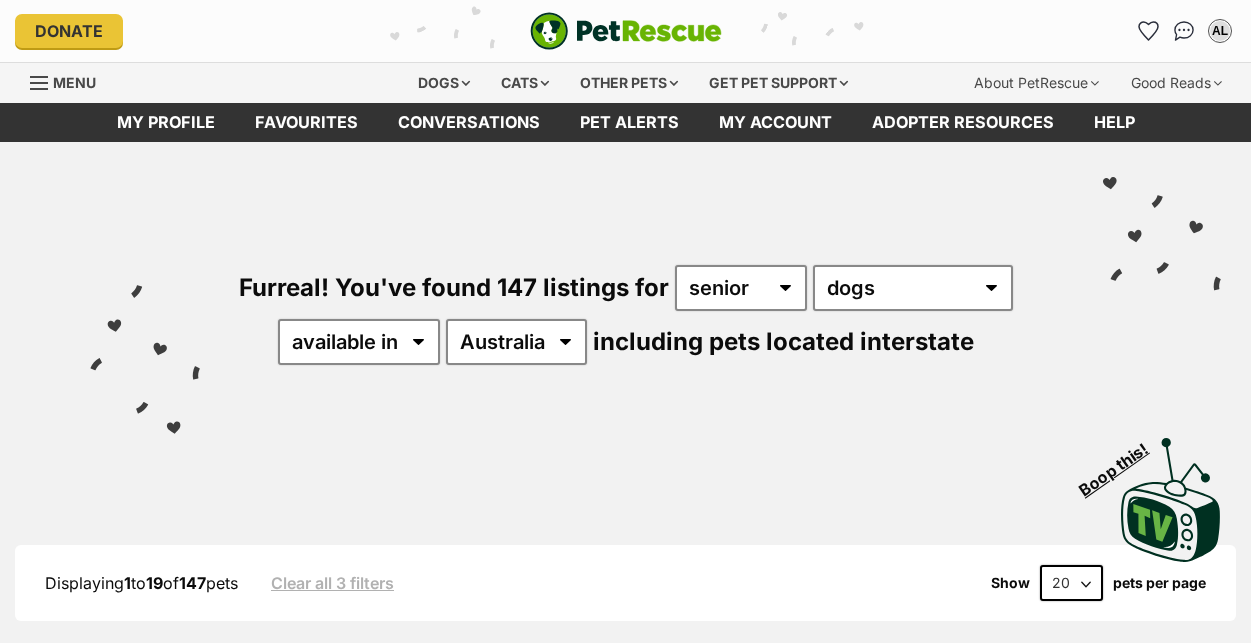 scroll, scrollTop: 0, scrollLeft: 0, axis: both 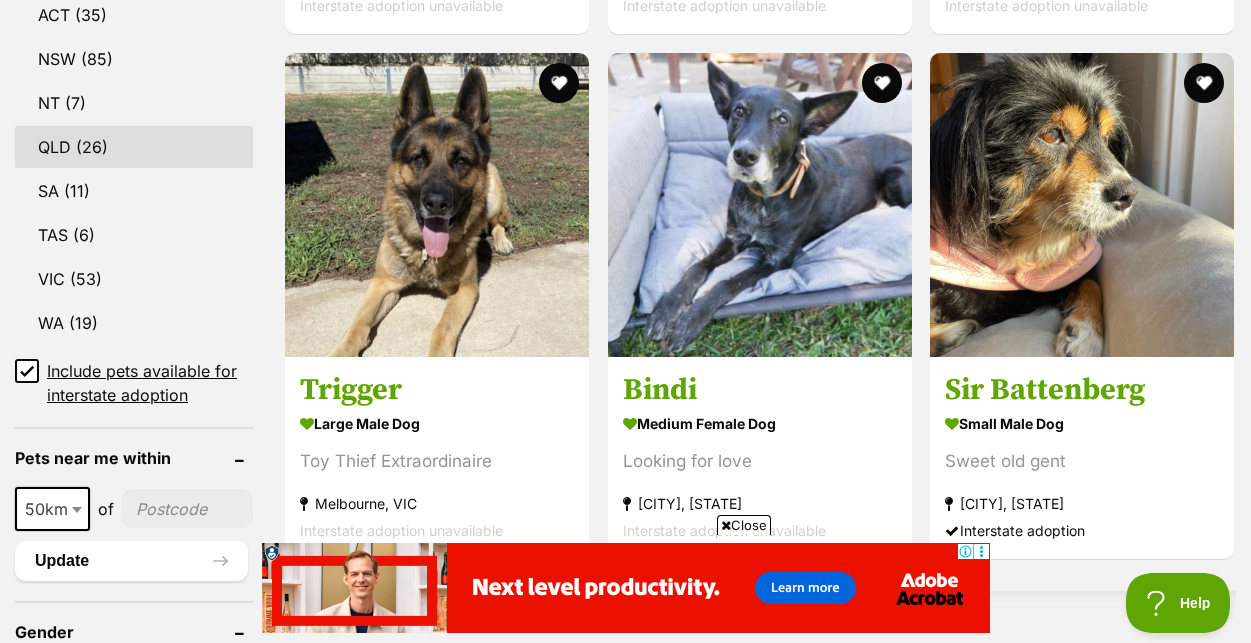 click on "QLD (26)" at bounding box center (134, 147) 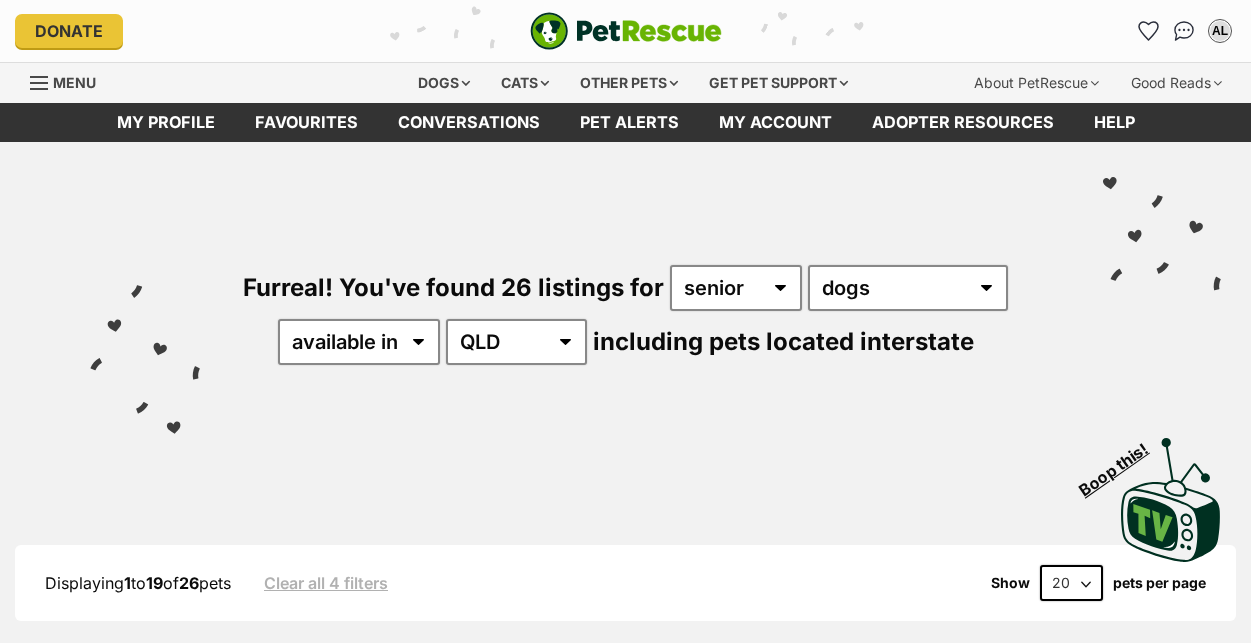 scroll, scrollTop: 0, scrollLeft: 0, axis: both 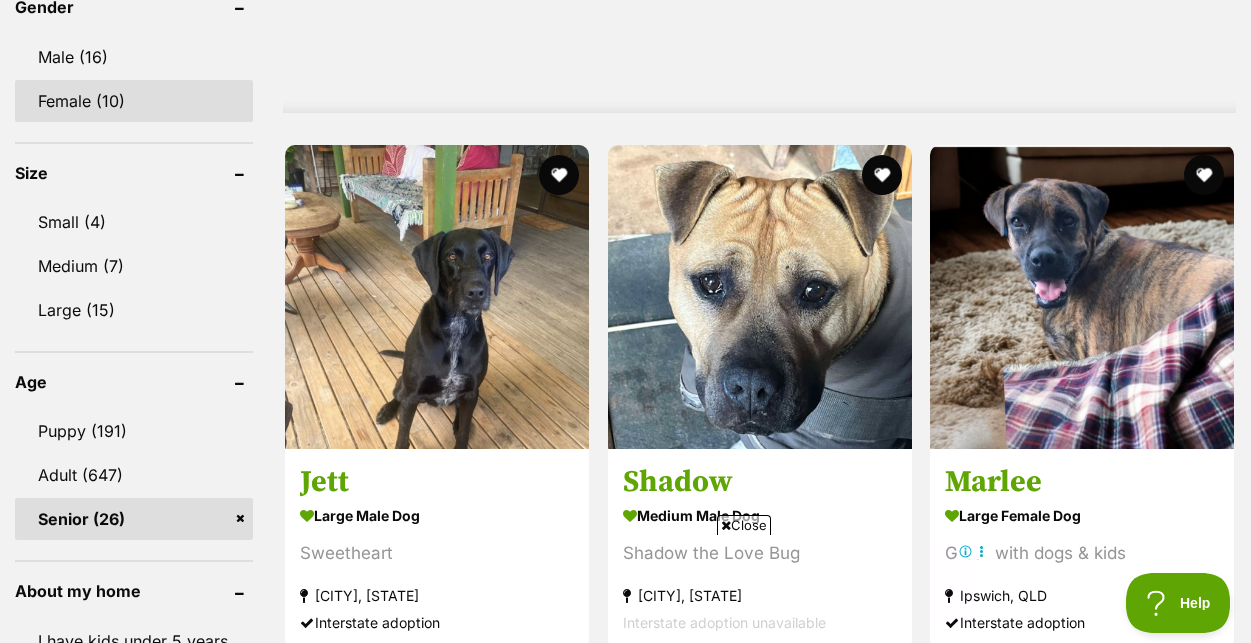 click on "Female (10)" at bounding box center (134, 101) 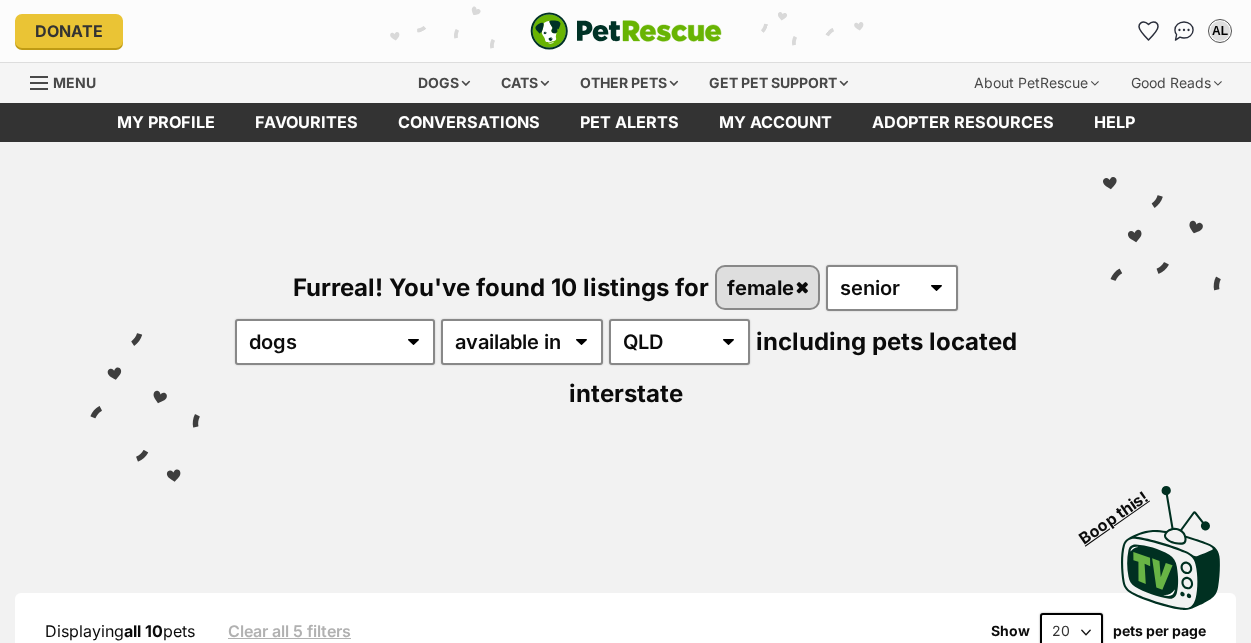 scroll, scrollTop: 0, scrollLeft: 0, axis: both 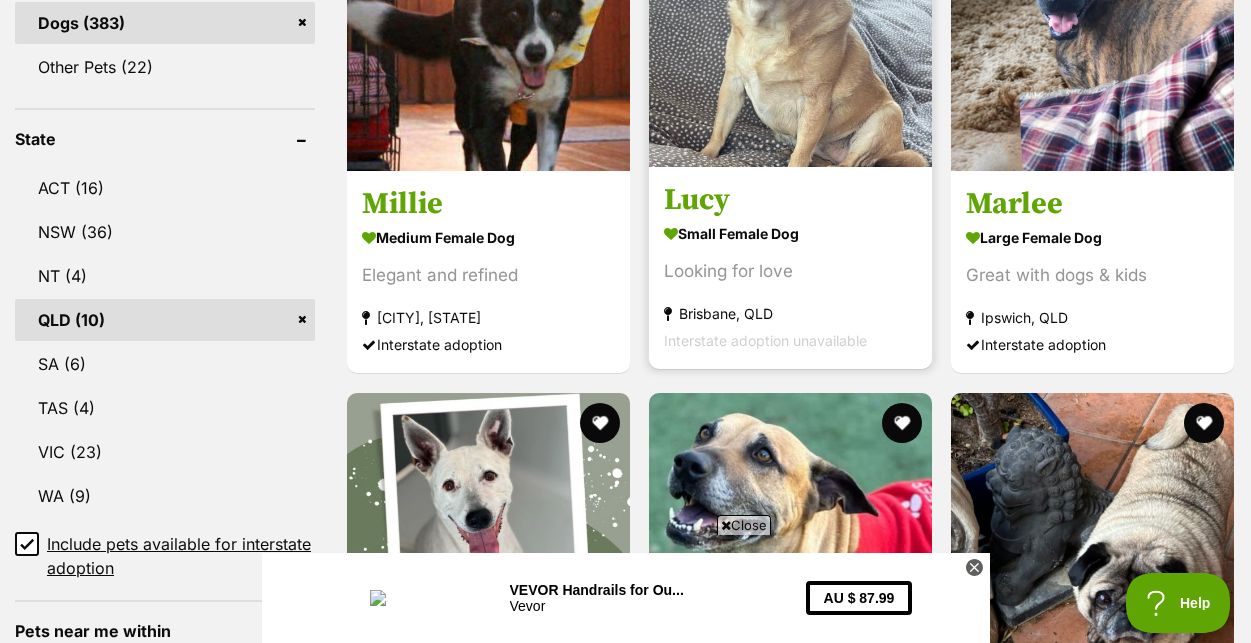 click at bounding box center (902, -86) 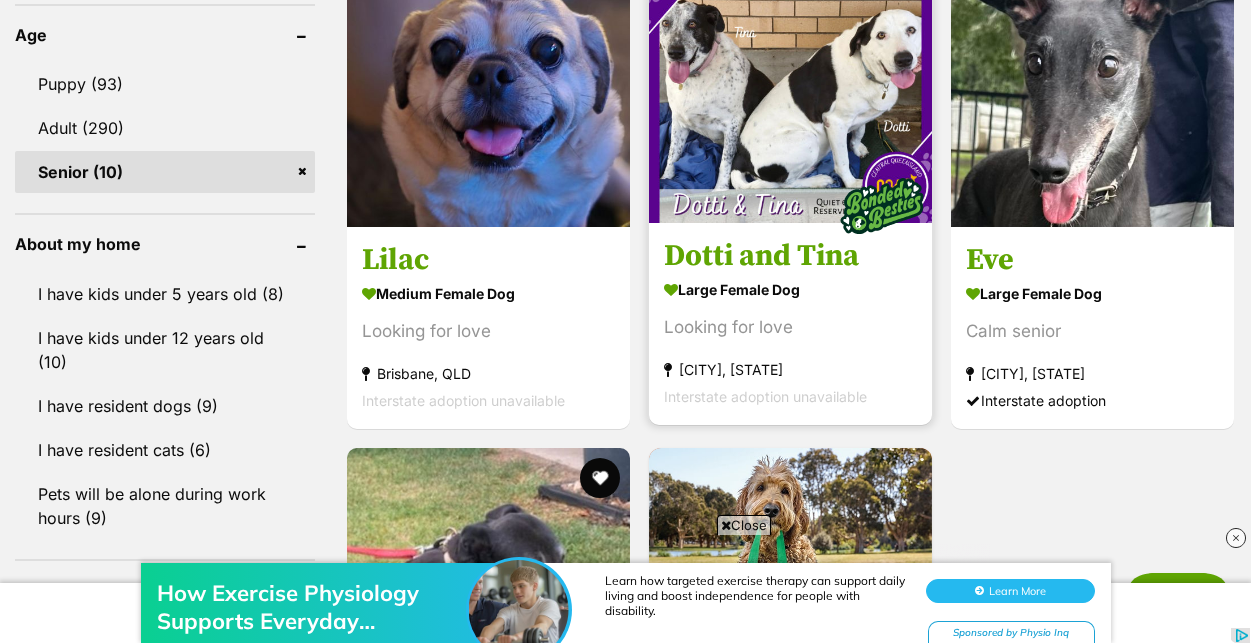 scroll, scrollTop: 2000, scrollLeft: 0, axis: vertical 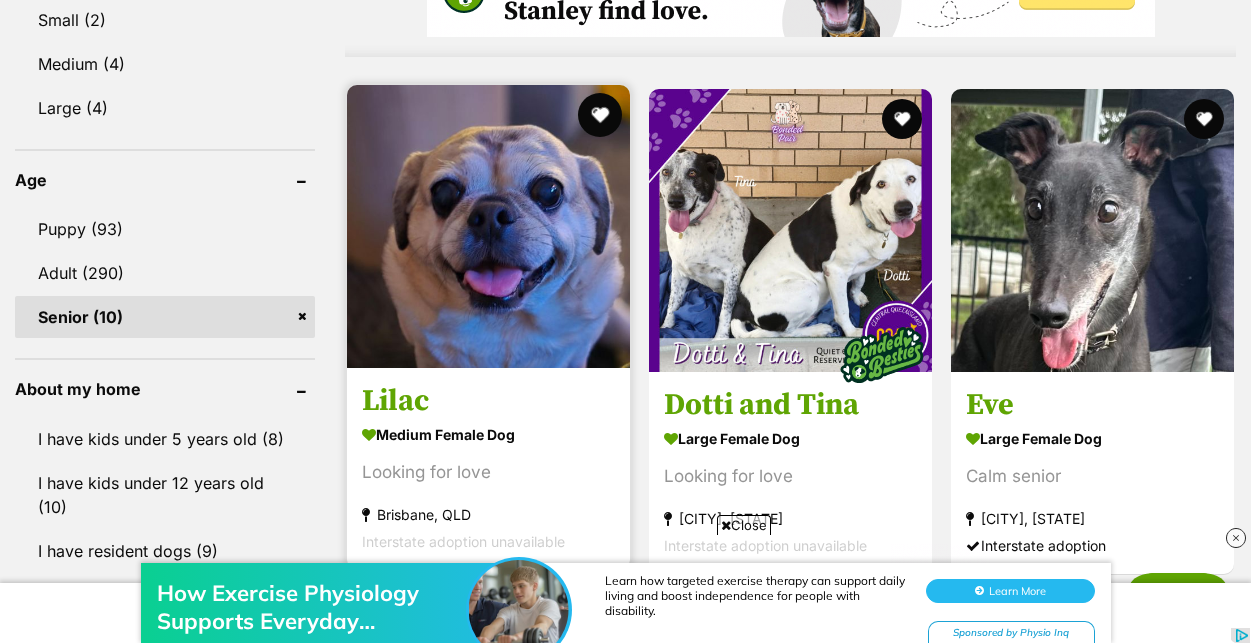 click at bounding box center (600, 115) 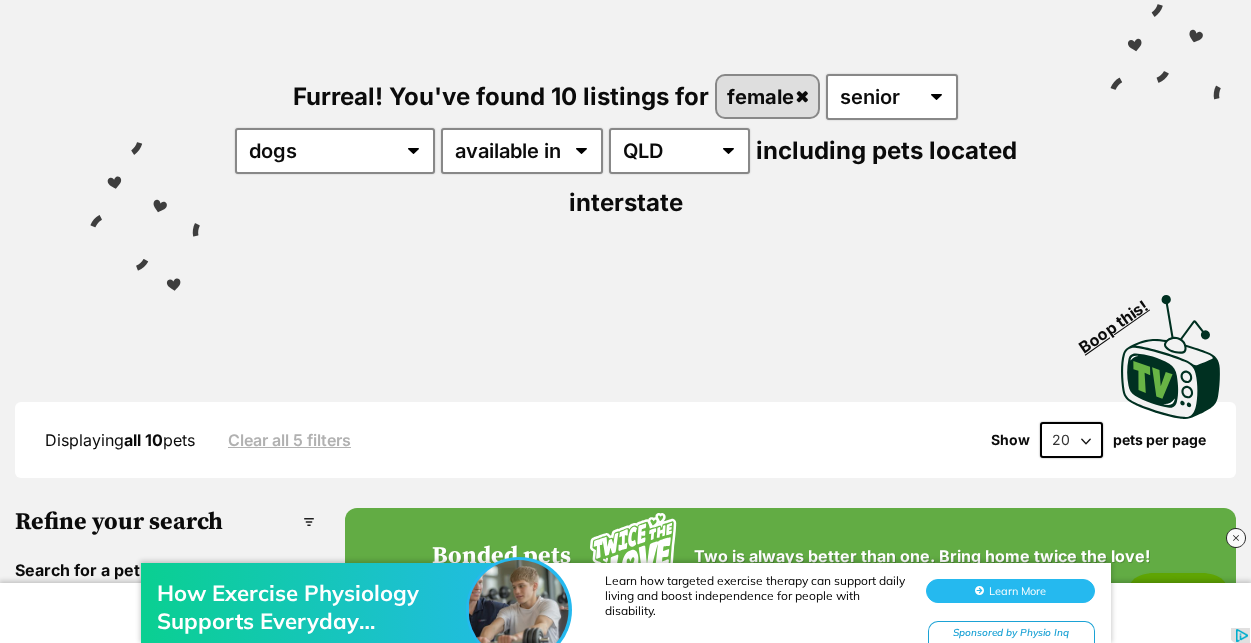 scroll, scrollTop: 0, scrollLeft: 0, axis: both 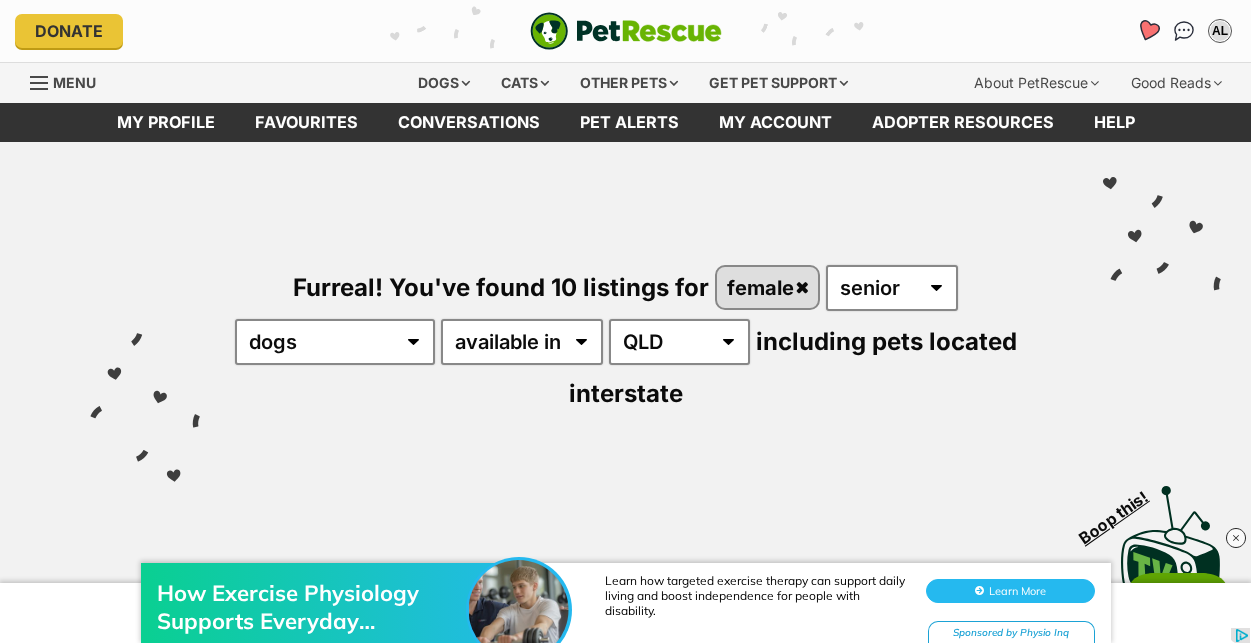 click 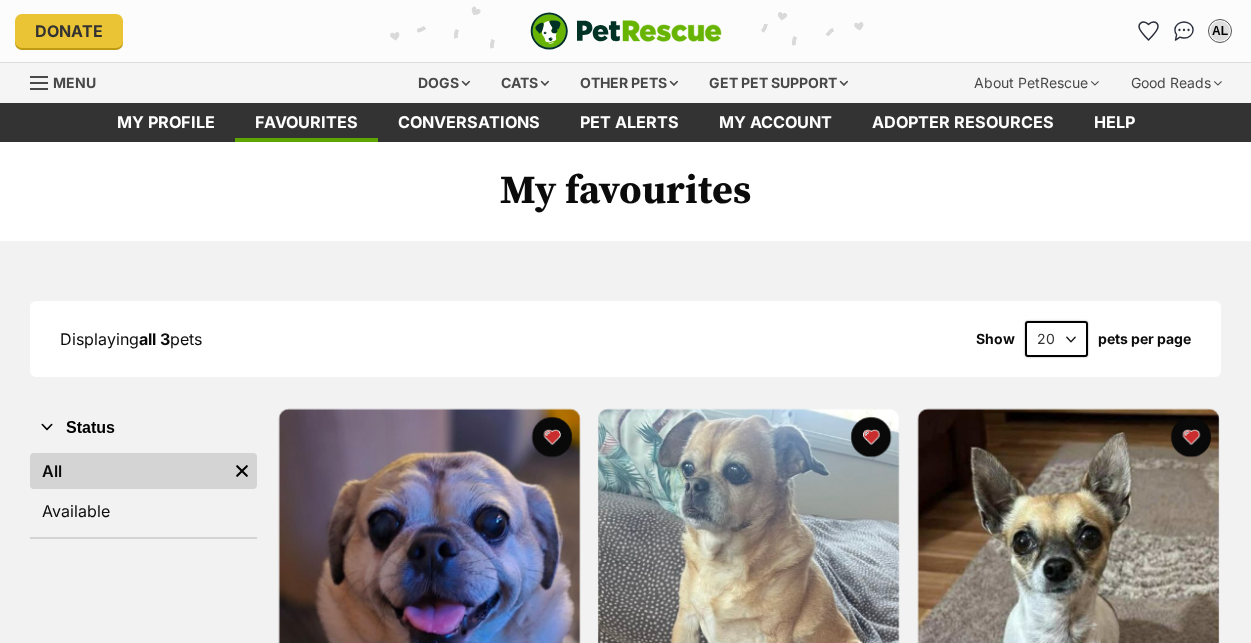scroll, scrollTop: 0, scrollLeft: 0, axis: both 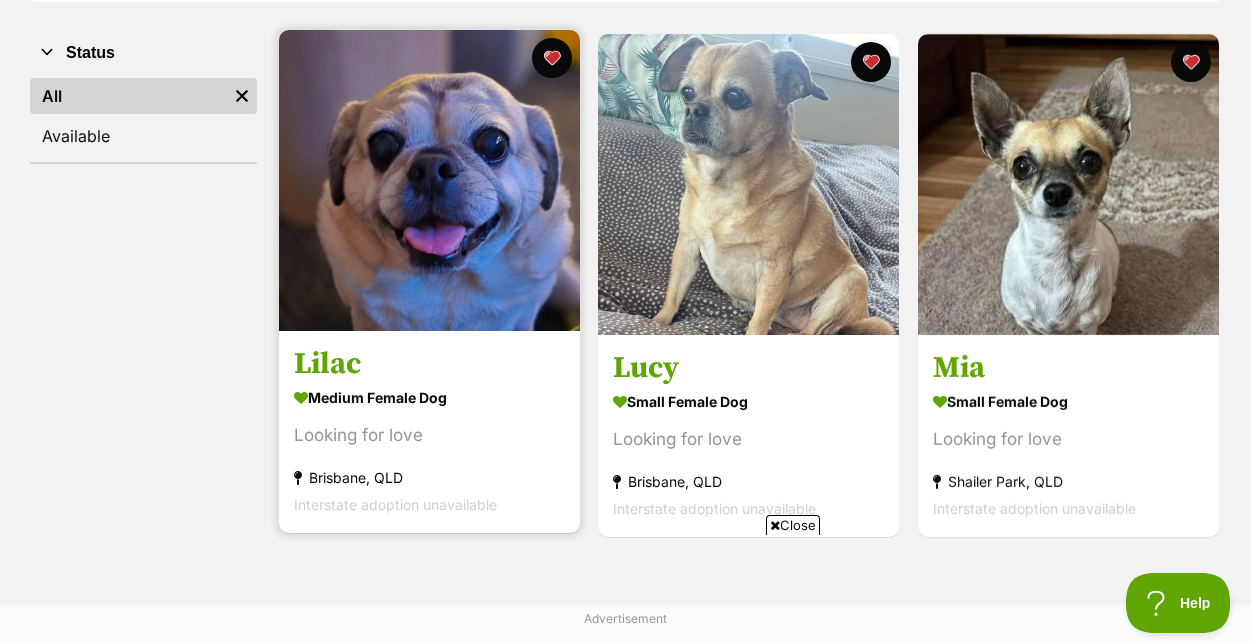 click at bounding box center [429, 180] 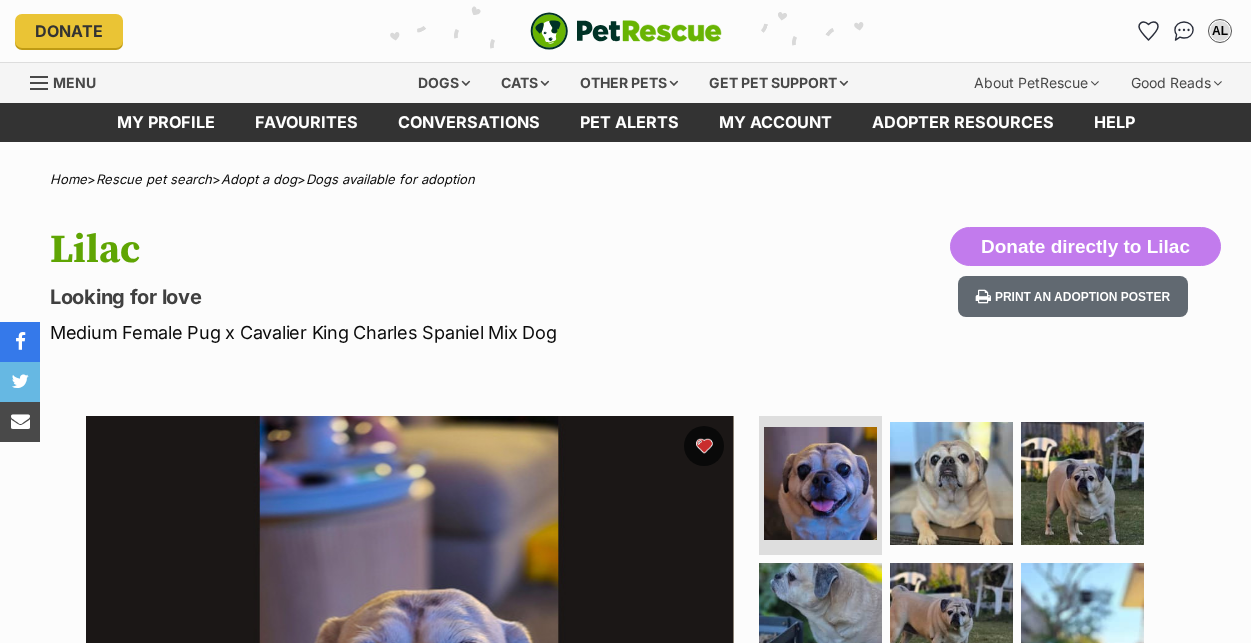 scroll, scrollTop: 0, scrollLeft: 0, axis: both 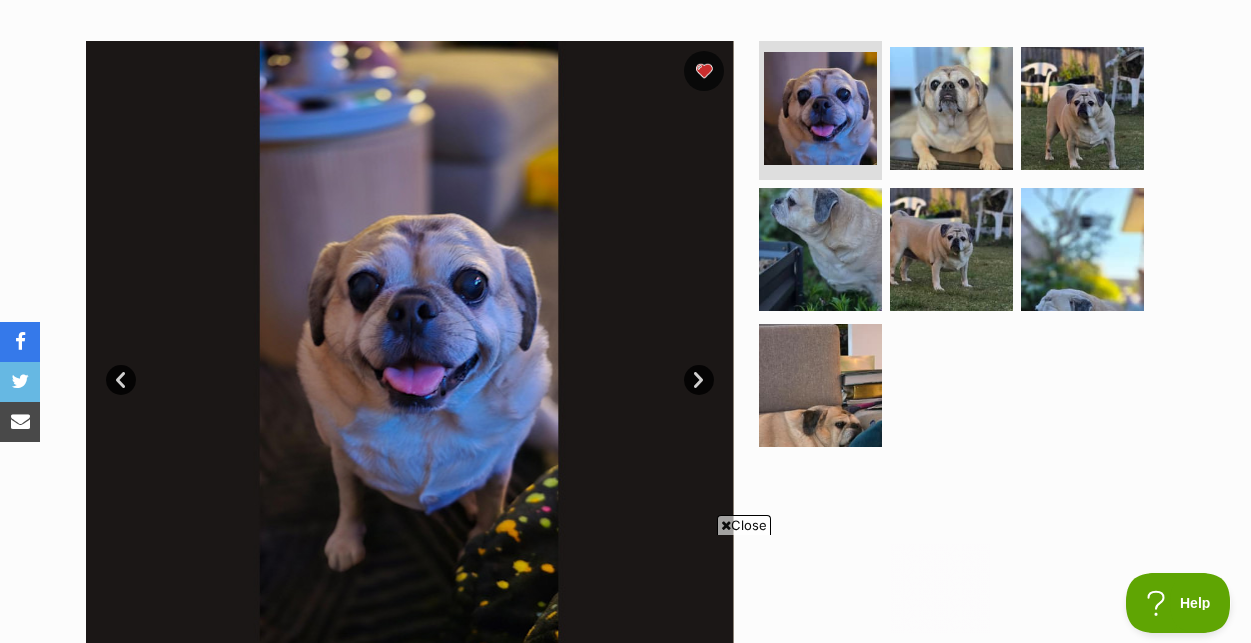click on "Next" at bounding box center (699, 380) 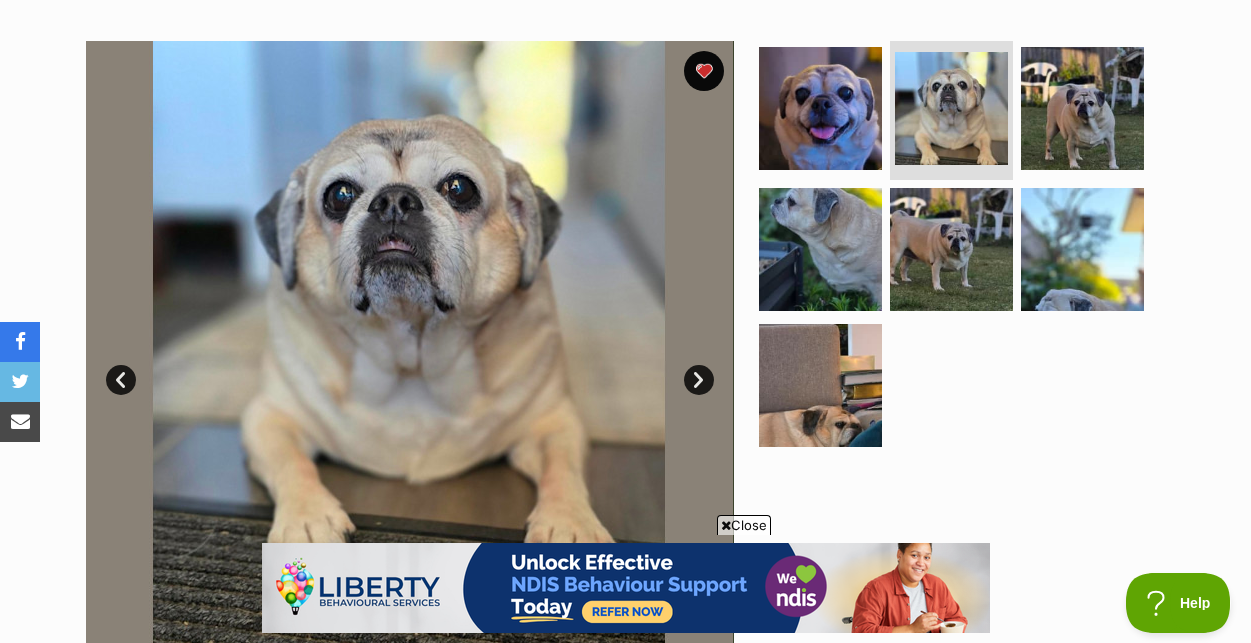 scroll, scrollTop: 0, scrollLeft: 0, axis: both 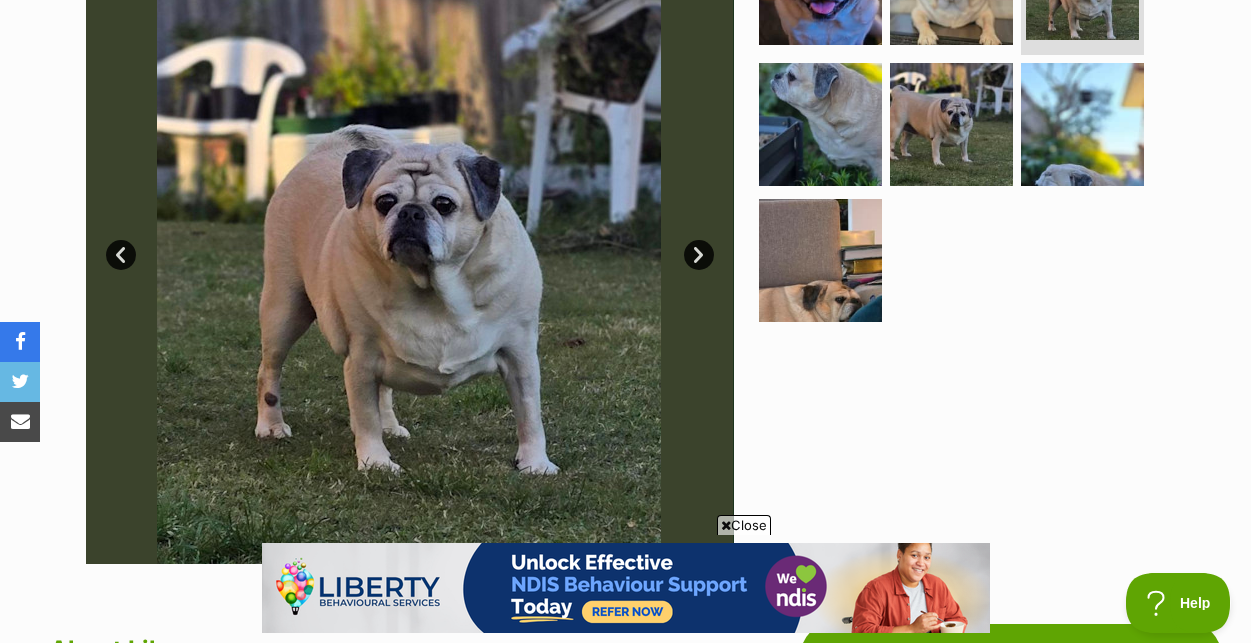 click on "Next" at bounding box center (699, 255) 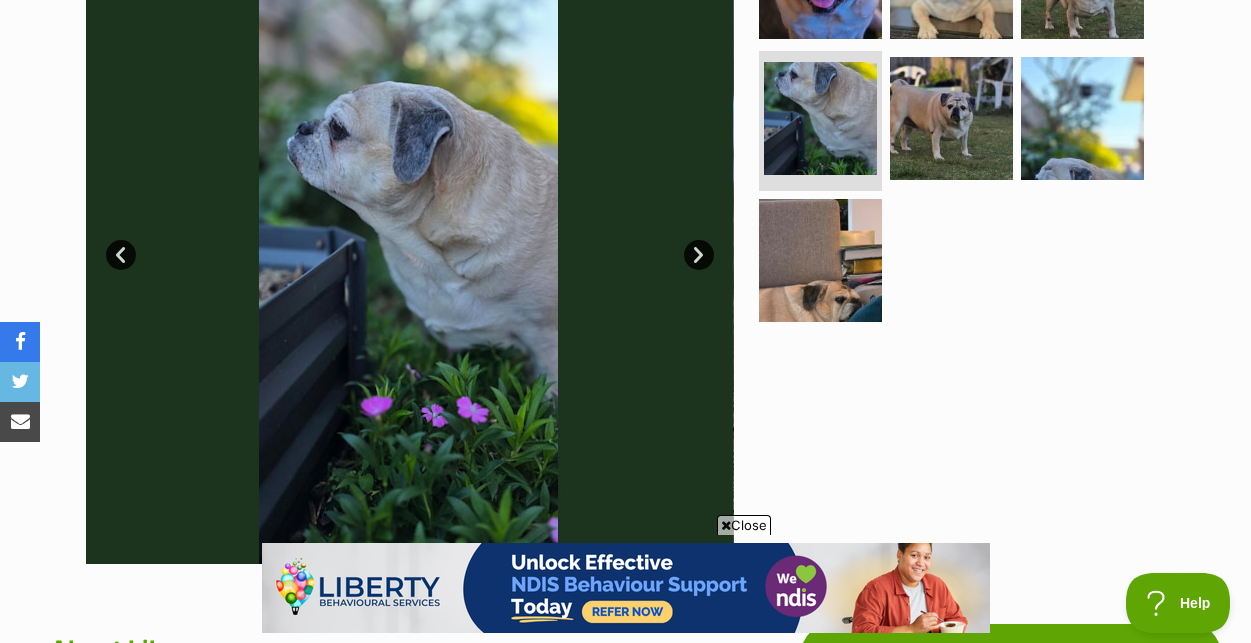 click on "Close" at bounding box center [744, 525] 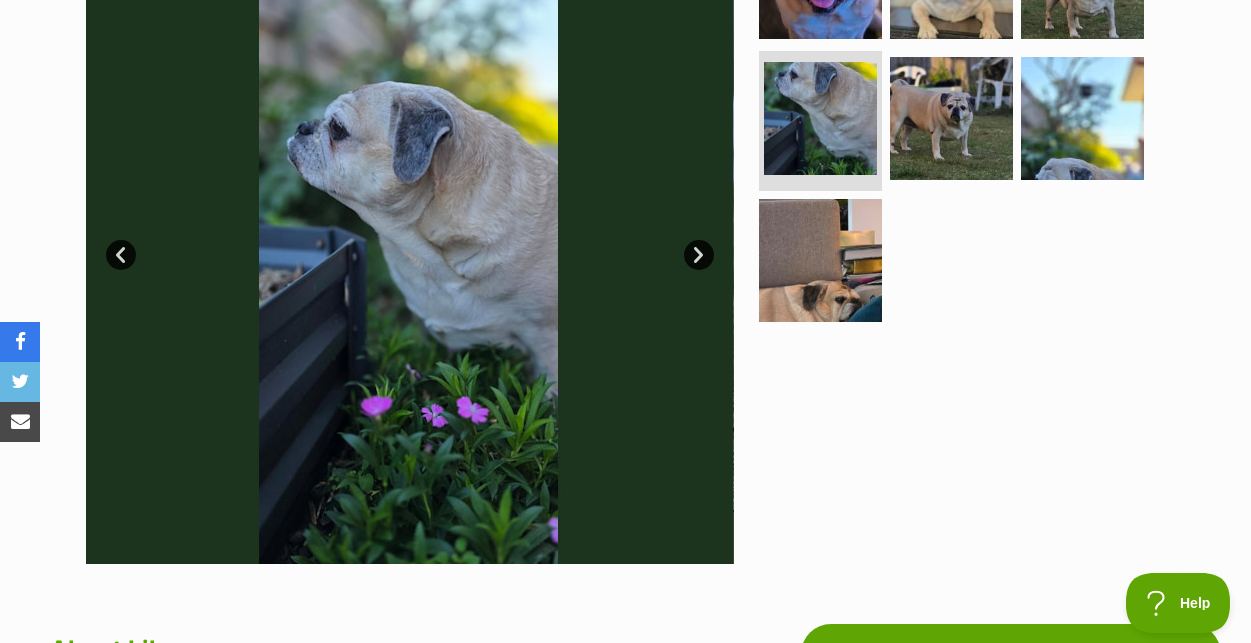 click on "Next" at bounding box center [699, 255] 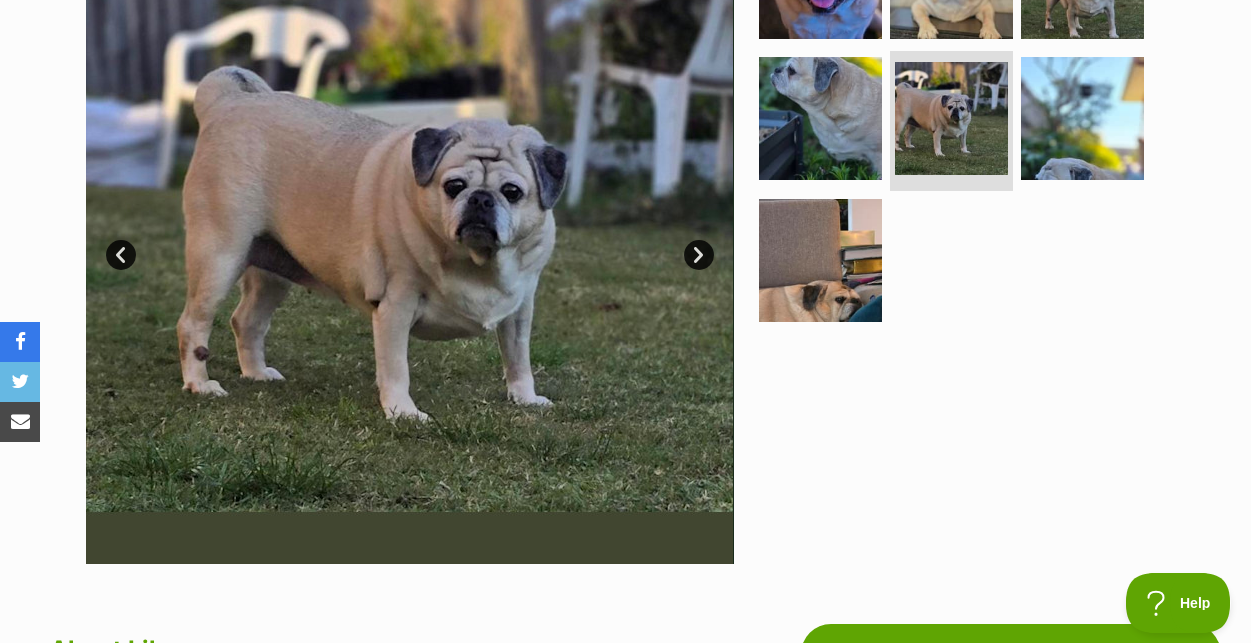 click on "Next" at bounding box center (699, 255) 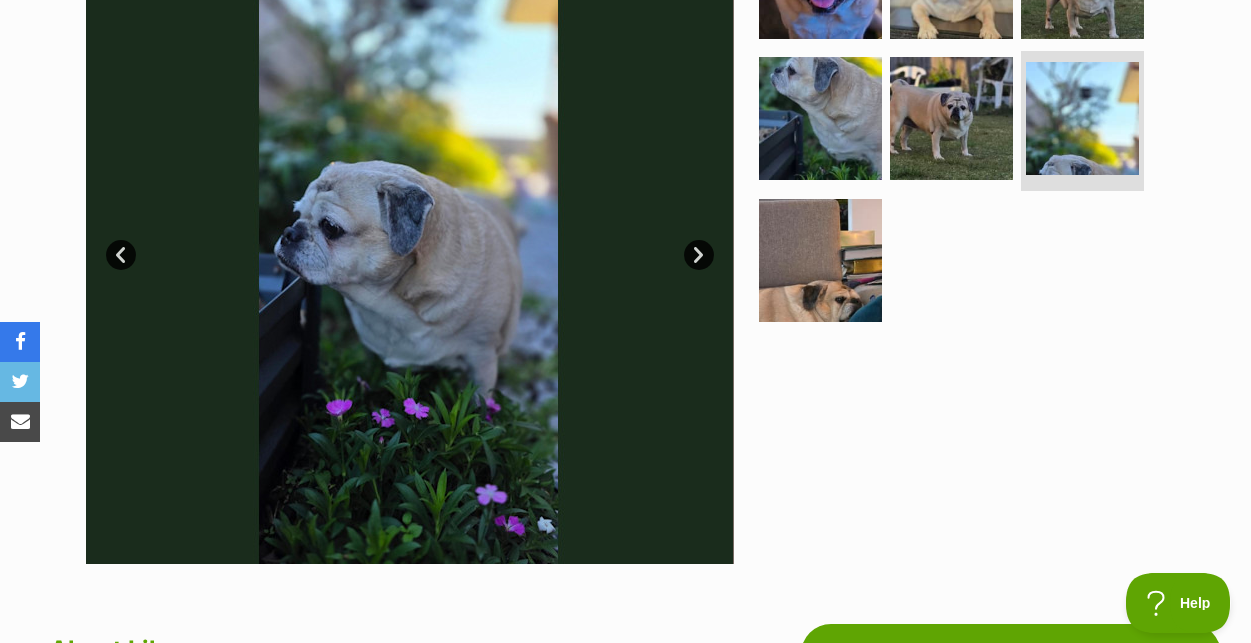 click on "Next" at bounding box center [699, 255] 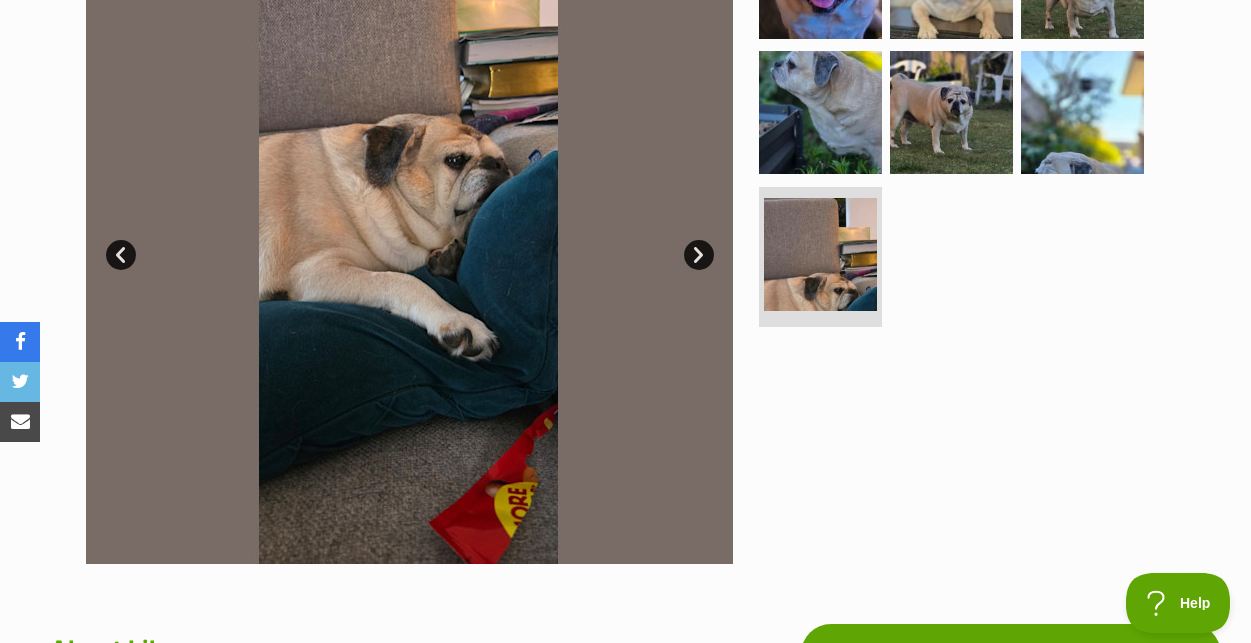 click on "Next" at bounding box center [699, 255] 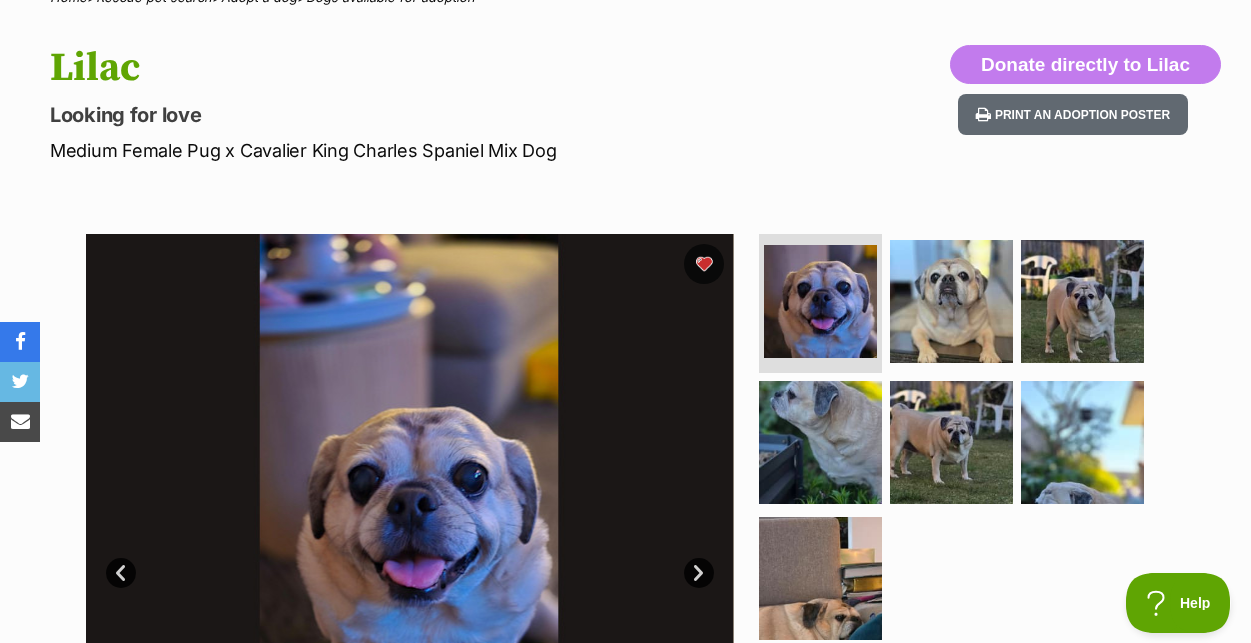 scroll, scrollTop: 0, scrollLeft: 0, axis: both 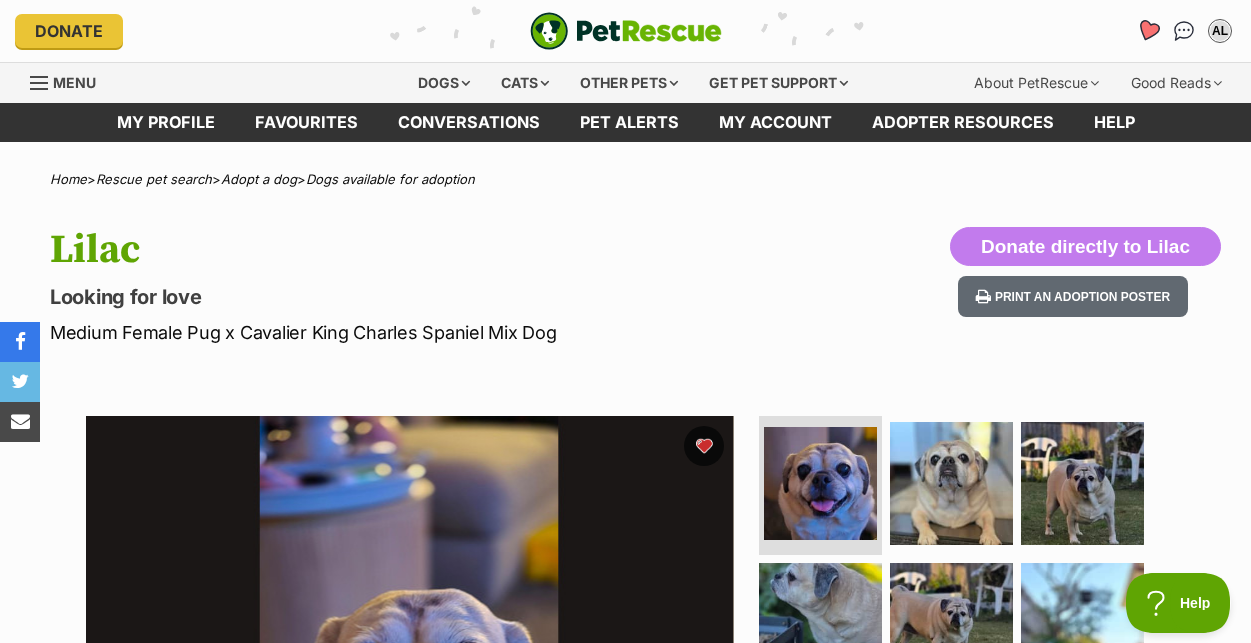 click 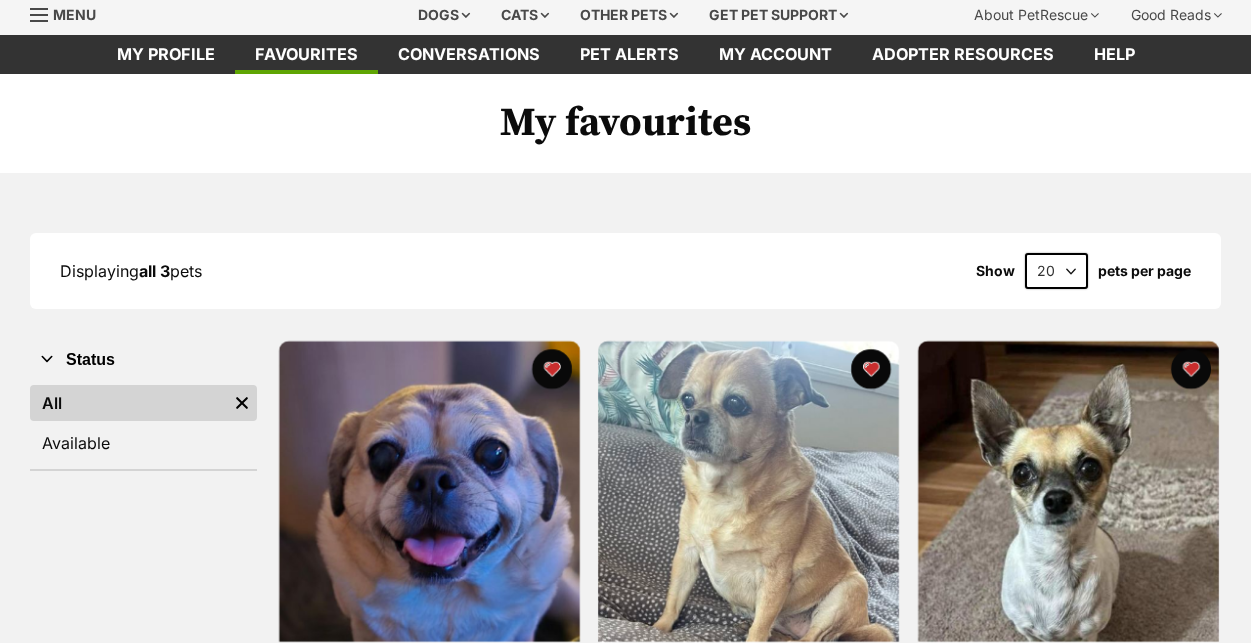 scroll, scrollTop: 0, scrollLeft: 0, axis: both 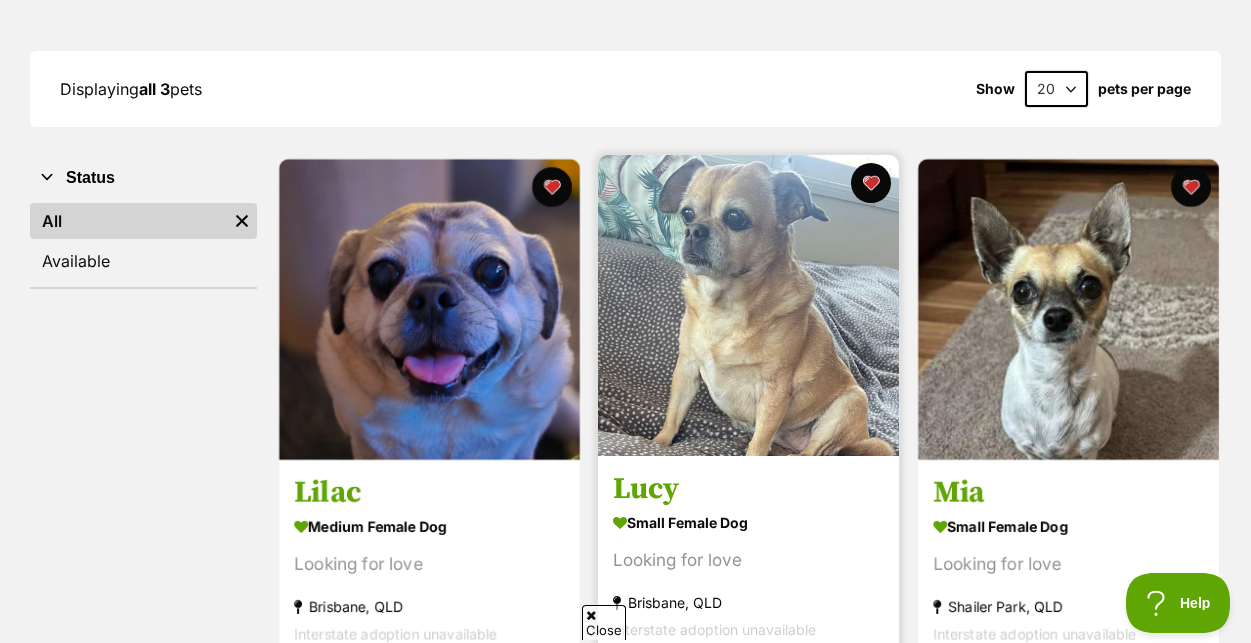 click at bounding box center (748, 305) 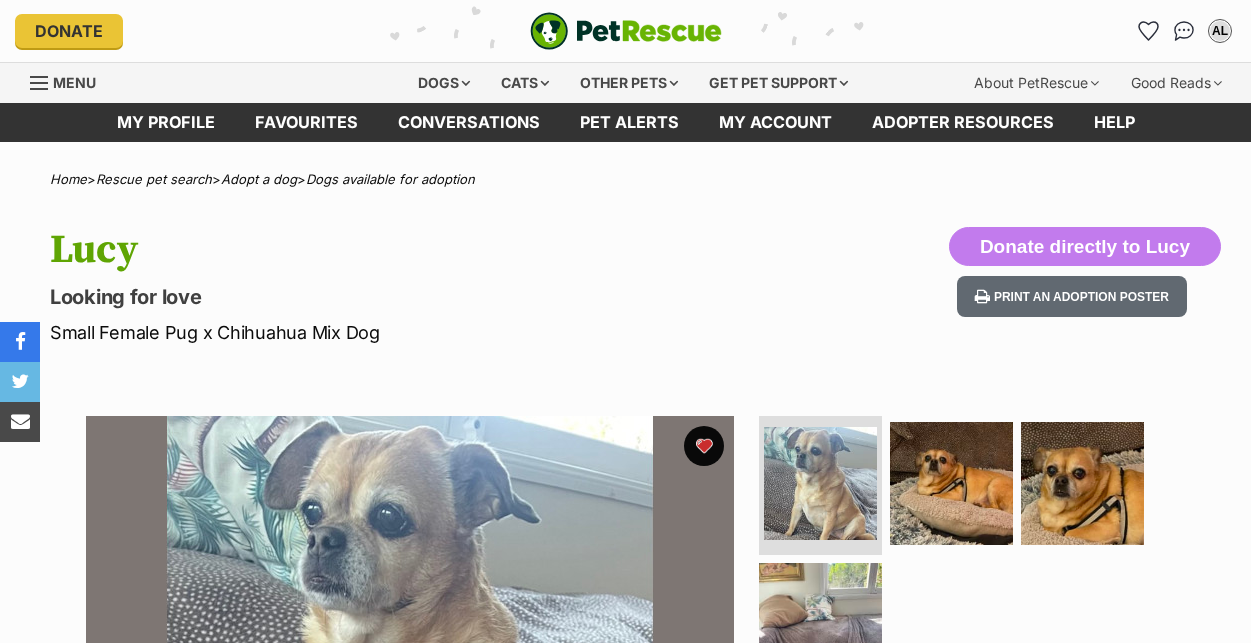 scroll, scrollTop: 0, scrollLeft: 0, axis: both 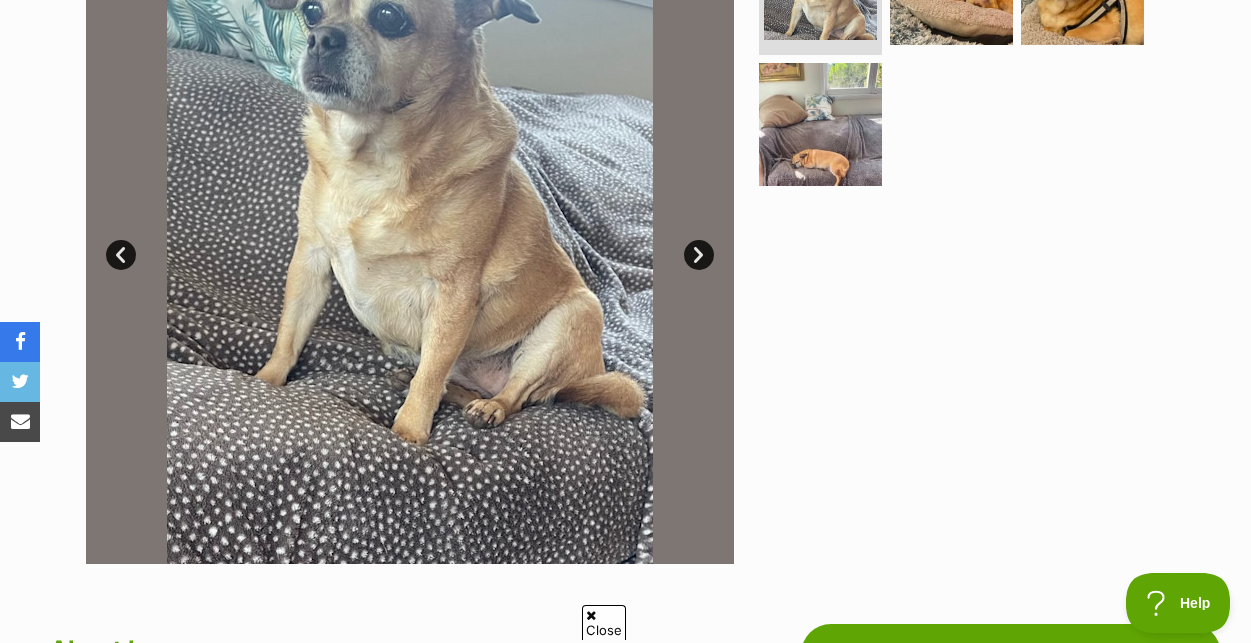 click on "Next" at bounding box center (699, 255) 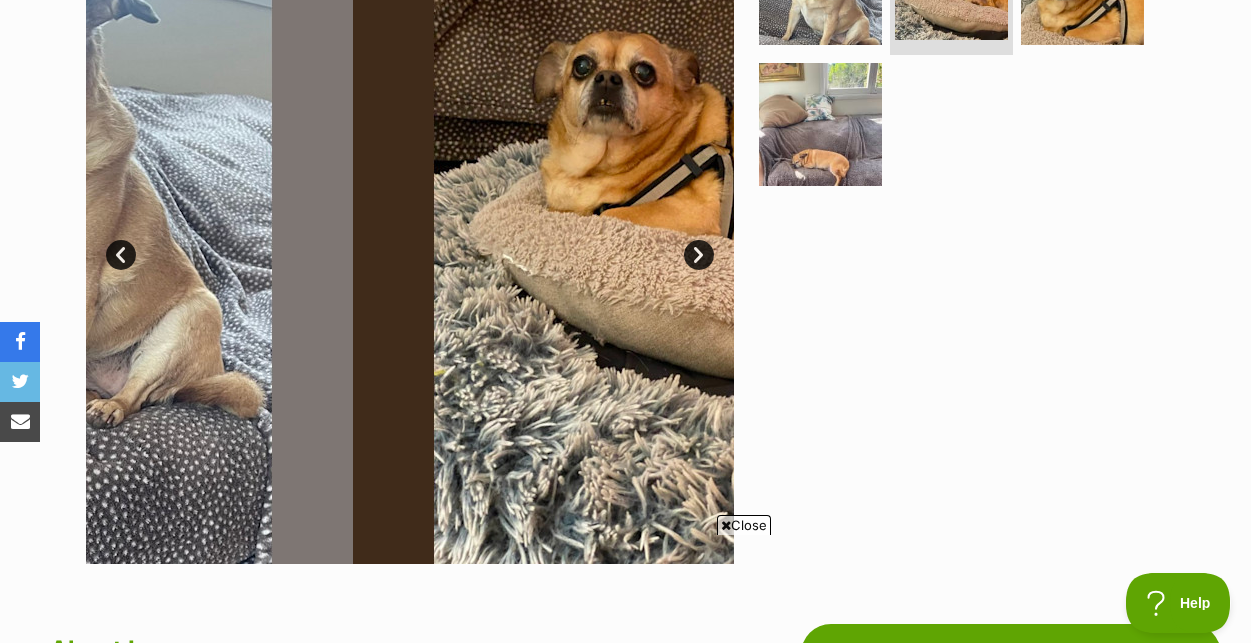 scroll, scrollTop: 0, scrollLeft: 0, axis: both 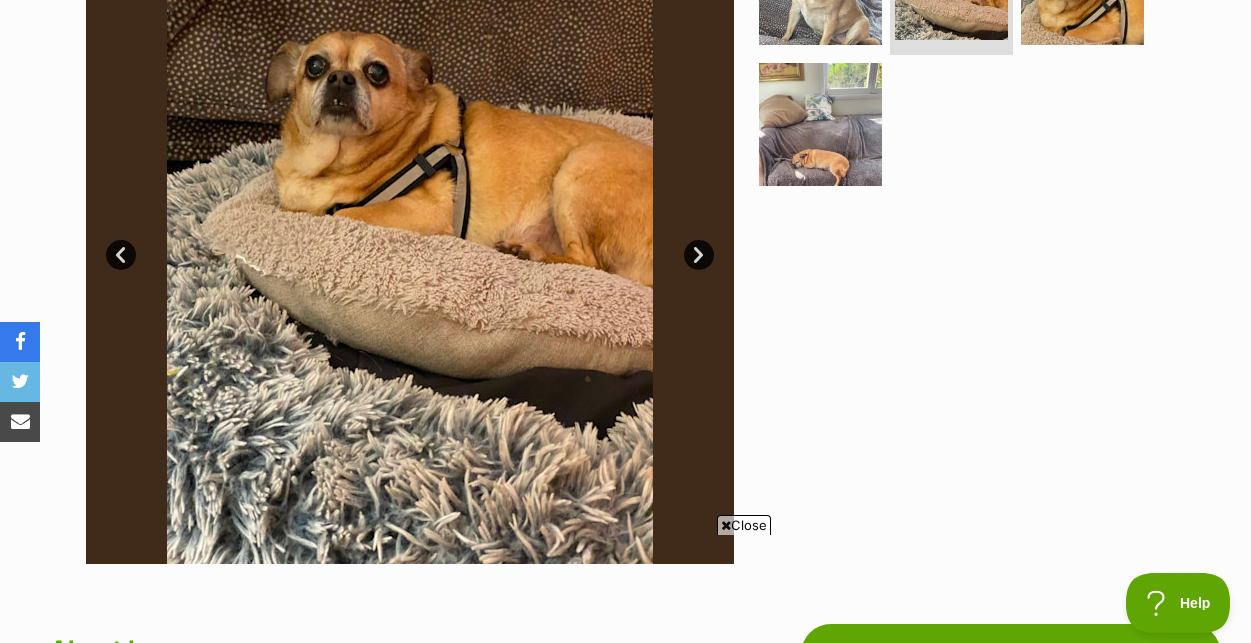 click on "Next" at bounding box center [699, 255] 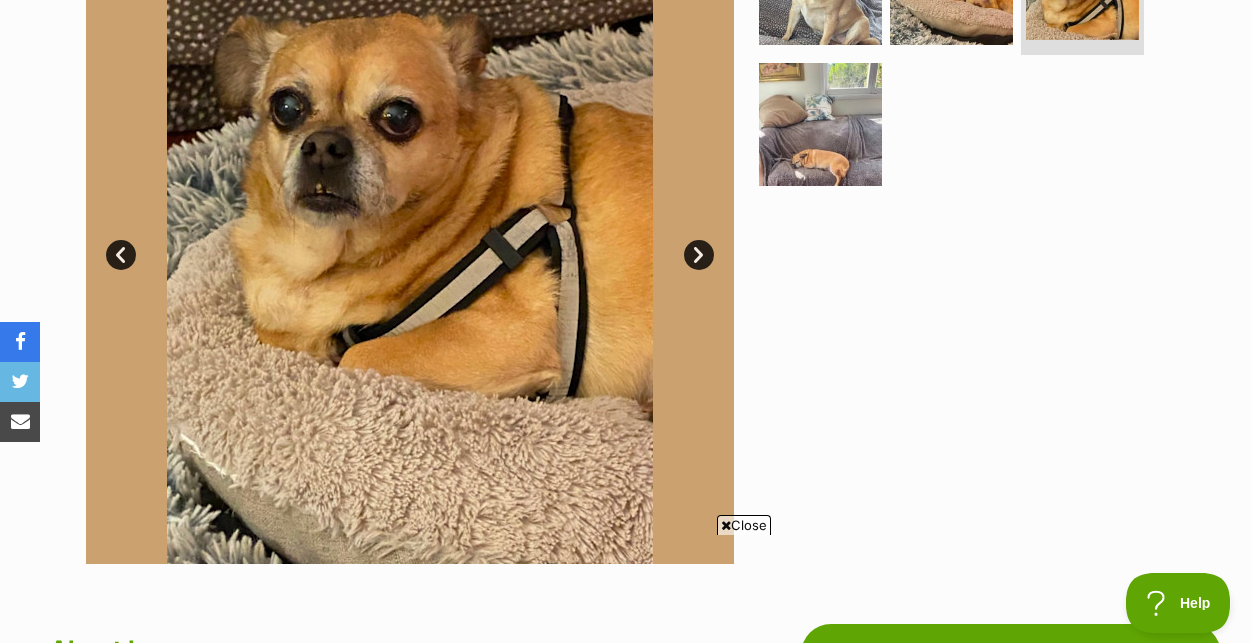 click at bounding box center [726, 525] 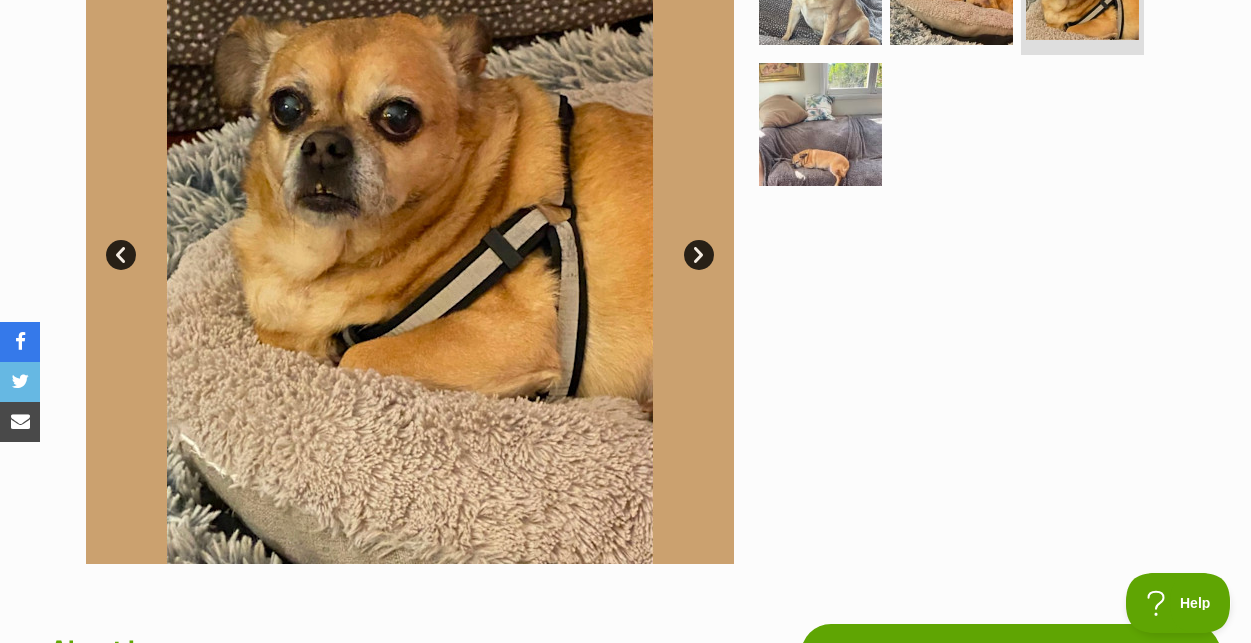 click on "Next" at bounding box center [699, 255] 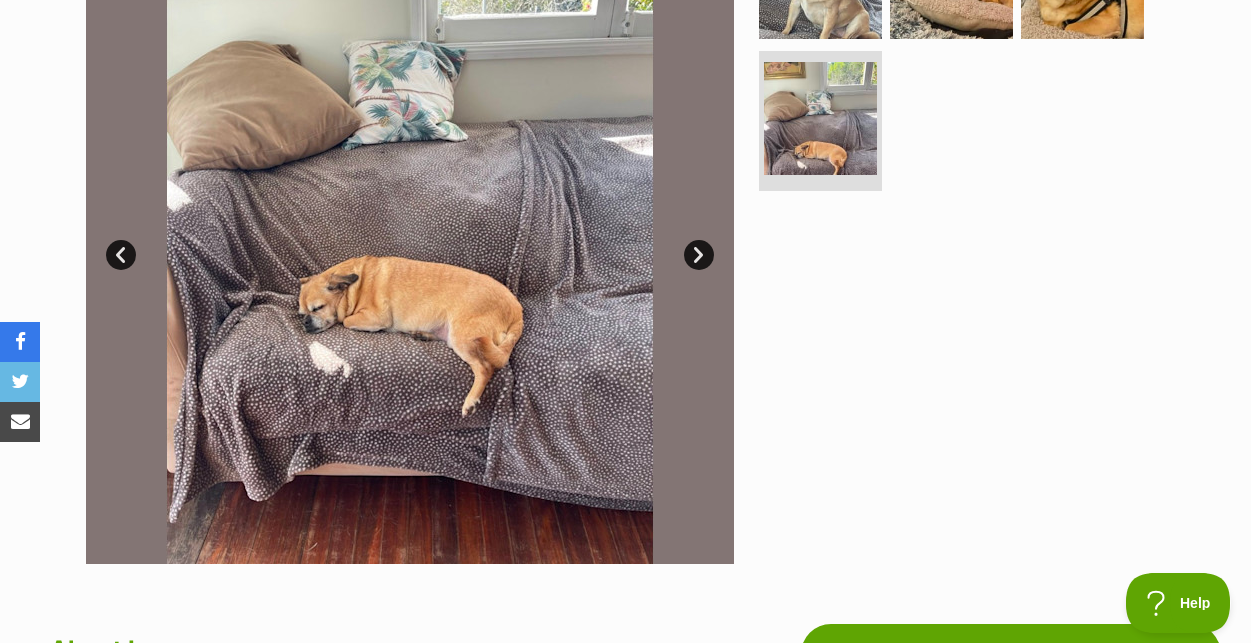 click on "Next" at bounding box center (699, 255) 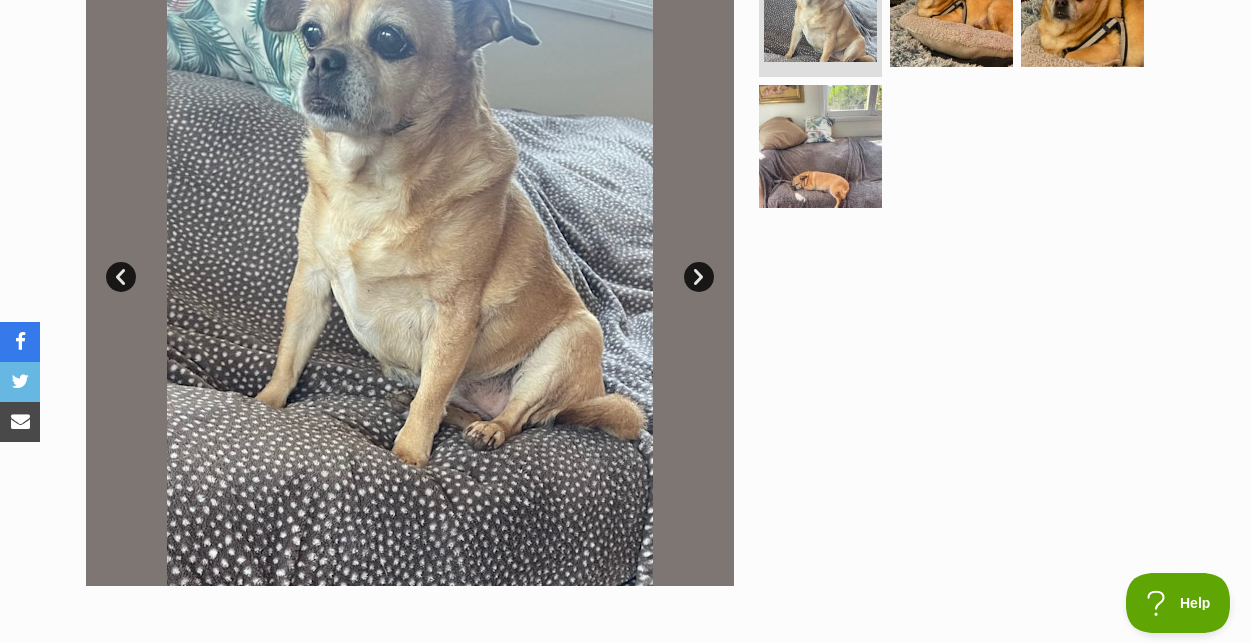 scroll, scrollTop: 0, scrollLeft: 0, axis: both 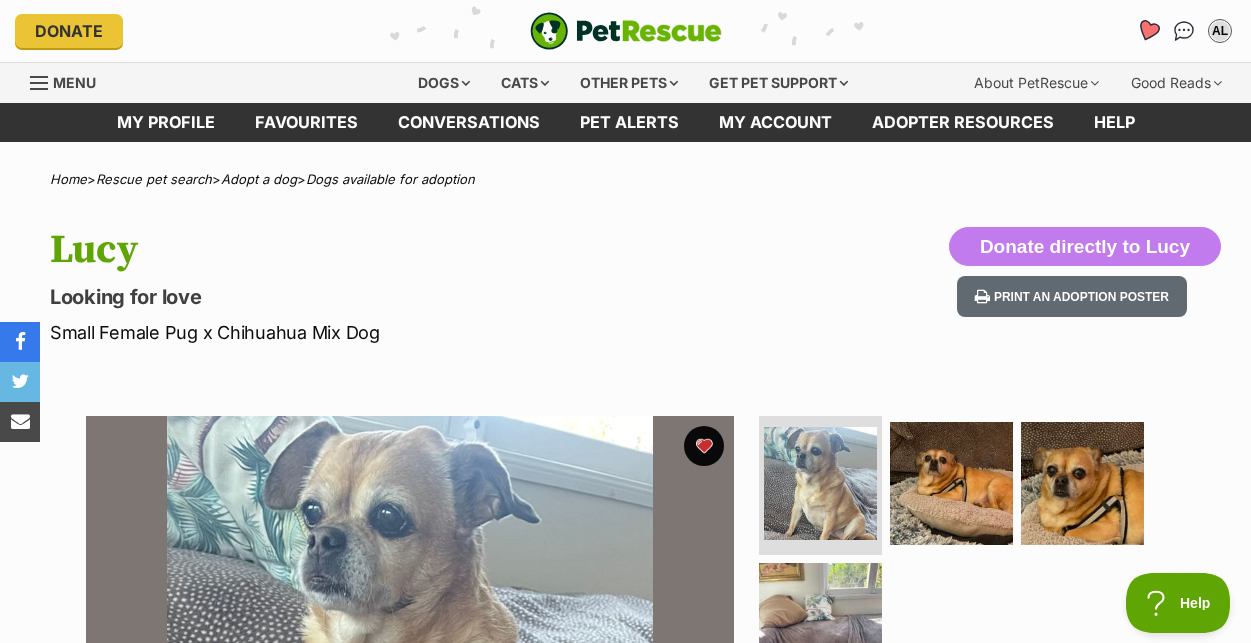 click 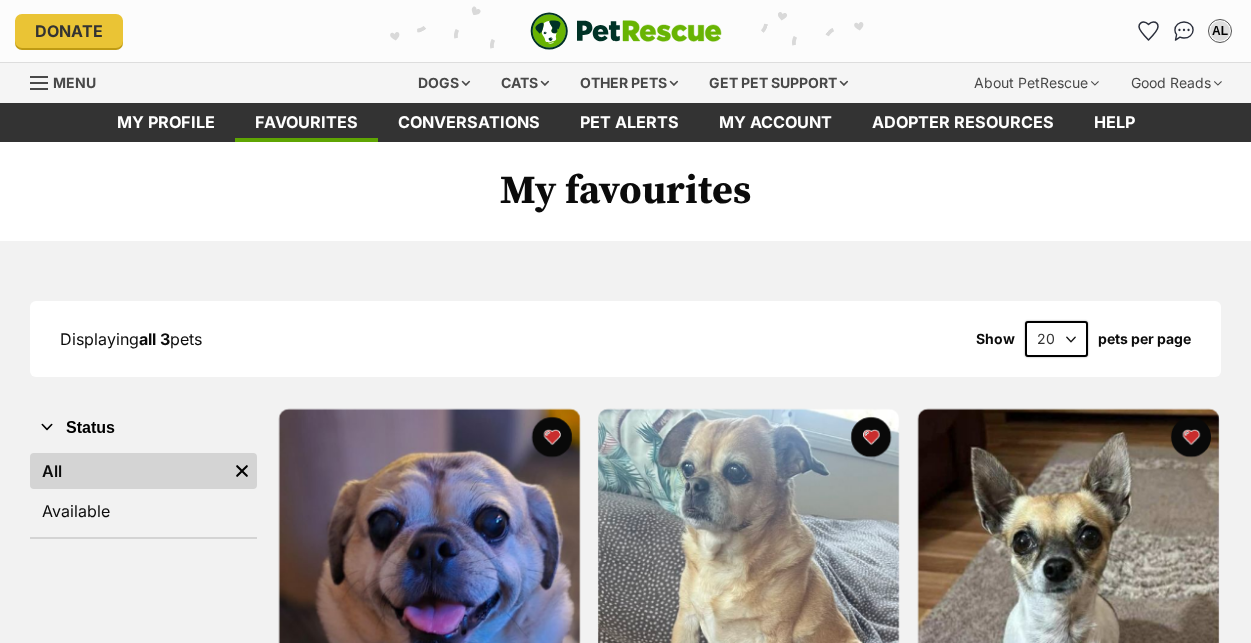 scroll, scrollTop: 0, scrollLeft: 0, axis: both 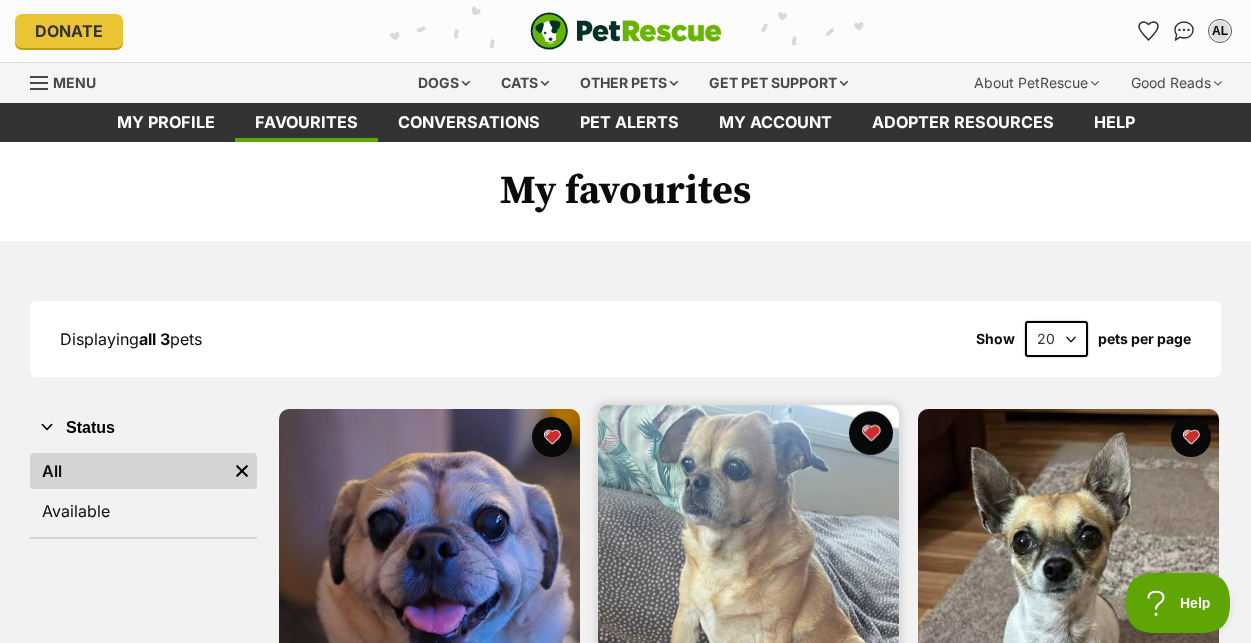 click at bounding box center (871, 433) 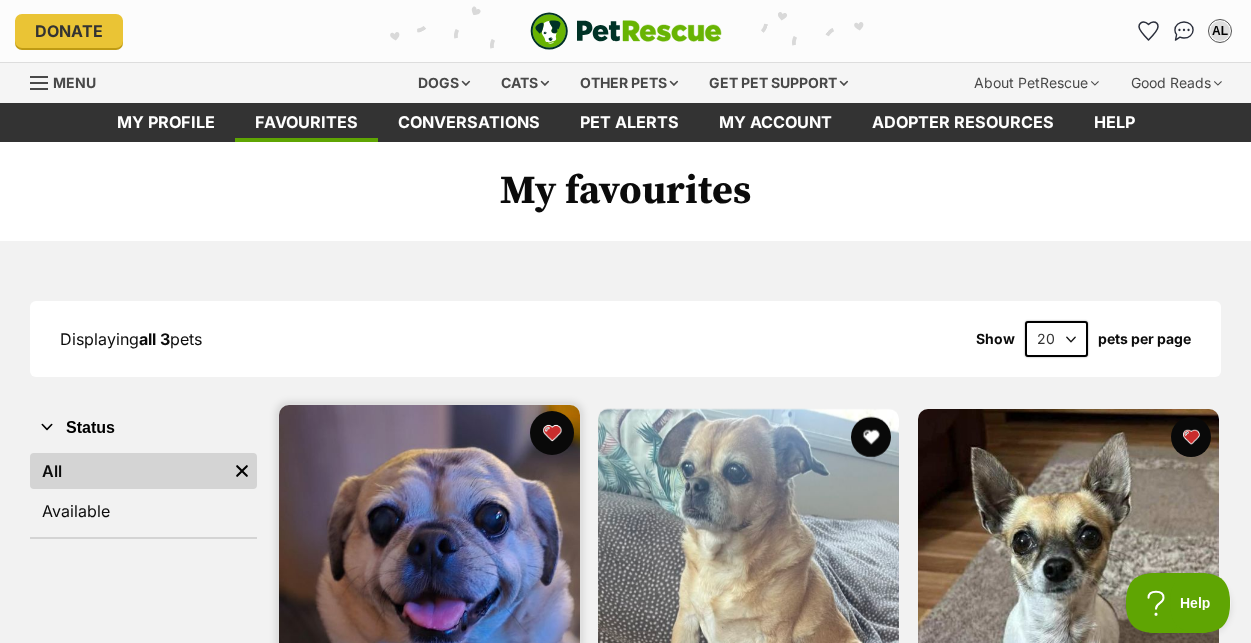 click at bounding box center [551, 433] 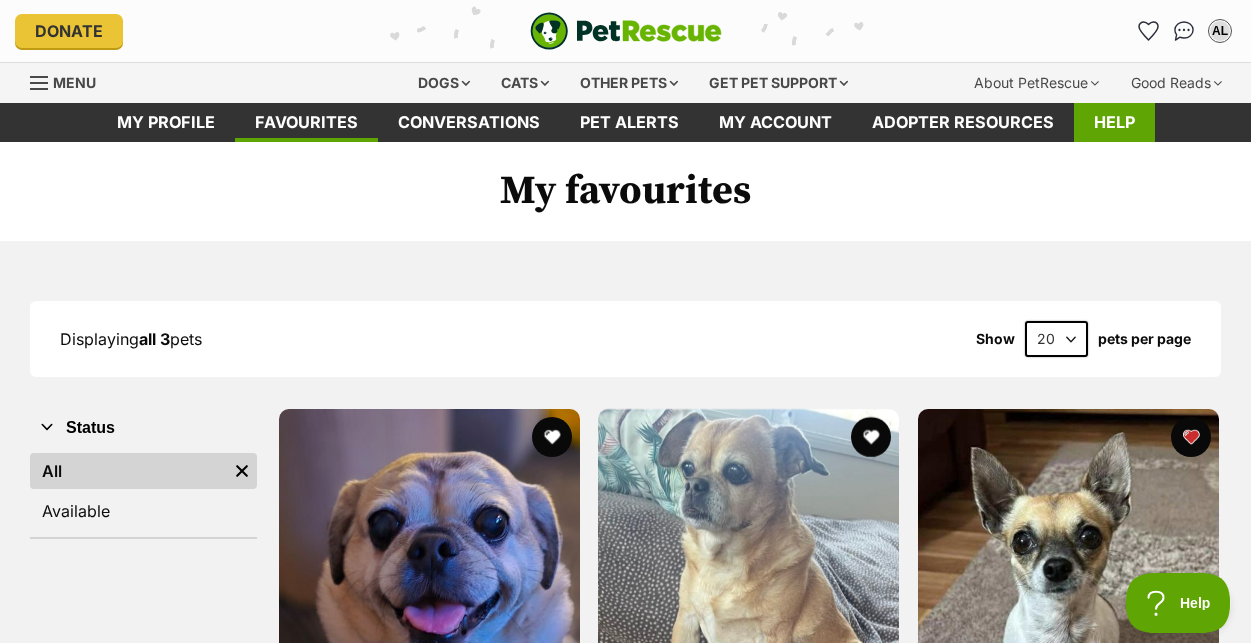 scroll, scrollTop: 0, scrollLeft: 0, axis: both 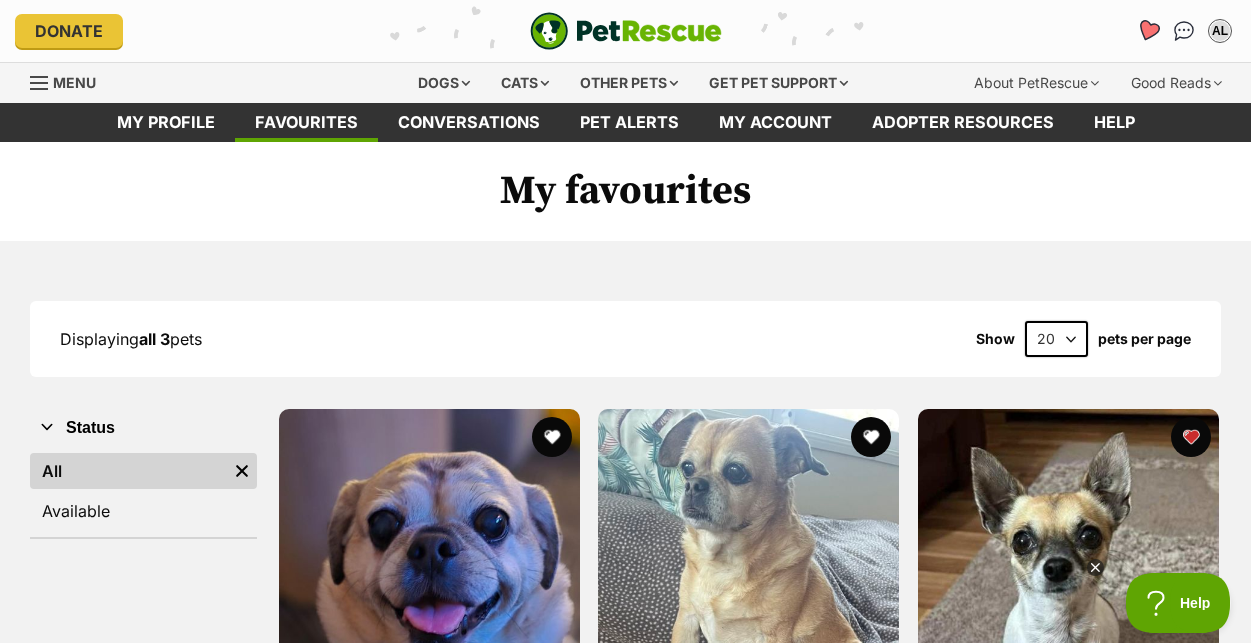 click 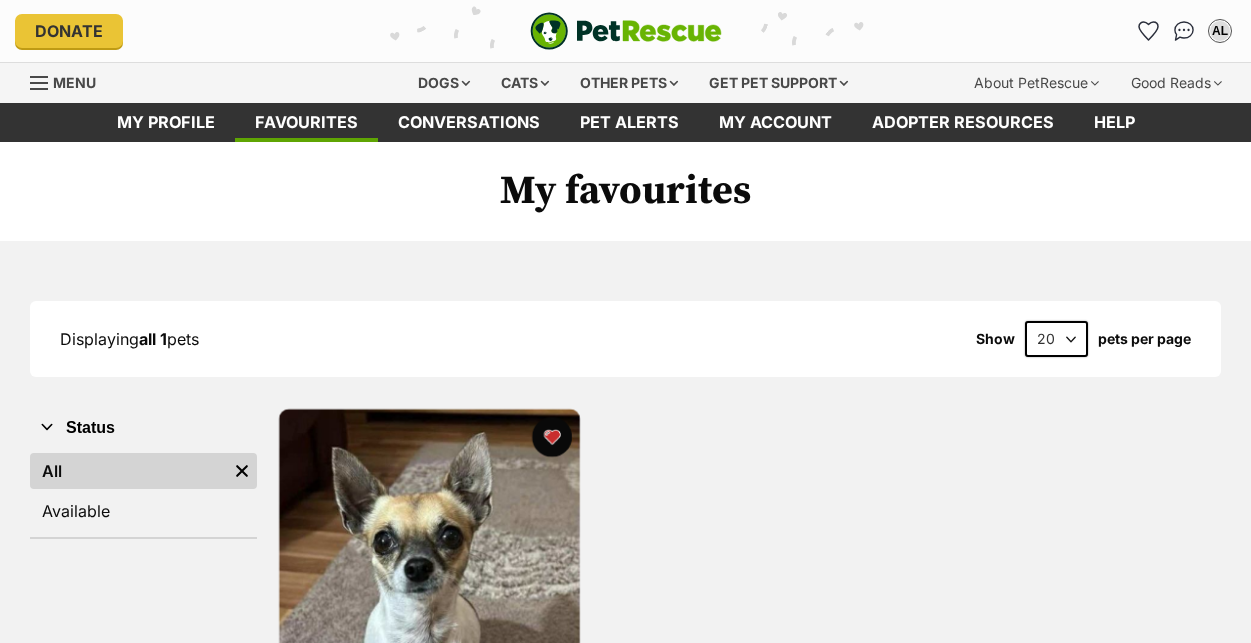 scroll, scrollTop: 0, scrollLeft: 0, axis: both 